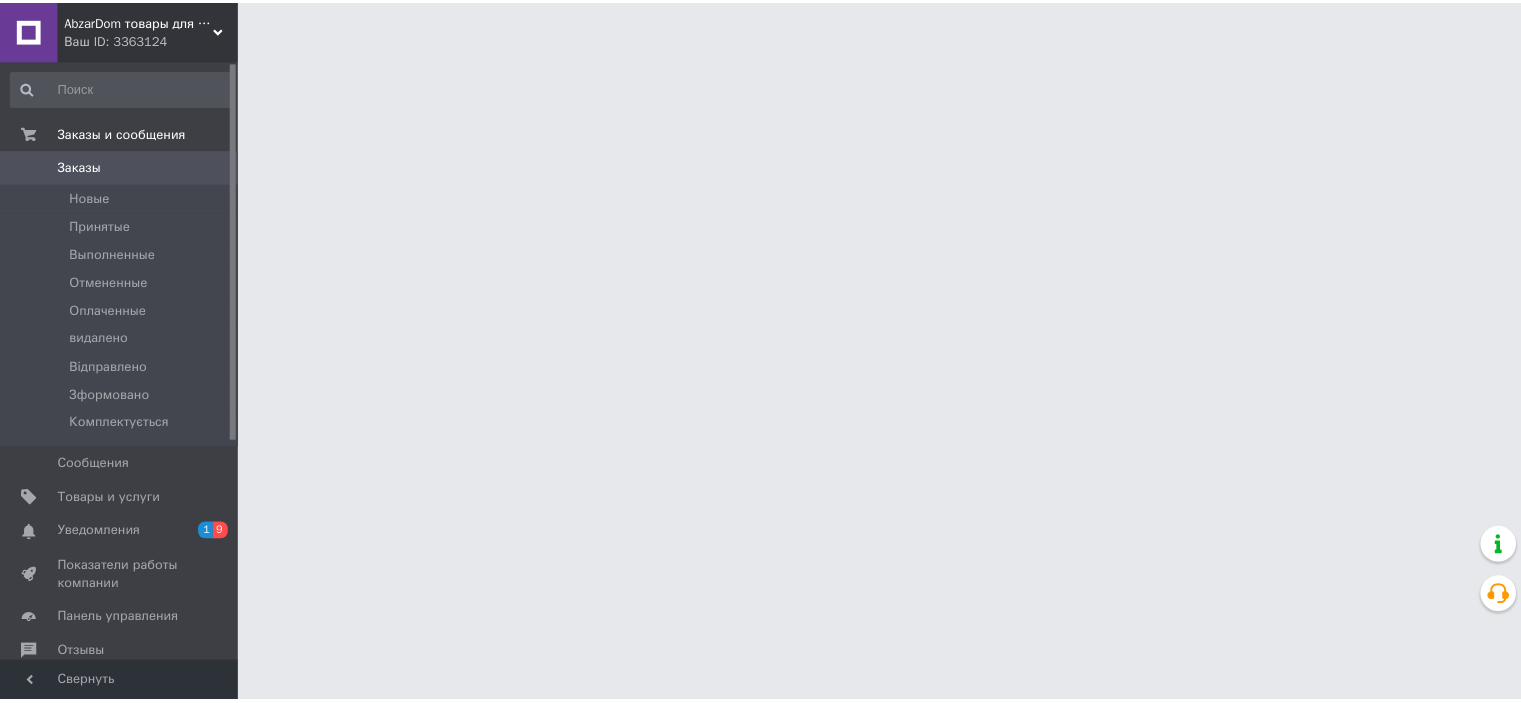 scroll, scrollTop: 0, scrollLeft: 0, axis: both 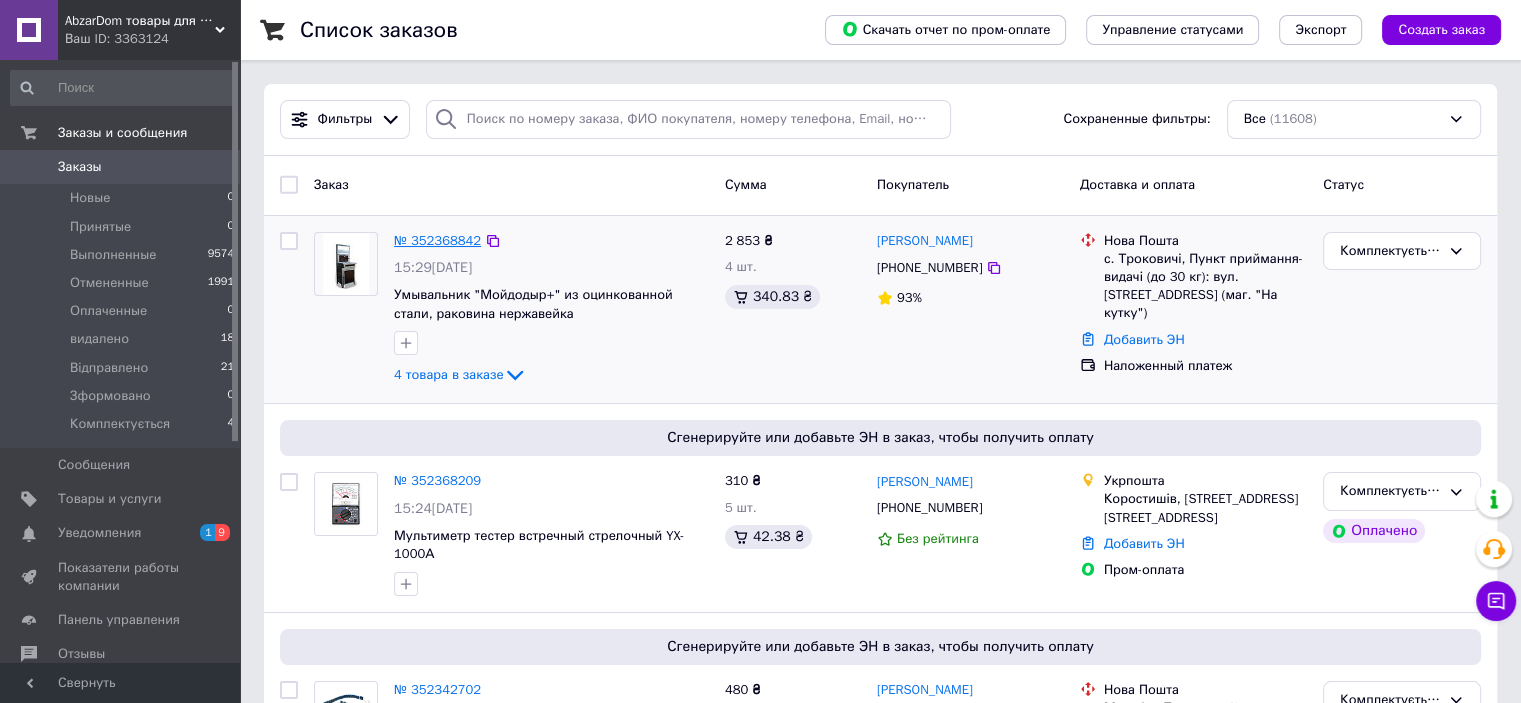click on "№ 352368842" at bounding box center (437, 240) 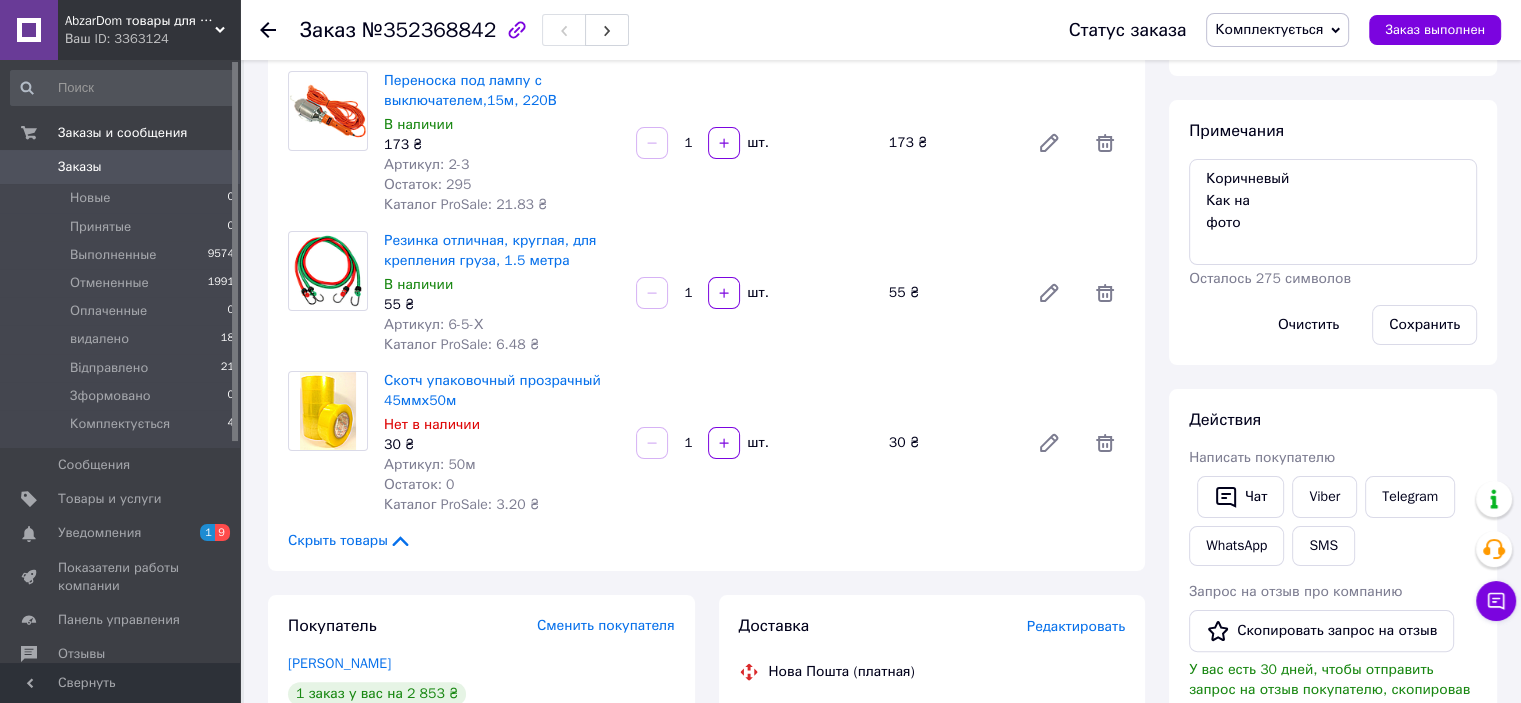 scroll, scrollTop: 500, scrollLeft: 0, axis: vertical 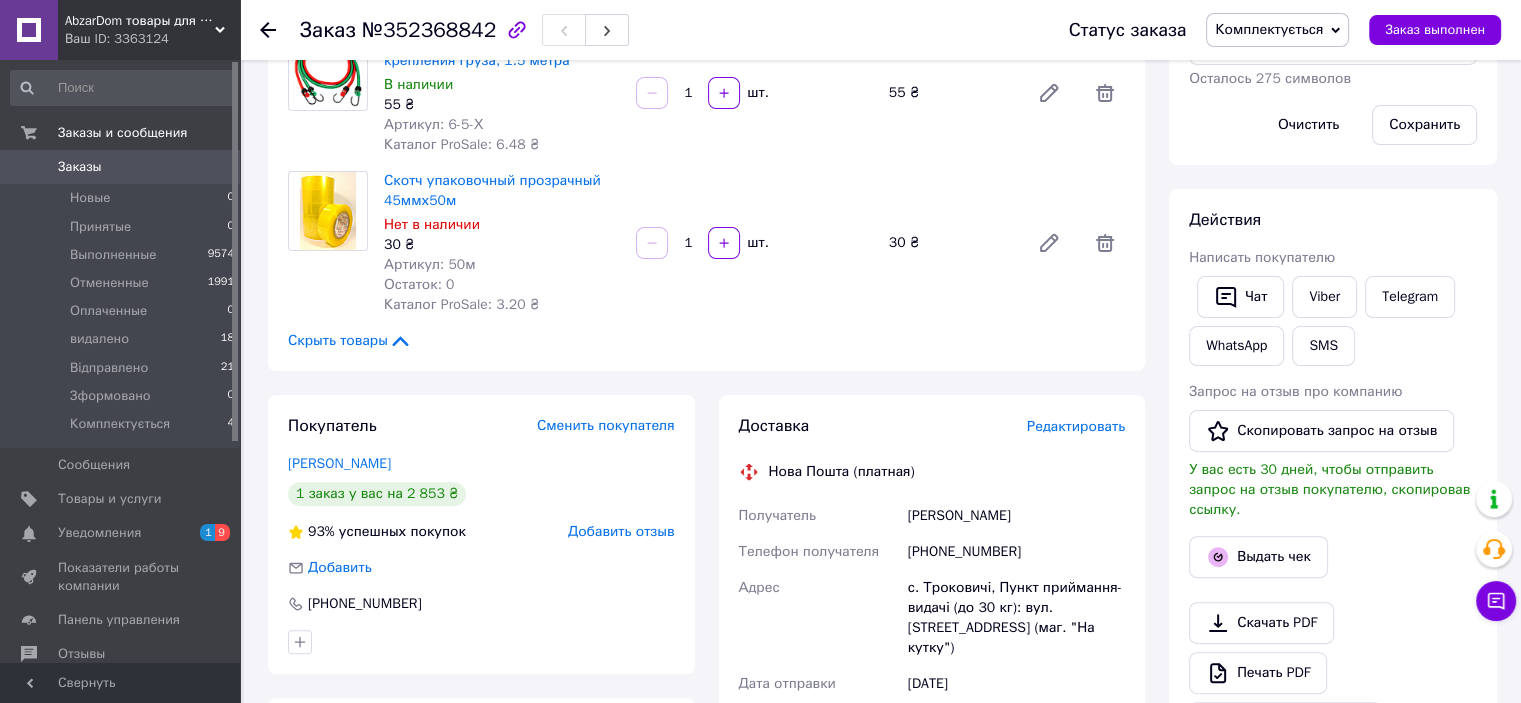 click on "Редактировать" at bounding box center [1076, 426] 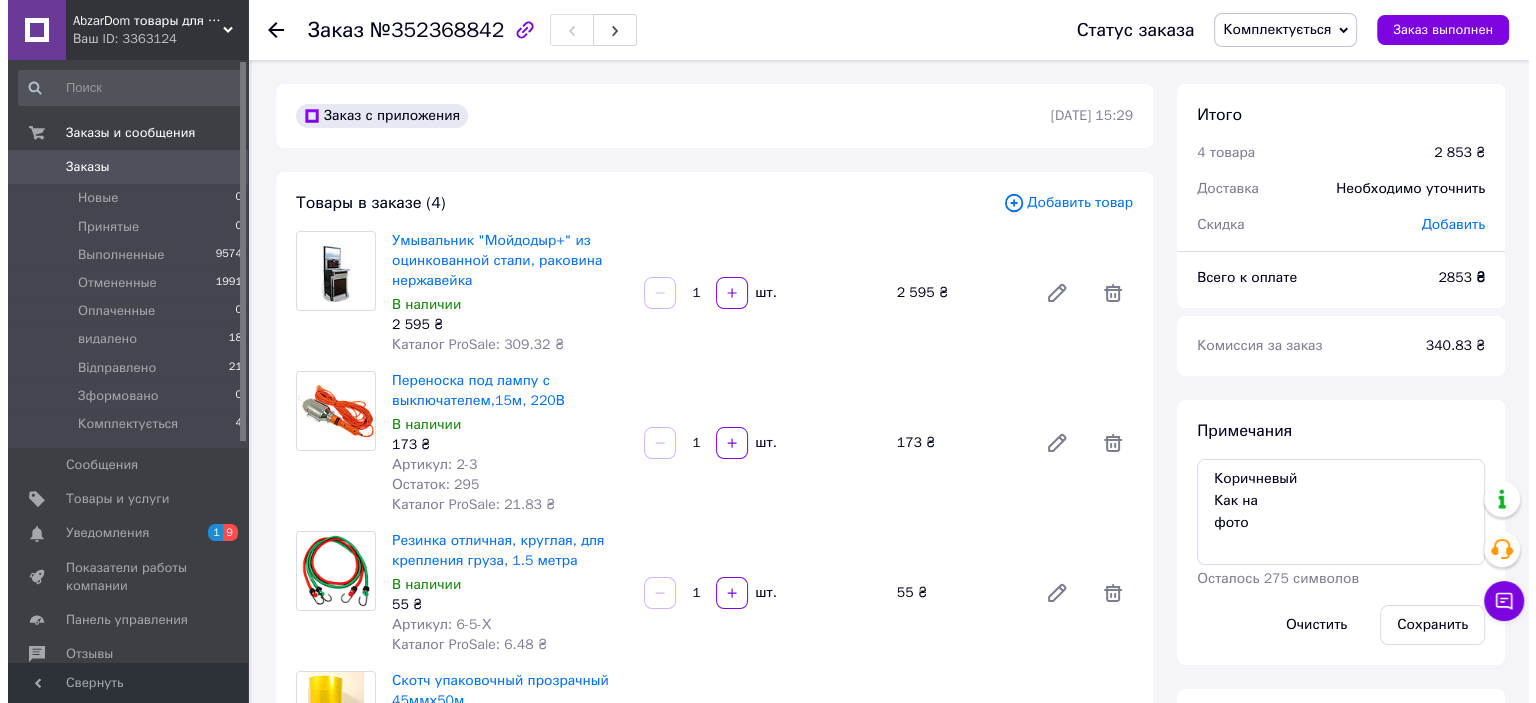 scroll, scrollTop: 400, scrollLeft: 0, axis: vertical 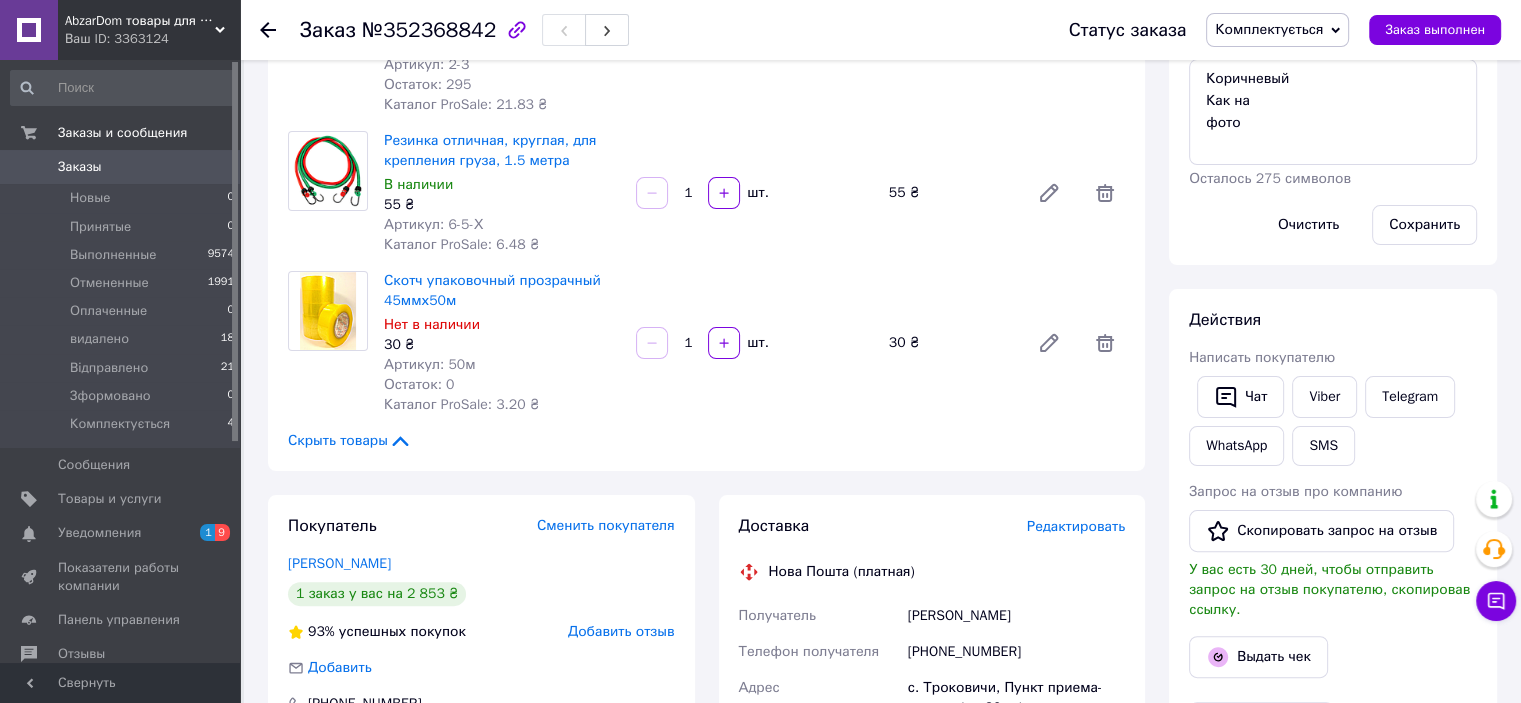 click on "Редактировать" at bounding box center (1076, 526) 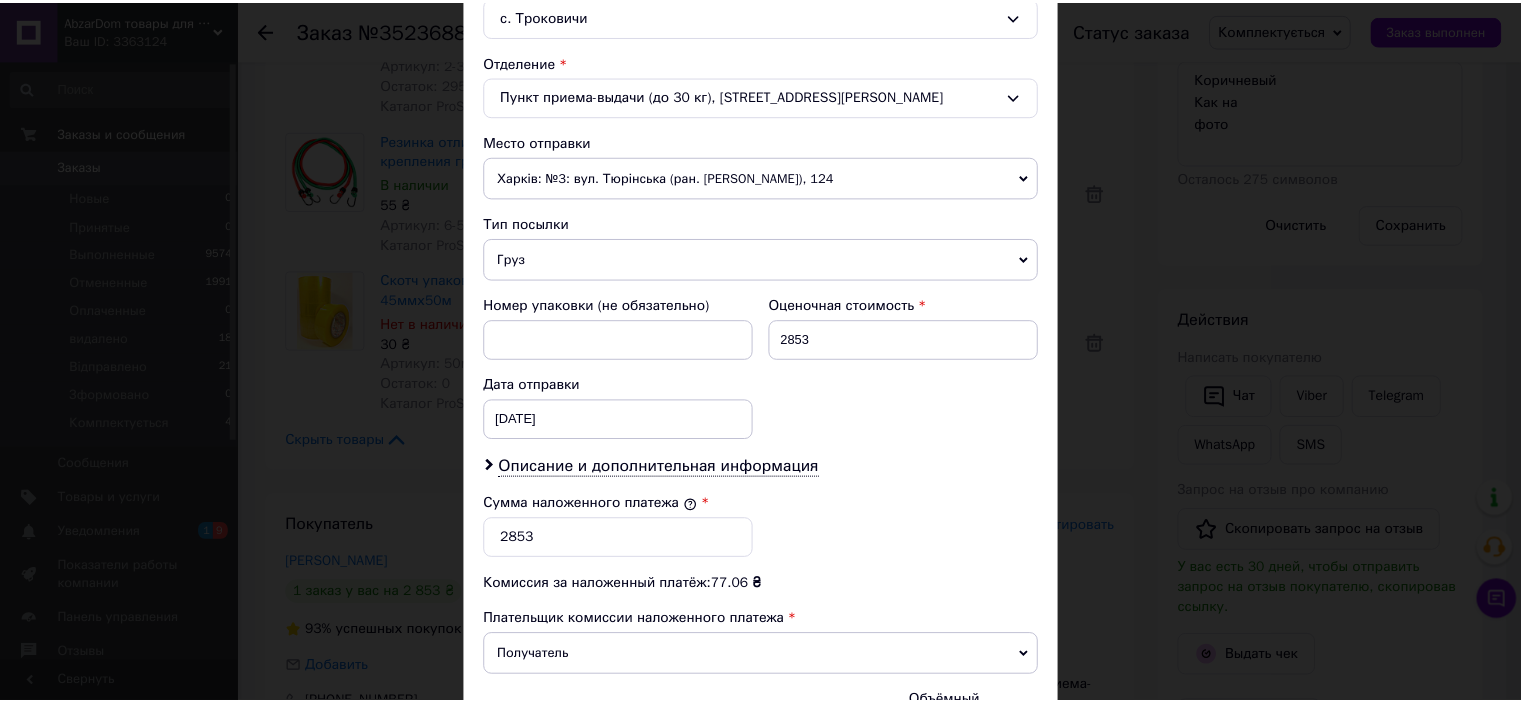 scroll, scrollTop: 800, scrollLeft: 0, axis: vertical 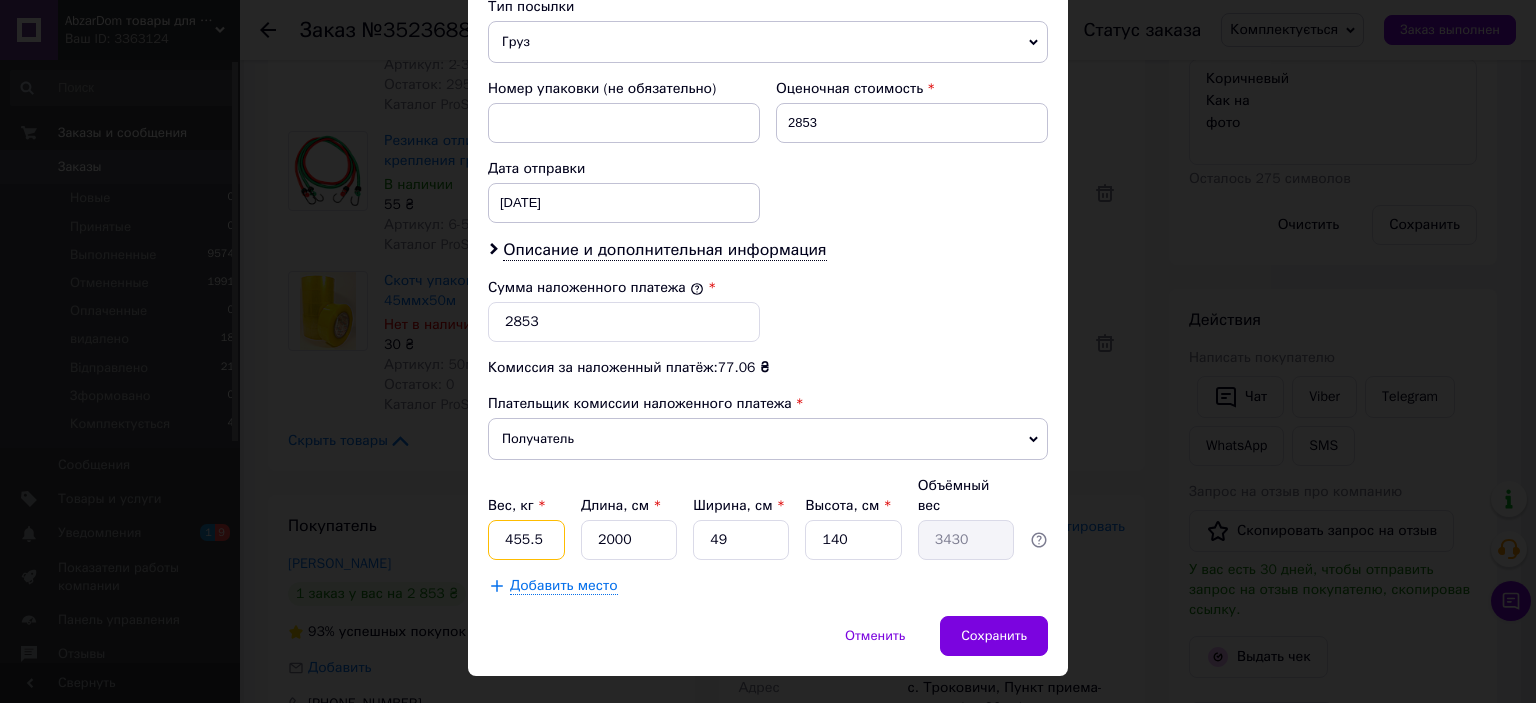 click on "455.5" at bounding box center (526, 540) 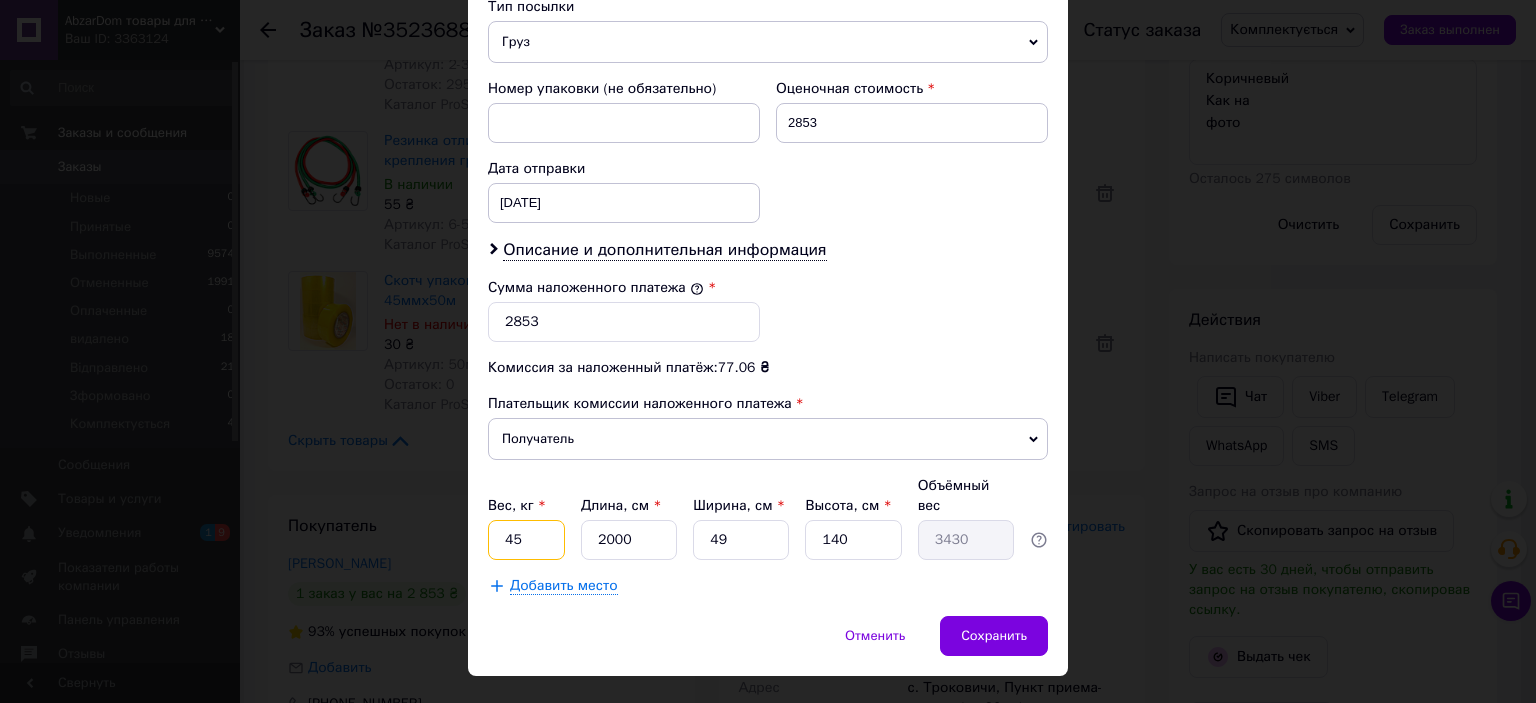 type on "4" 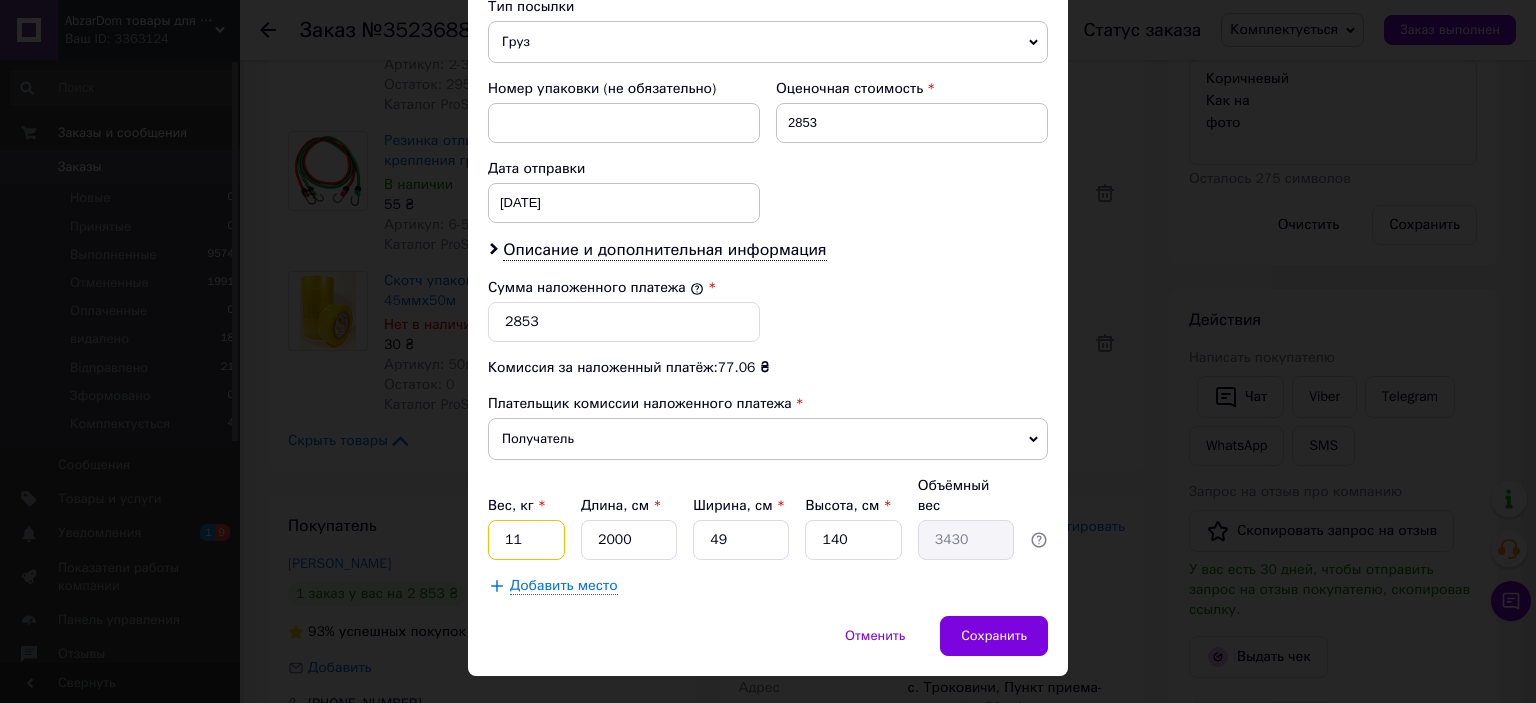 type on "11" 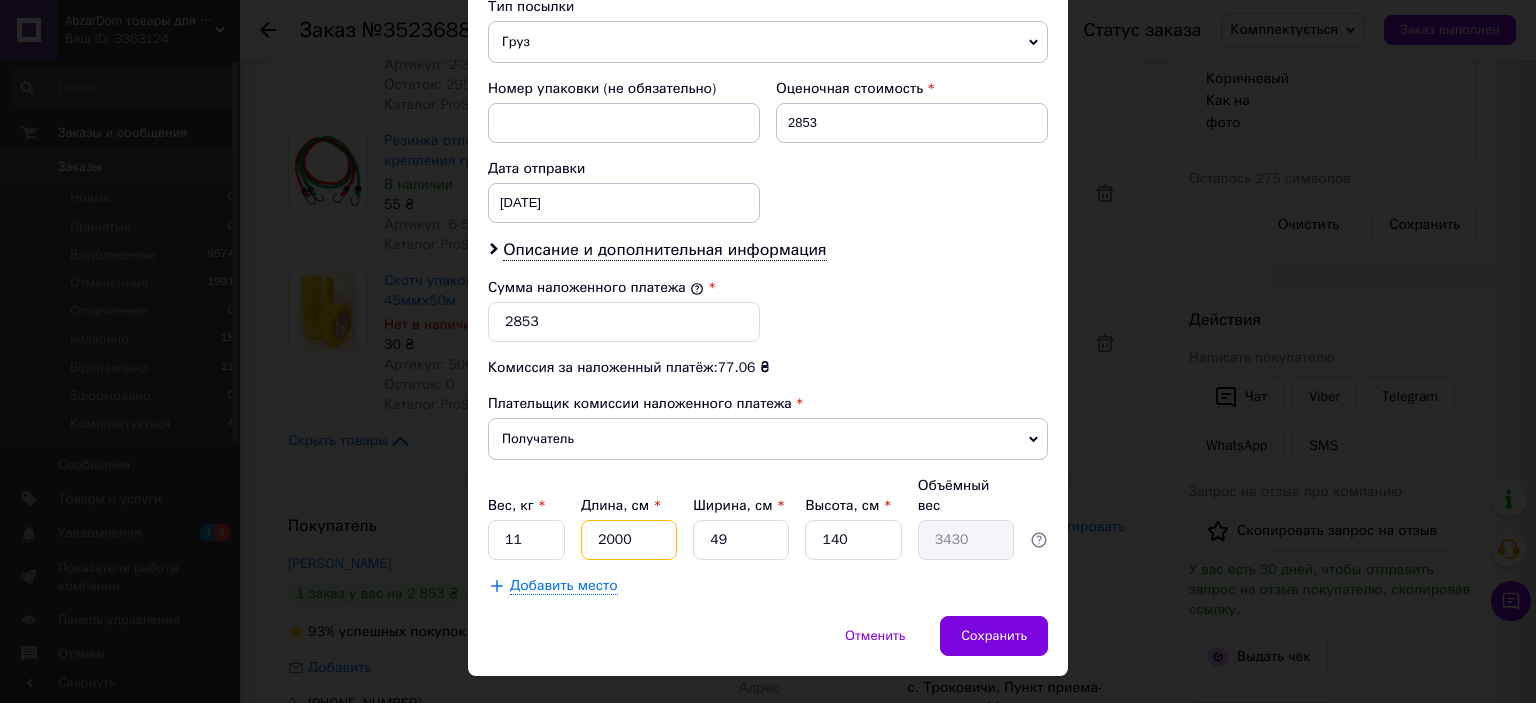 type on "8" 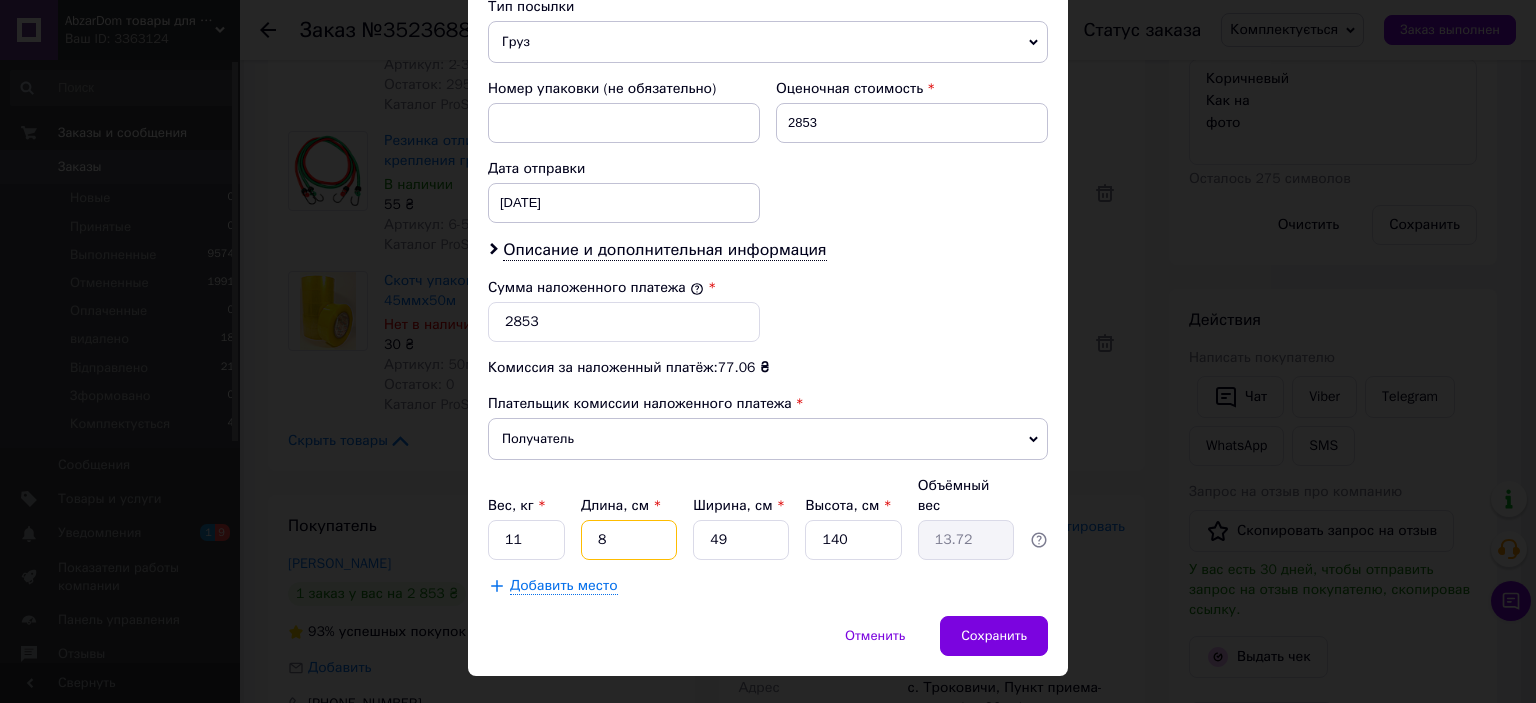 type on "80" 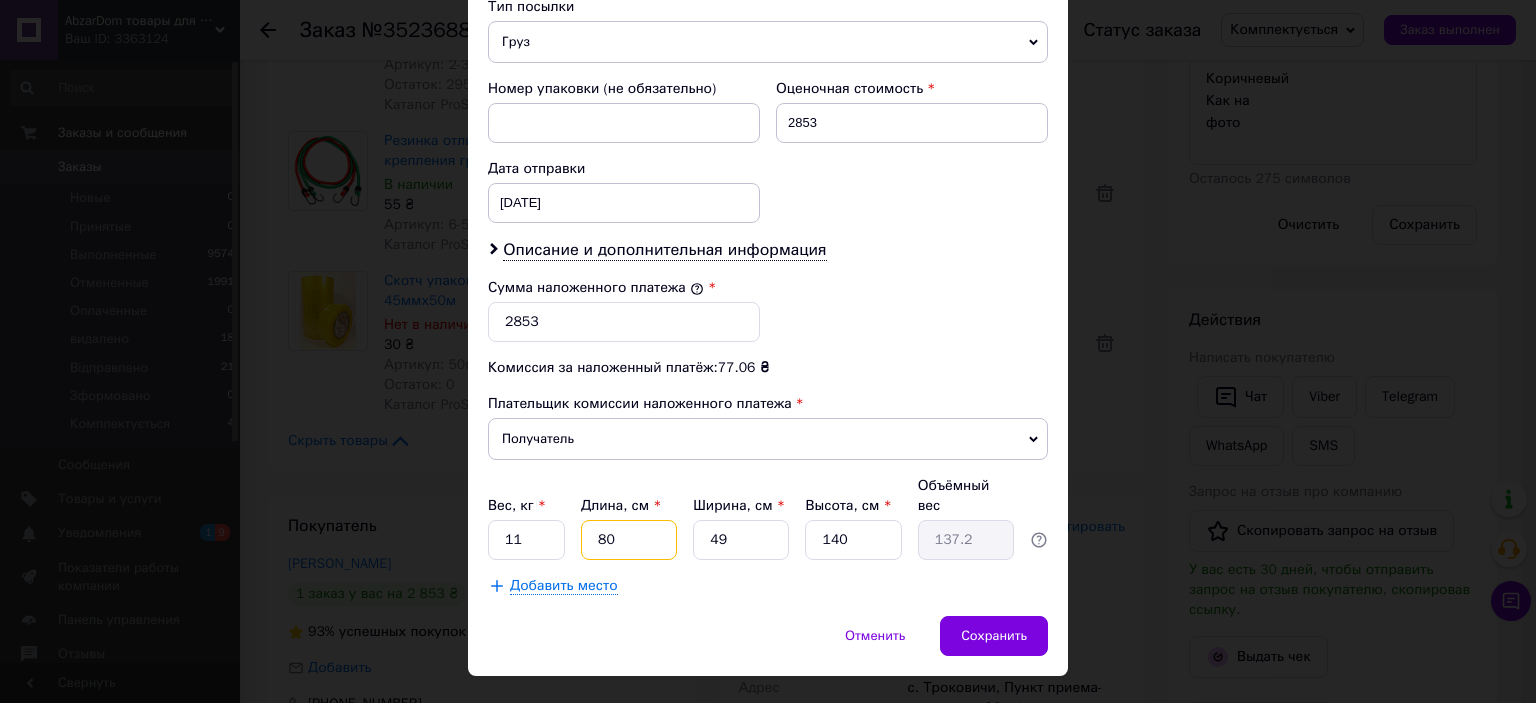 type on "80" 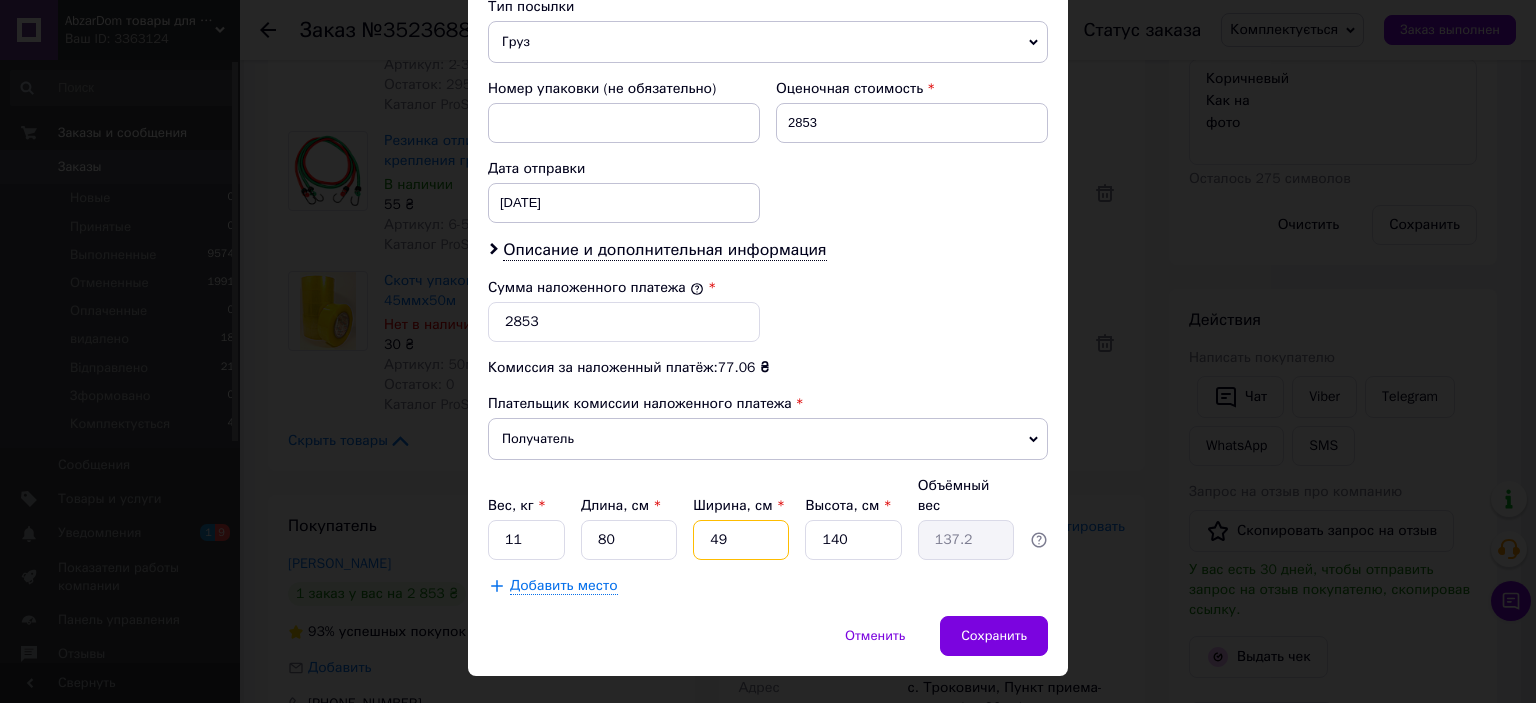 type on "5" 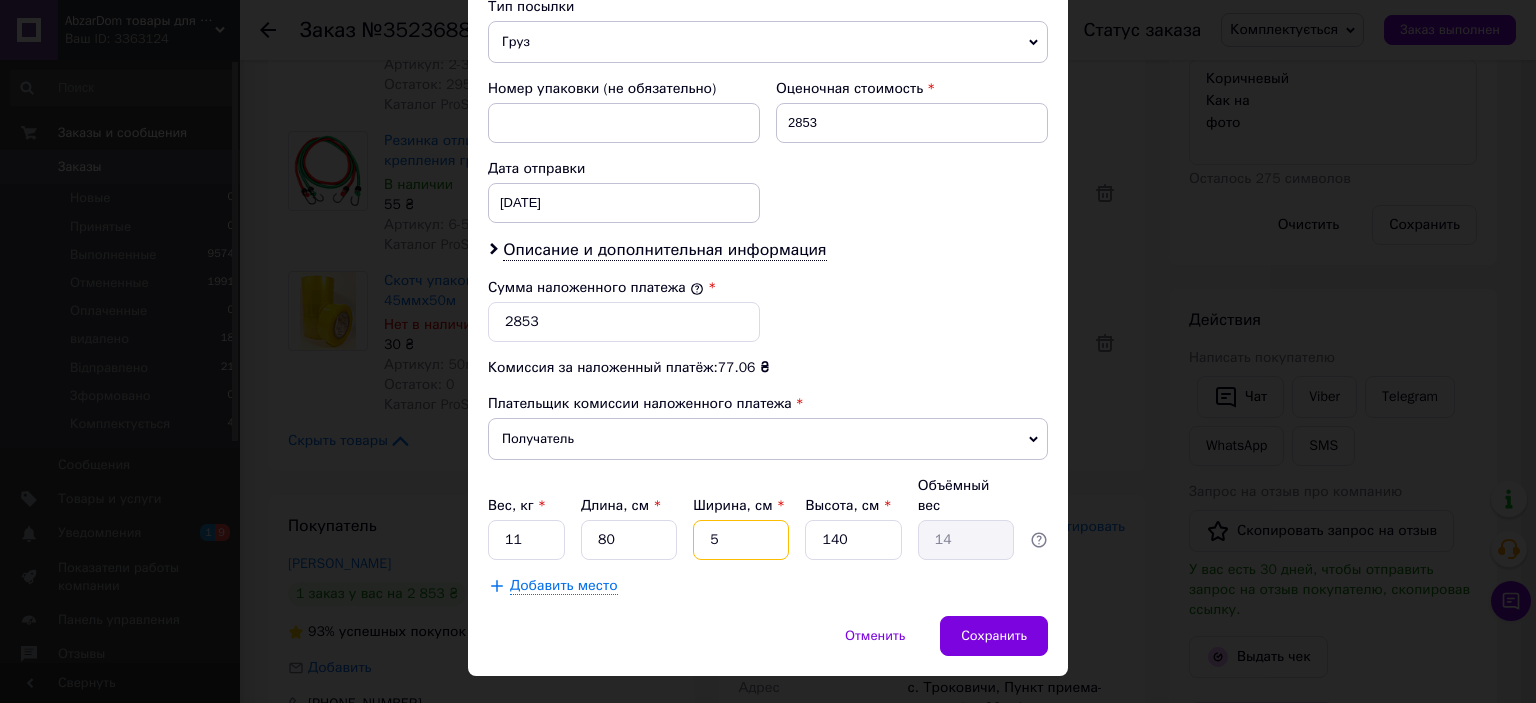 type on "50" 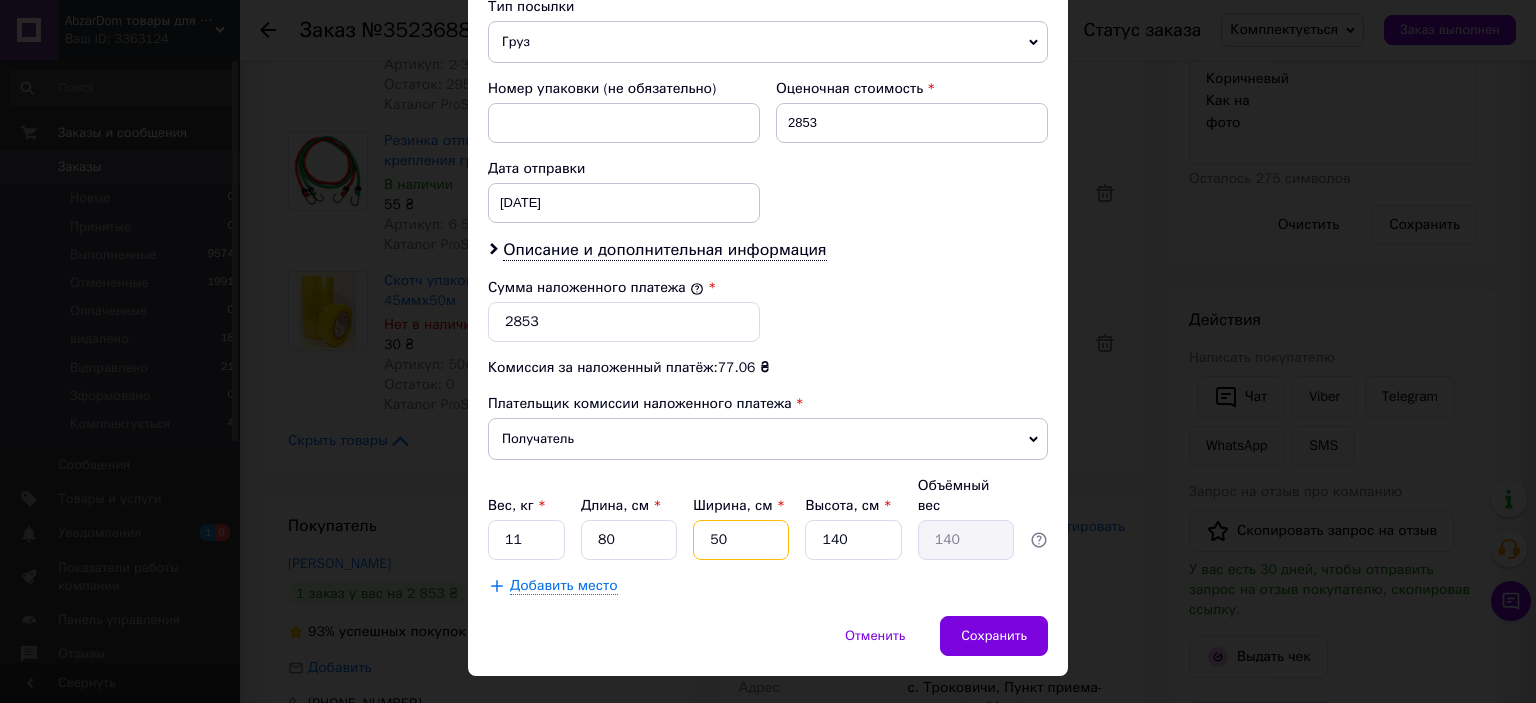 type on "50" 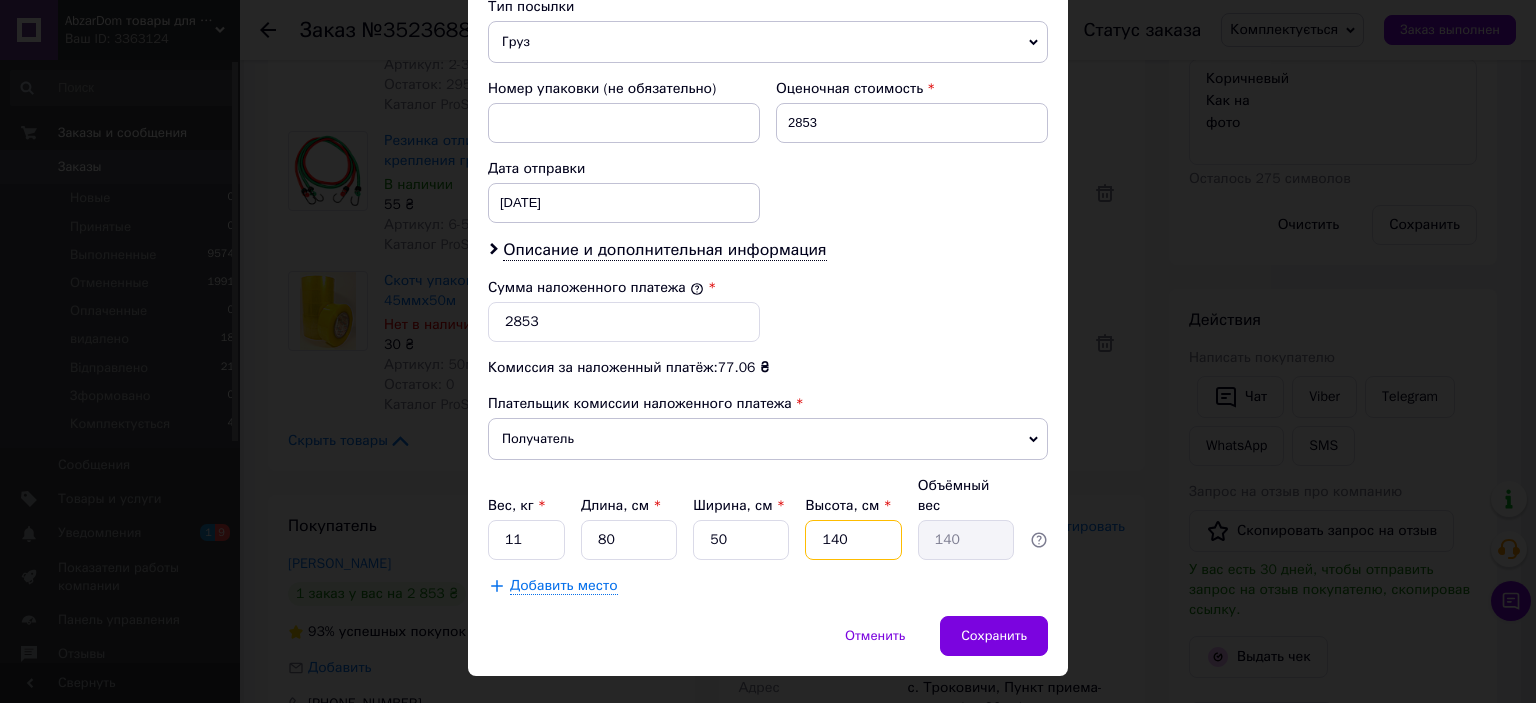 type on "1" 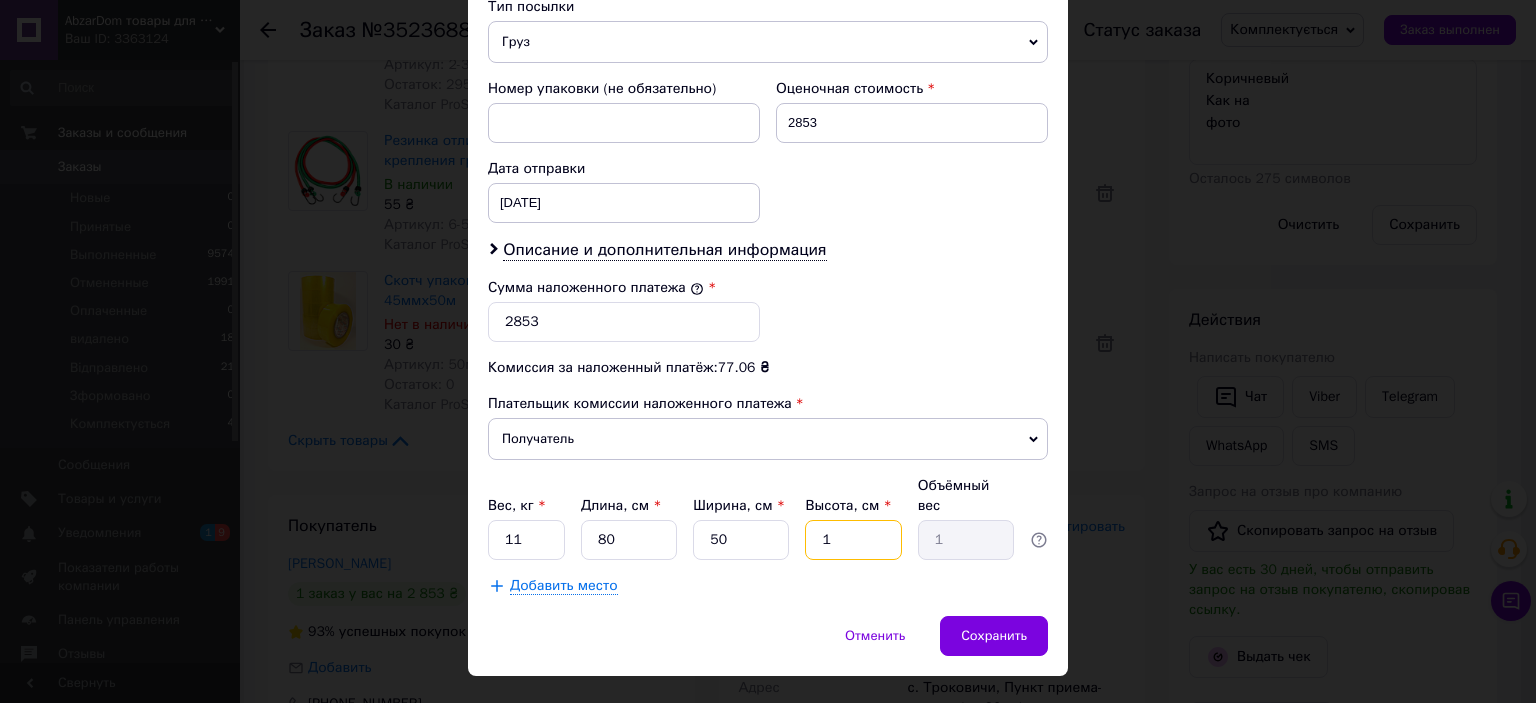 type on "18" 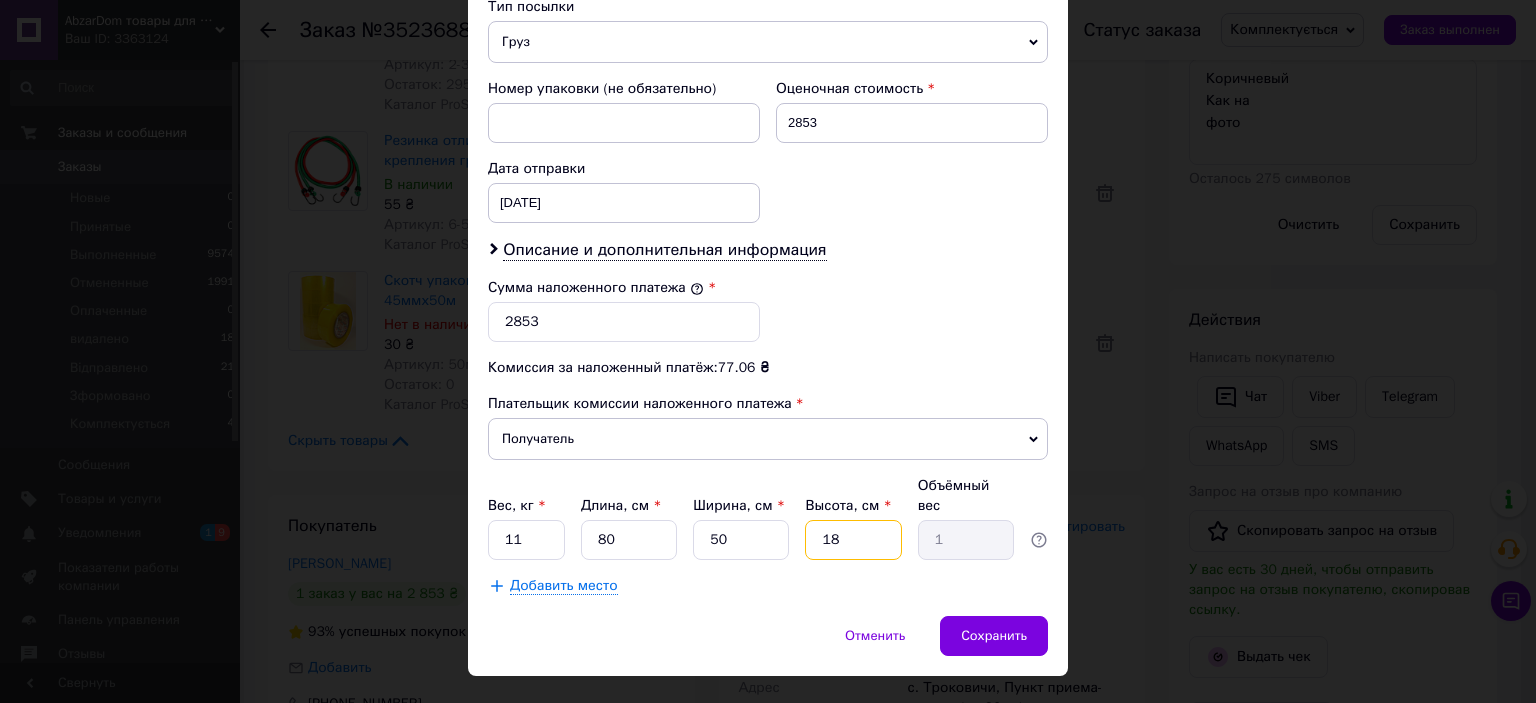 type on "18" 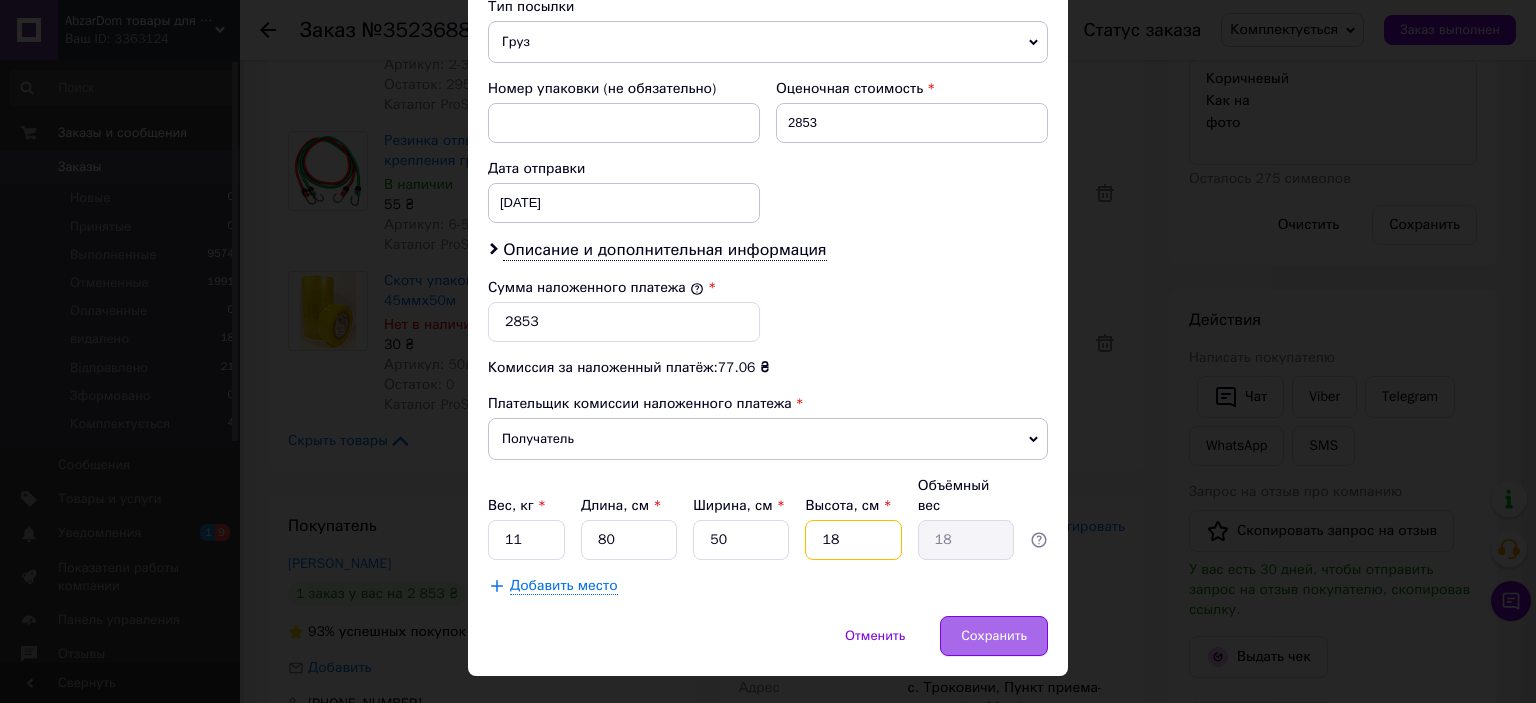 type on "18" 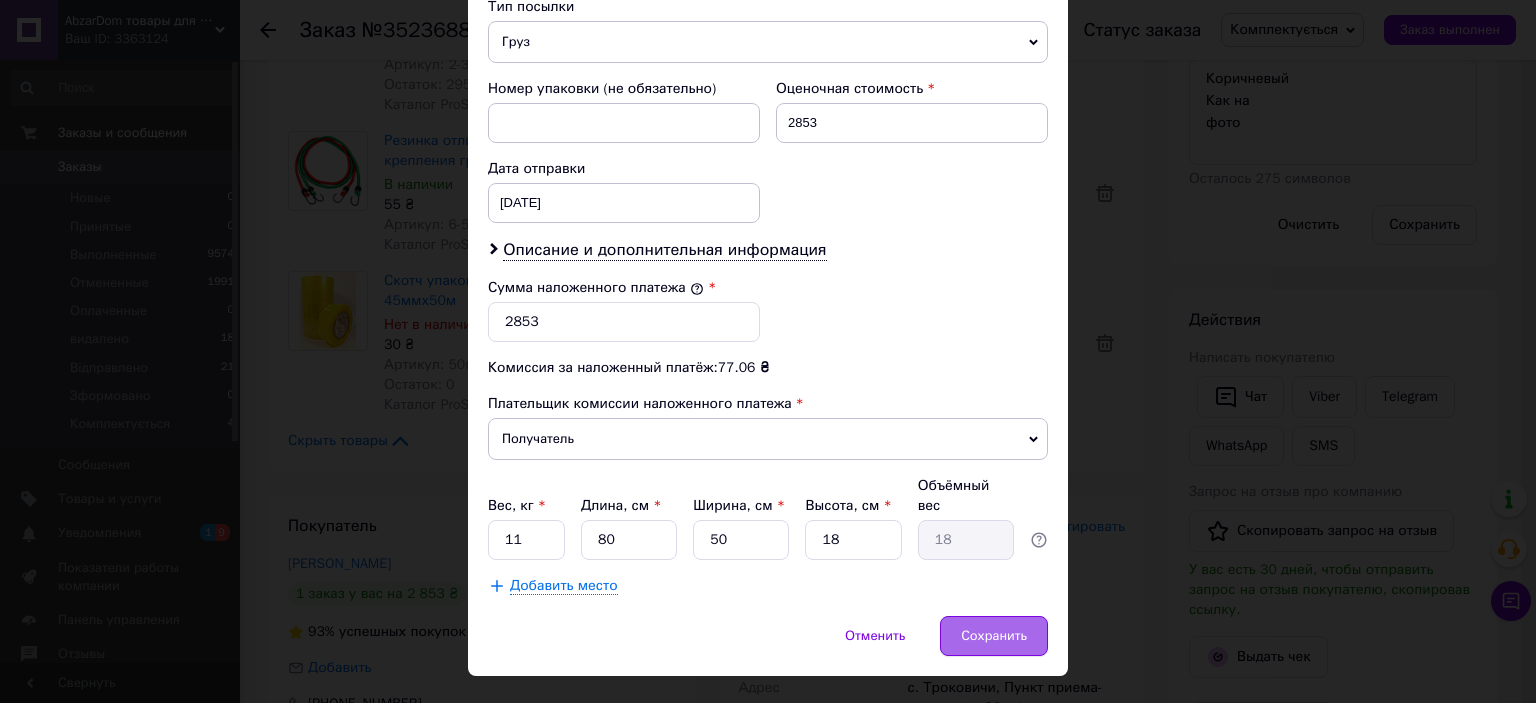 click on "Сохранить" at bounding box center (994, 636) 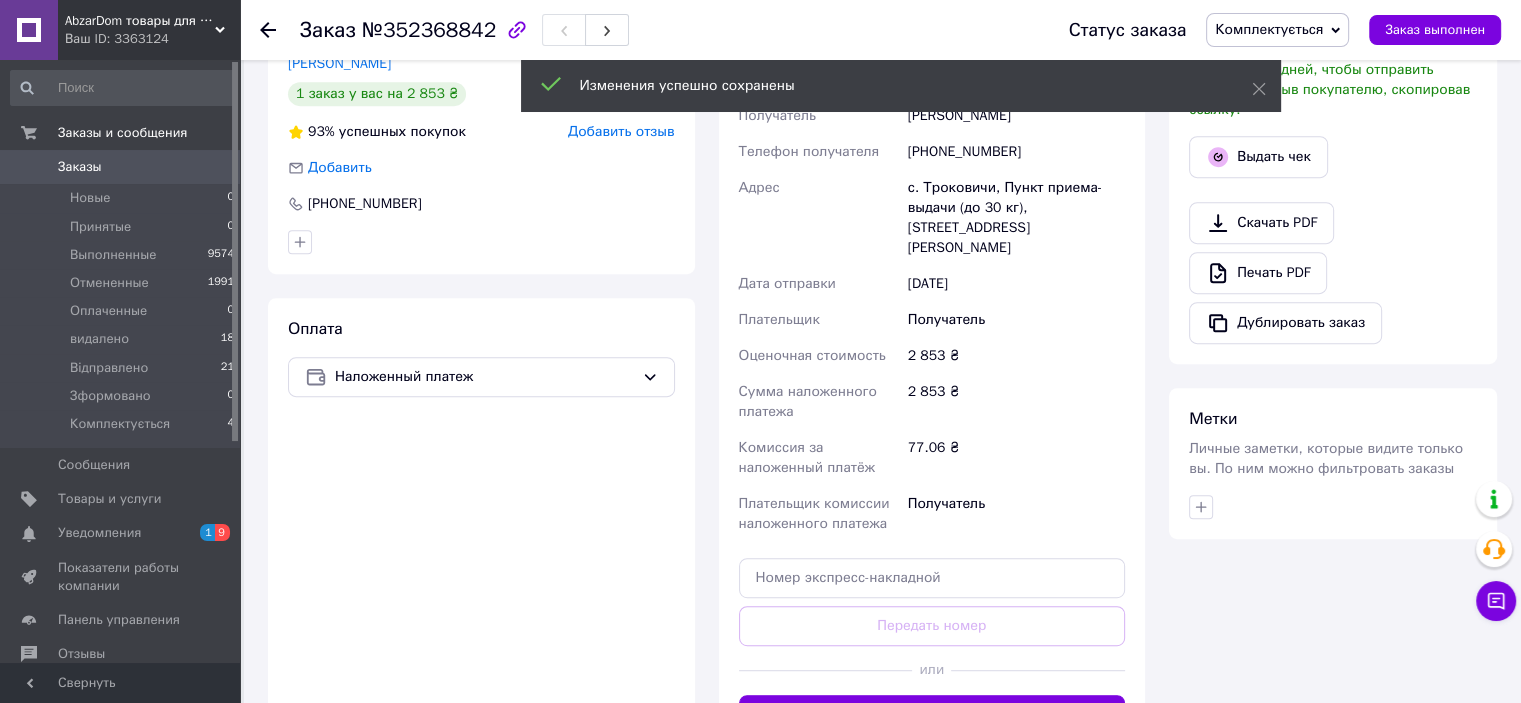 scroll, scrollTop: 1000, scrollLeft: 0, axis: vertical 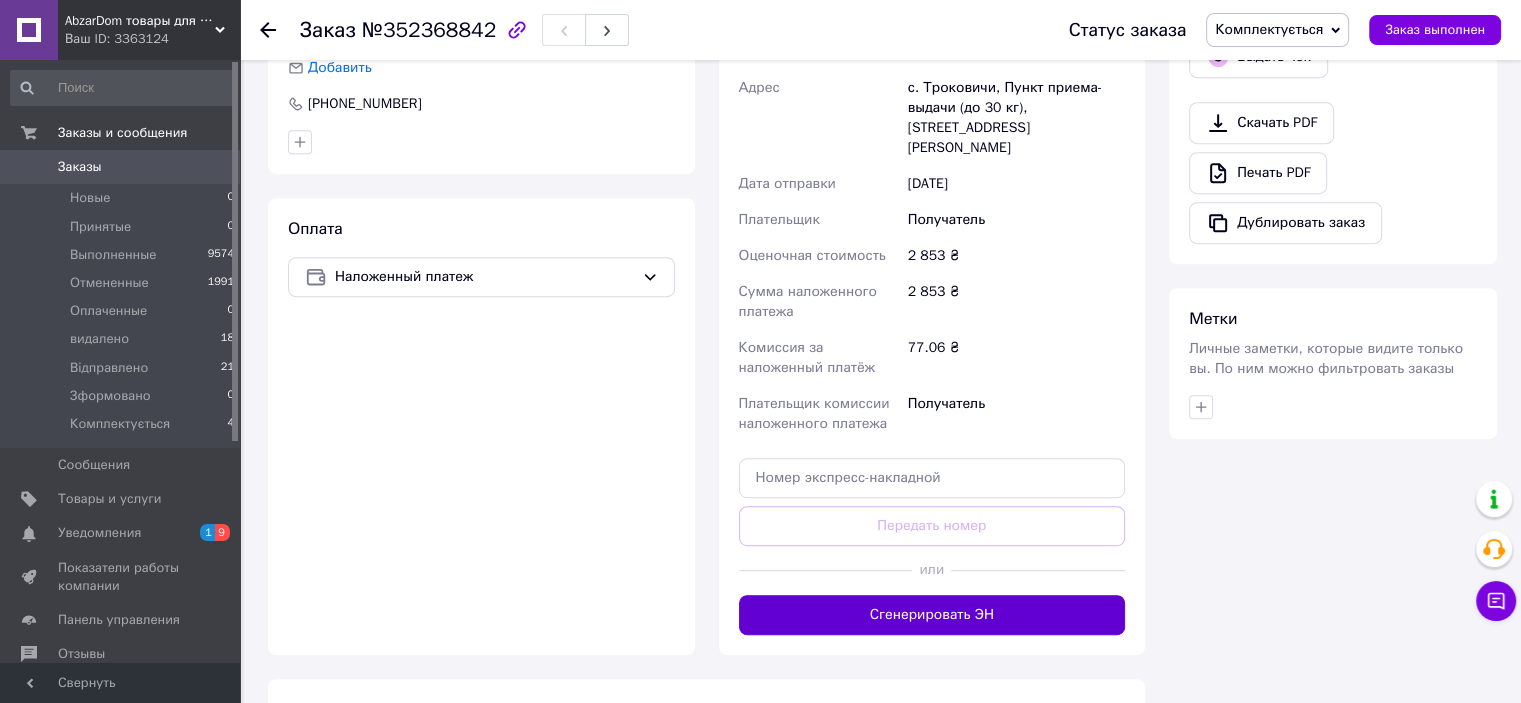 click on "Сгенерировать ЭН" at bounding box center [932, 615] 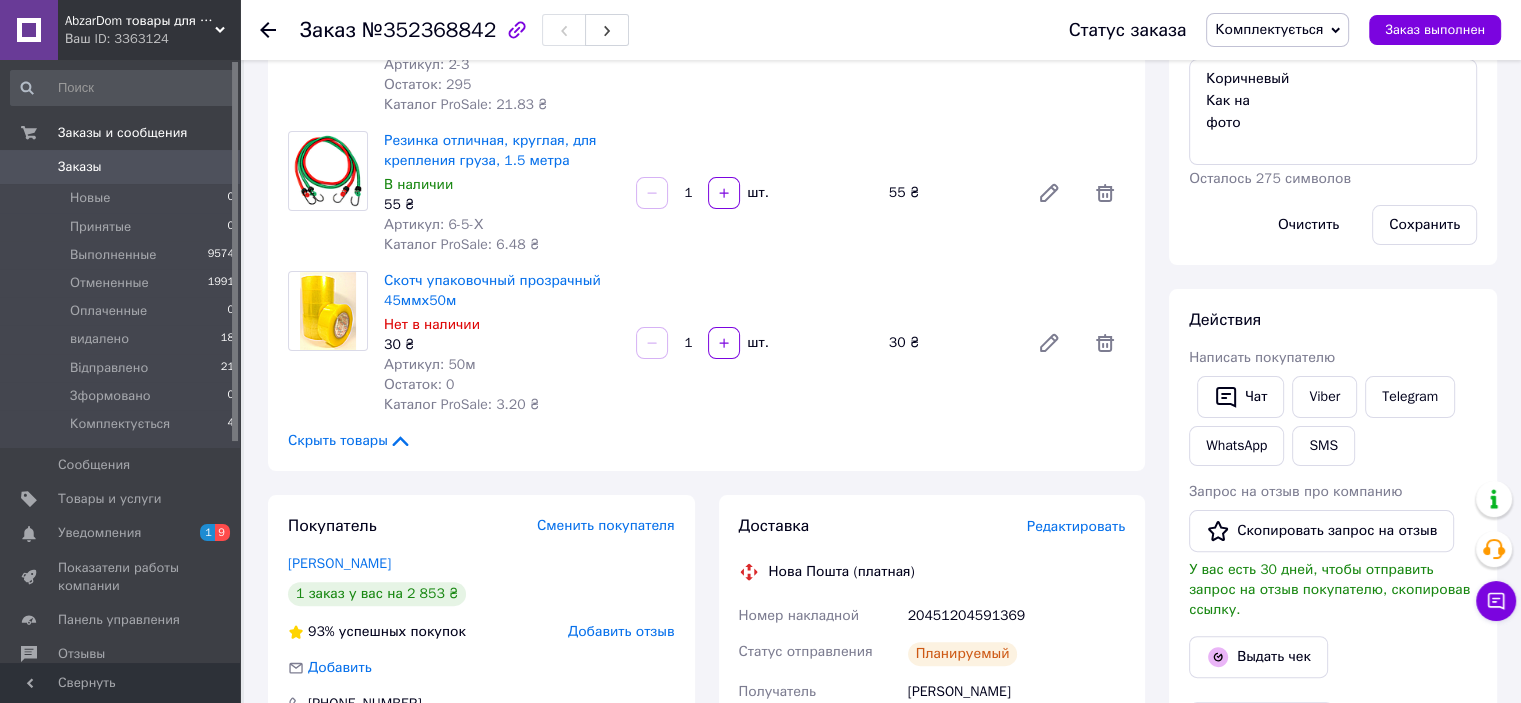 scroll, scrollTop: 900, scrollLeft: 0, axis: vertical 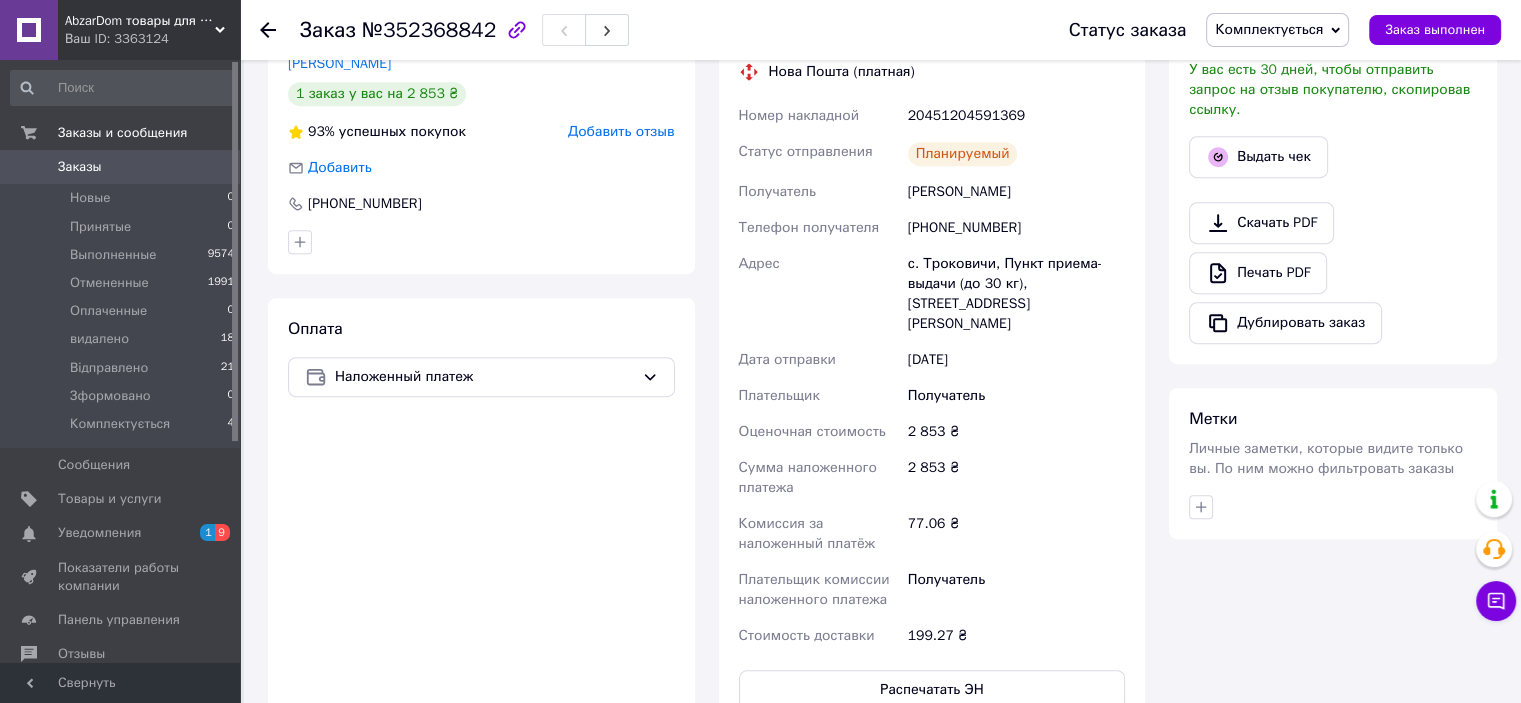 click 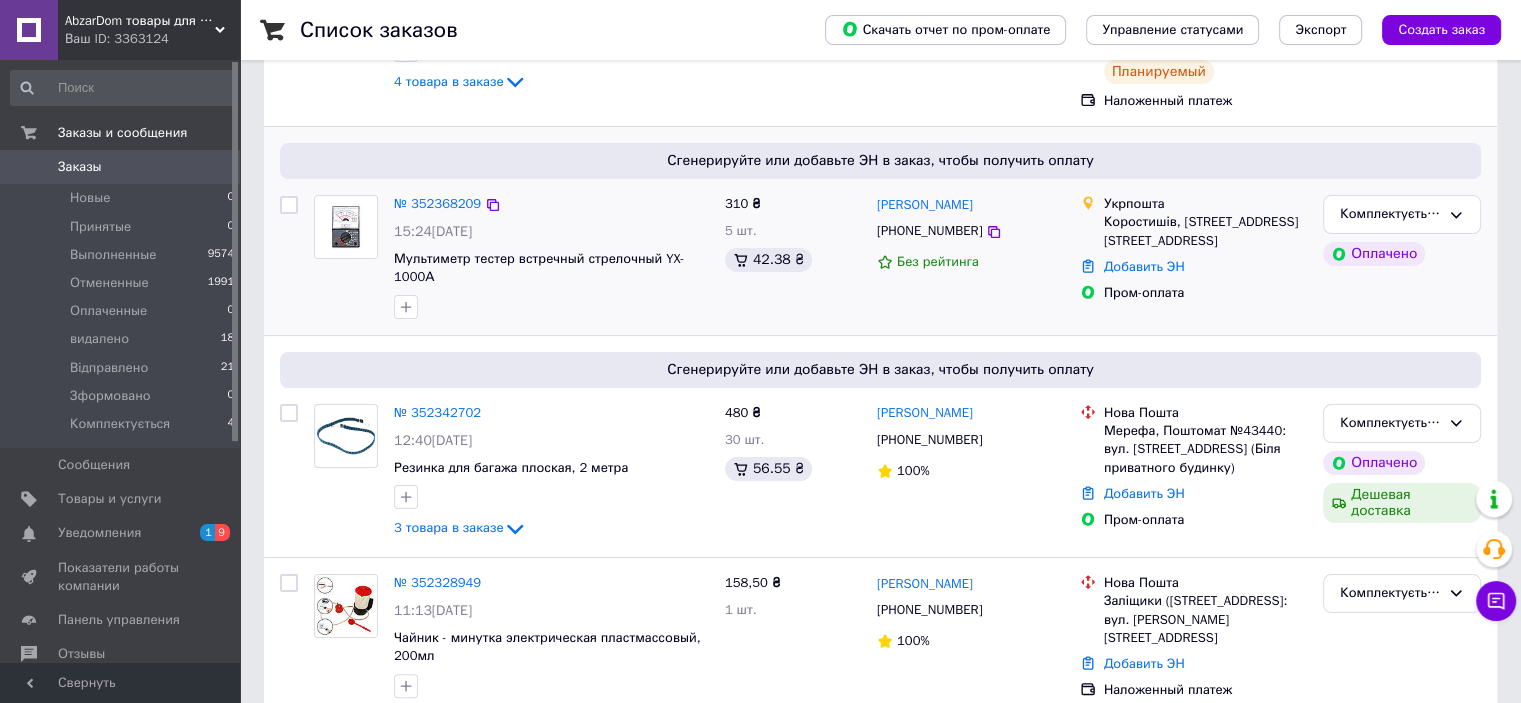scroll, scrollTop: 300, scrollLeft: 0, axis: vertical 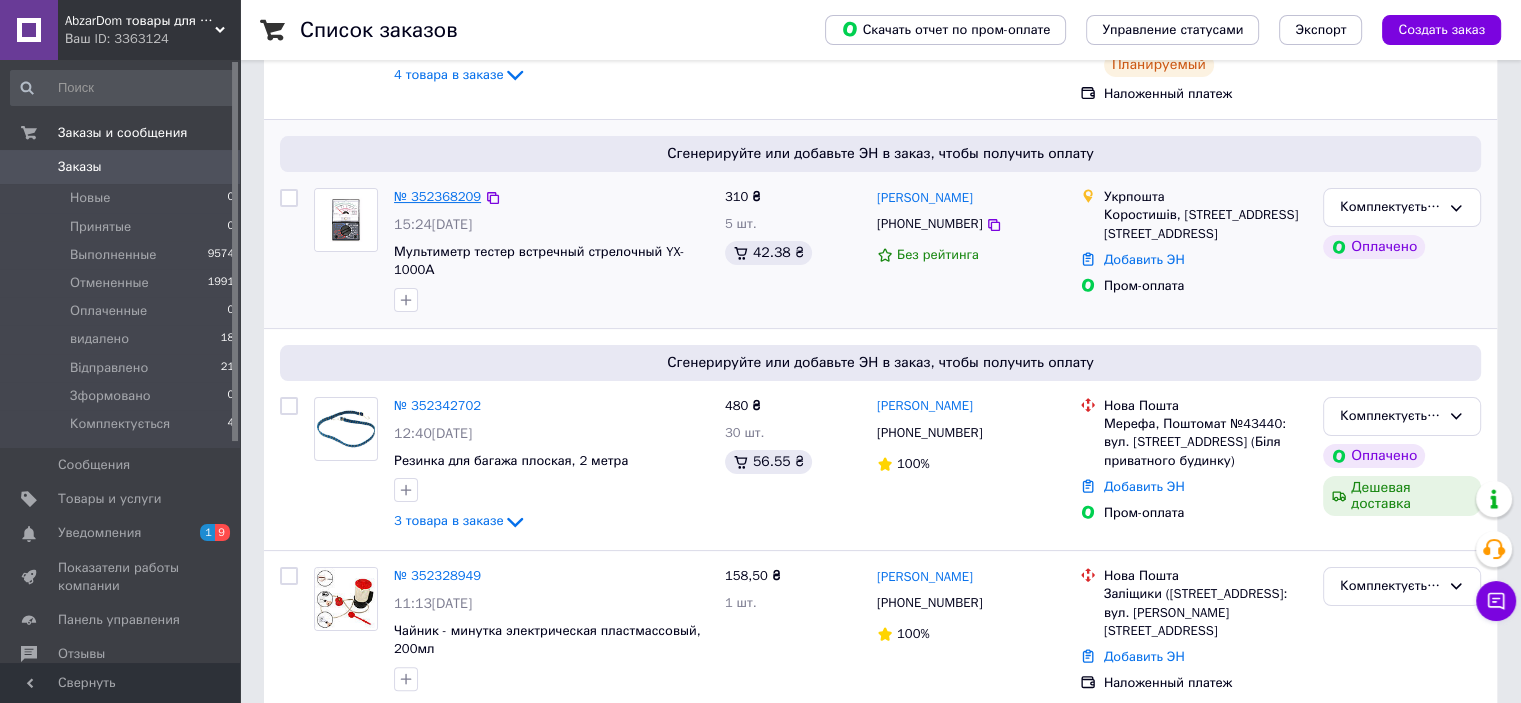 click on "№ 352368209" at bounding box center (437, 196) 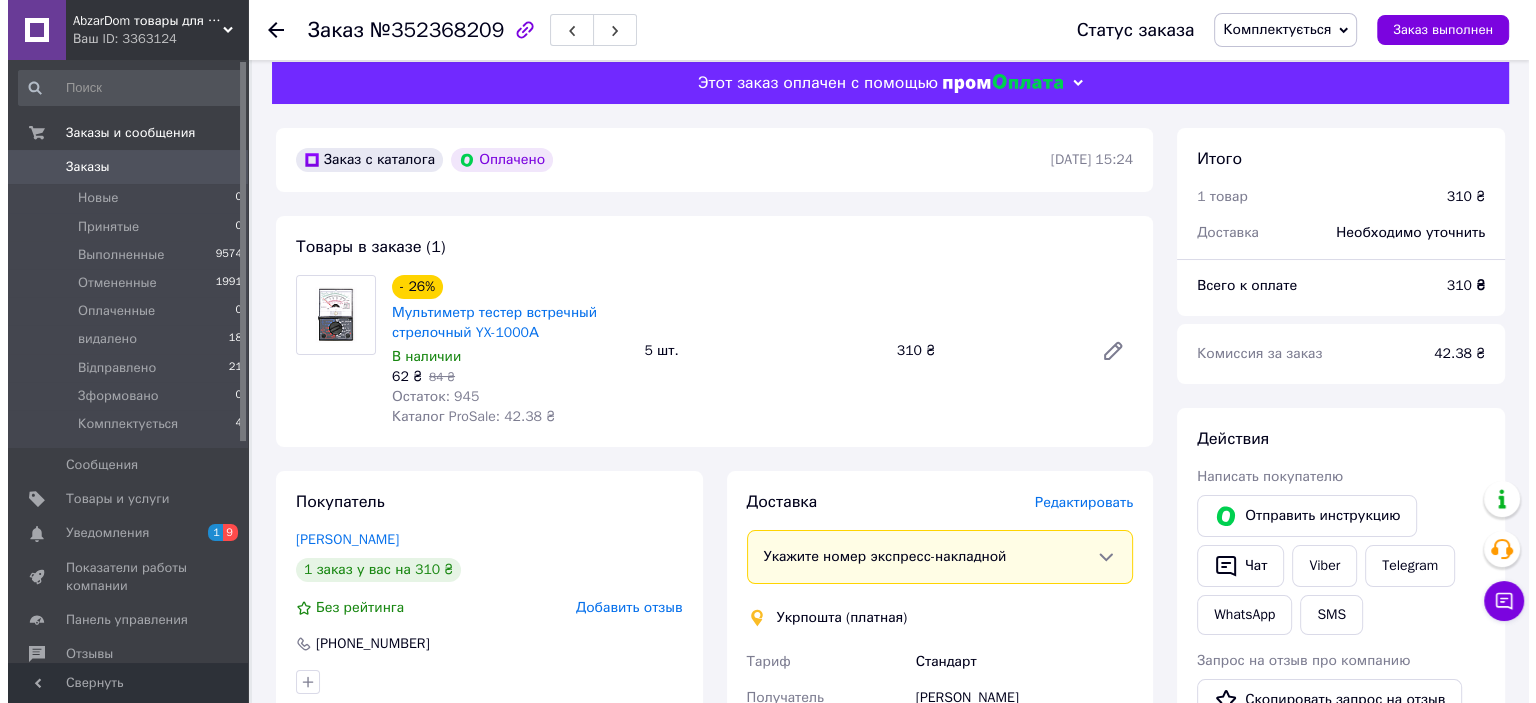 scroll, scrollTop: 0, scrollLeft: 0, axis: both 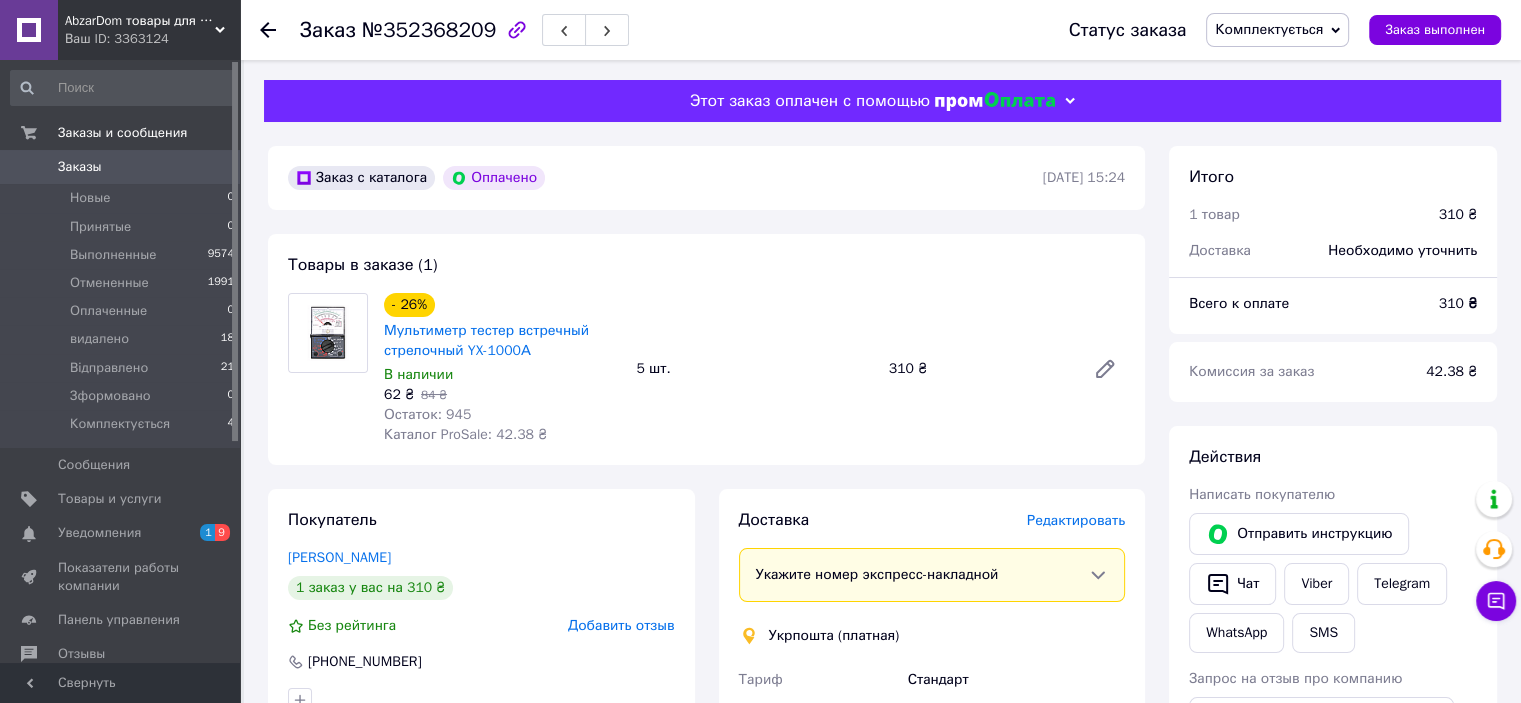 click on "Редактировать" at bounding box center (1076, 520) 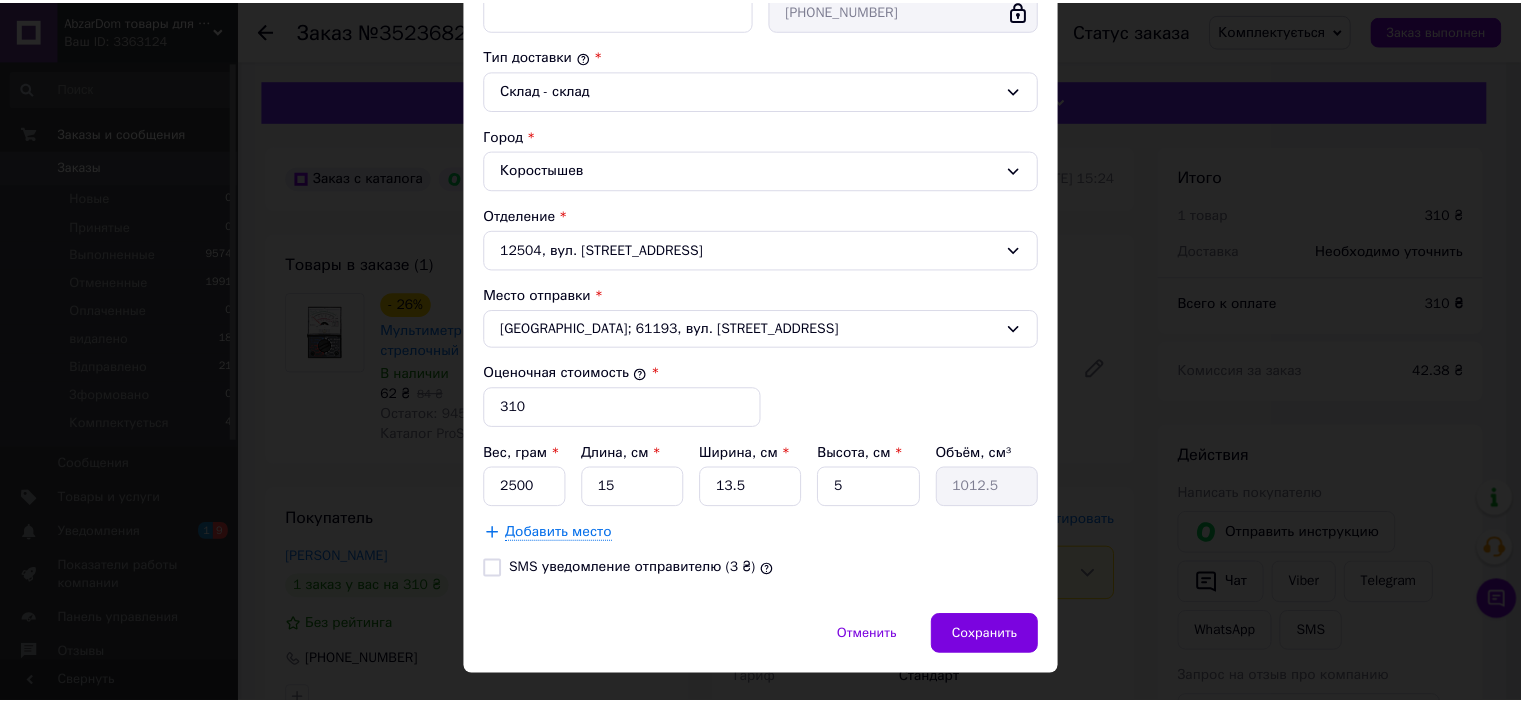 scroll, scrollTop: 543, scrollLeft: 0, axis: vertical 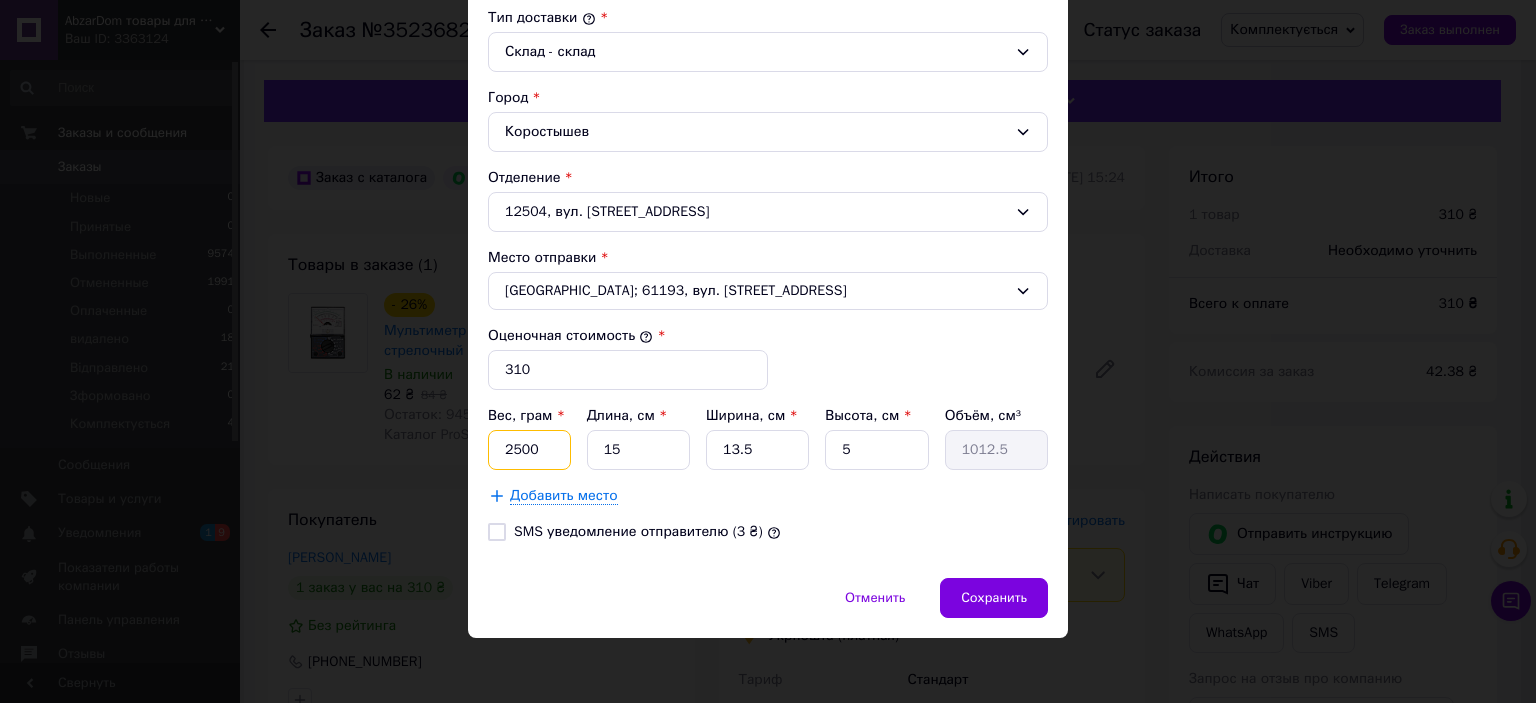 click on "2500" at bounding box center [529, 450] 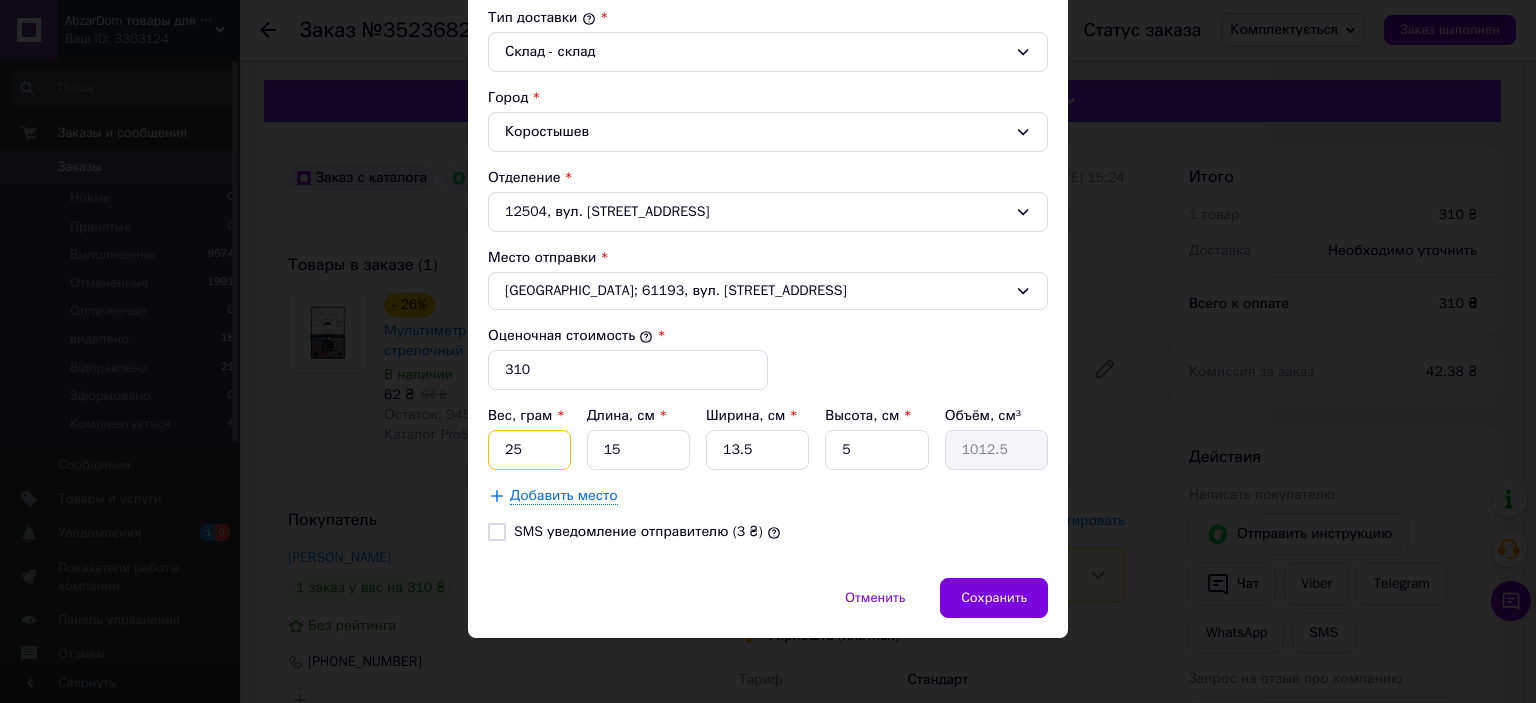type on "2" 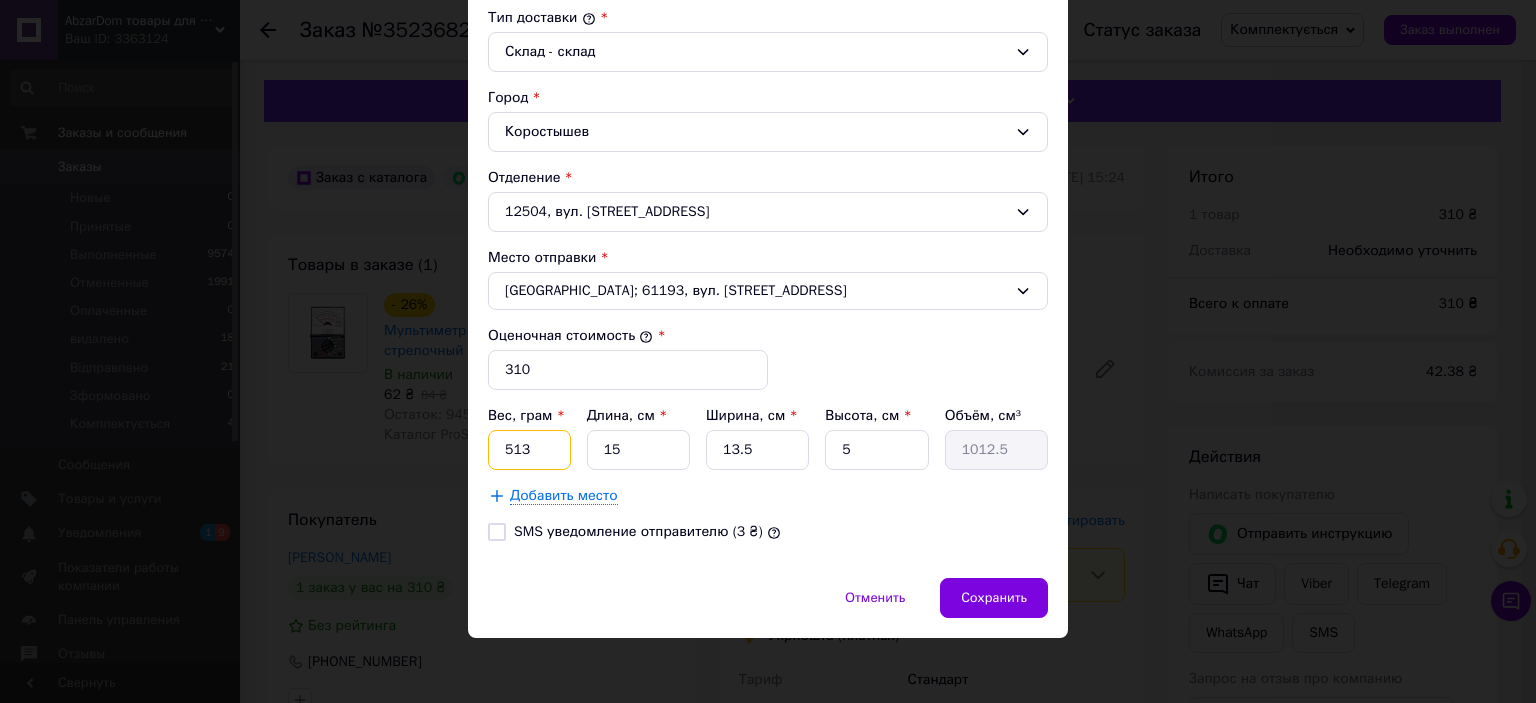 type on "513" 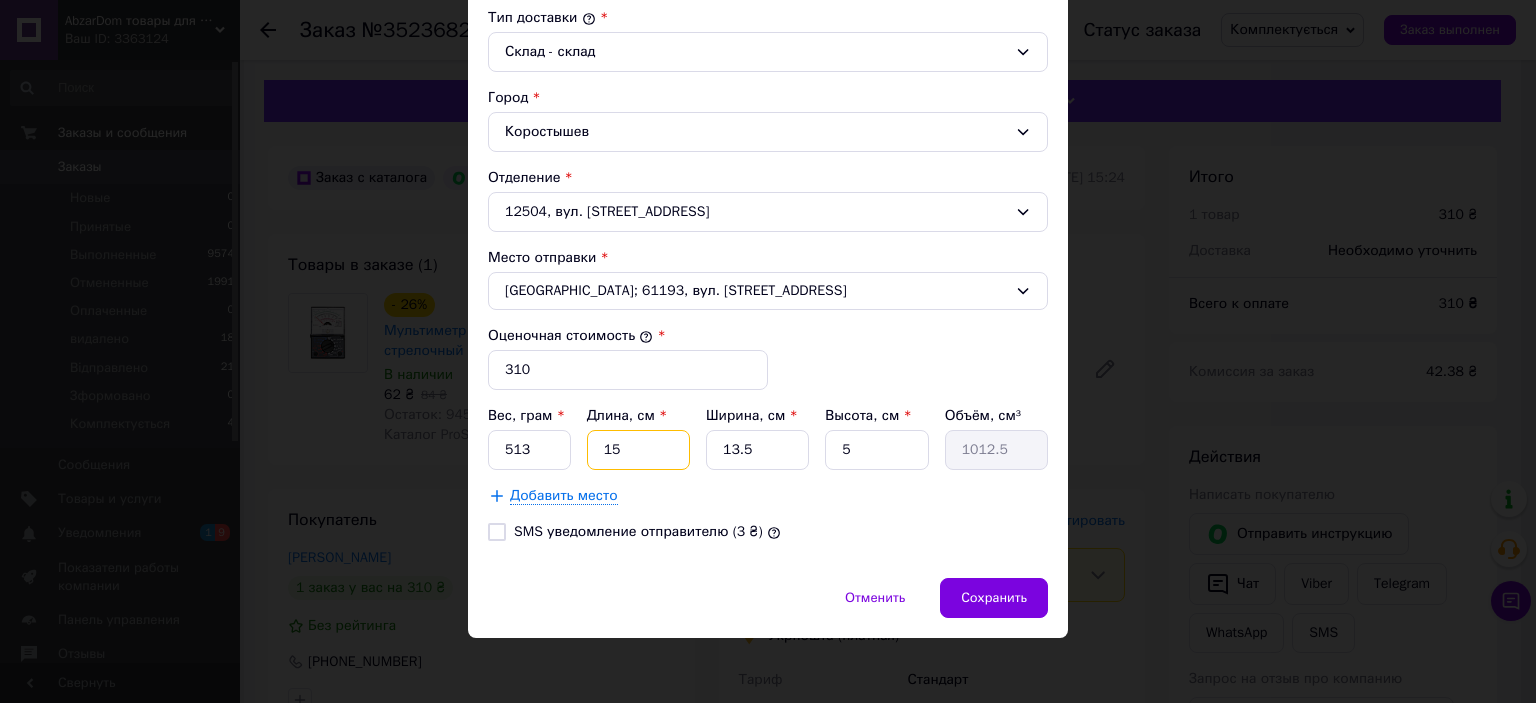 type on "1" 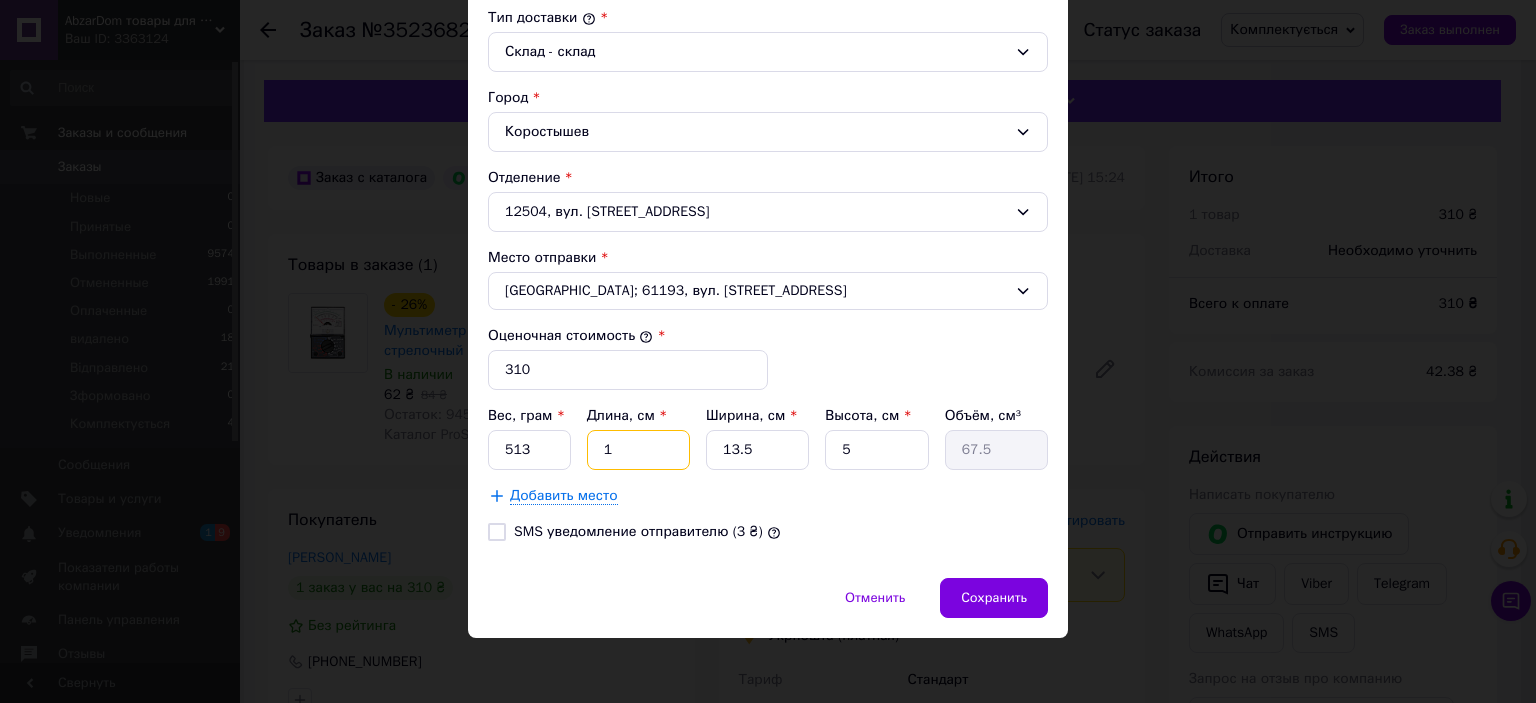 type on "18" 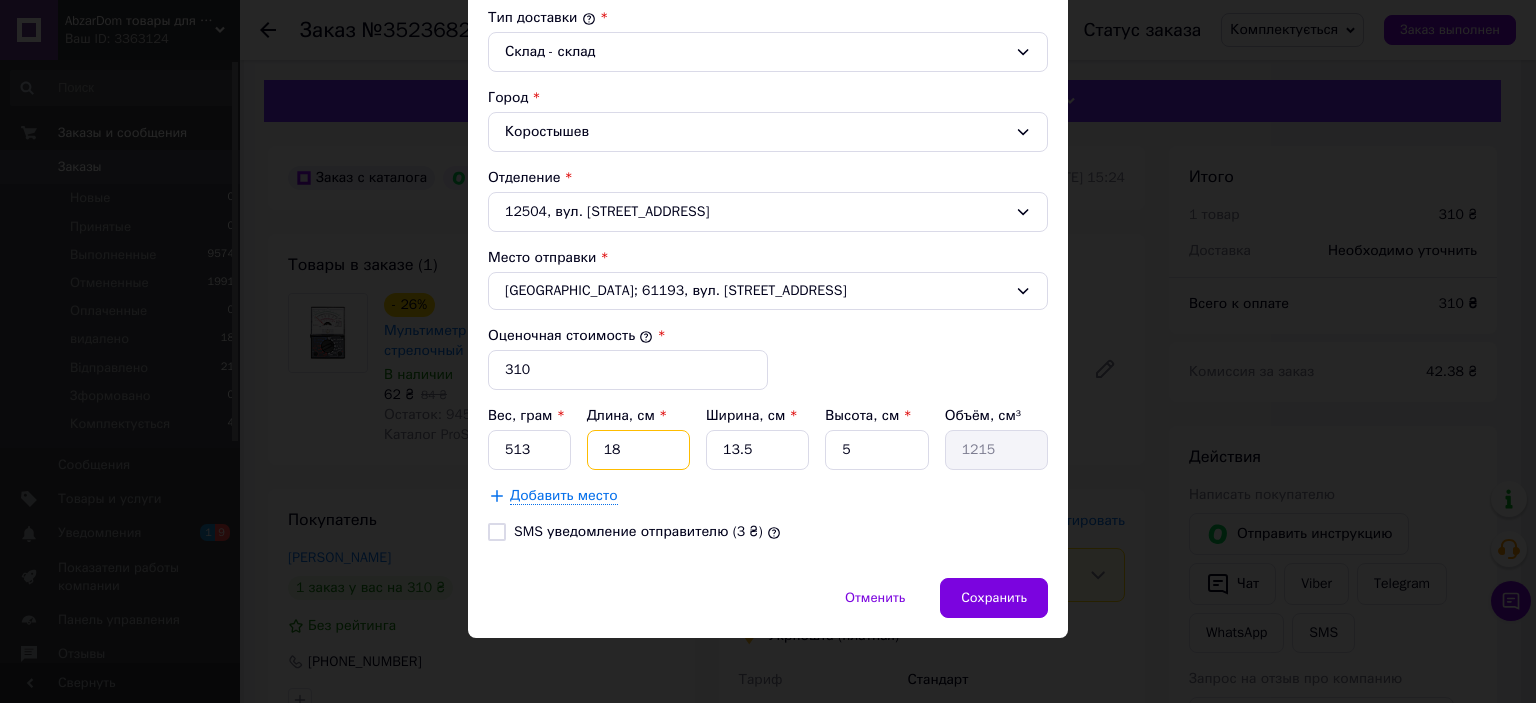 type on "18" 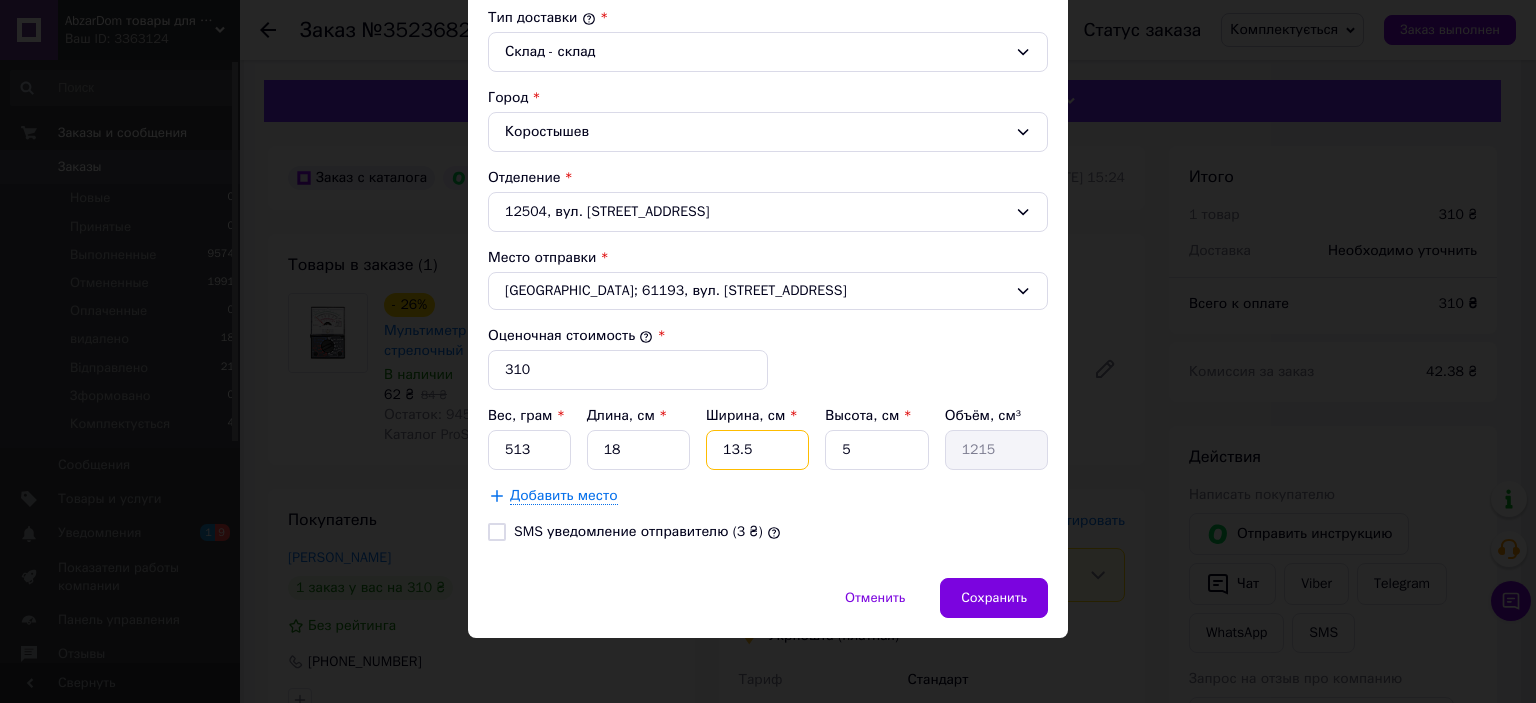 type on "1" 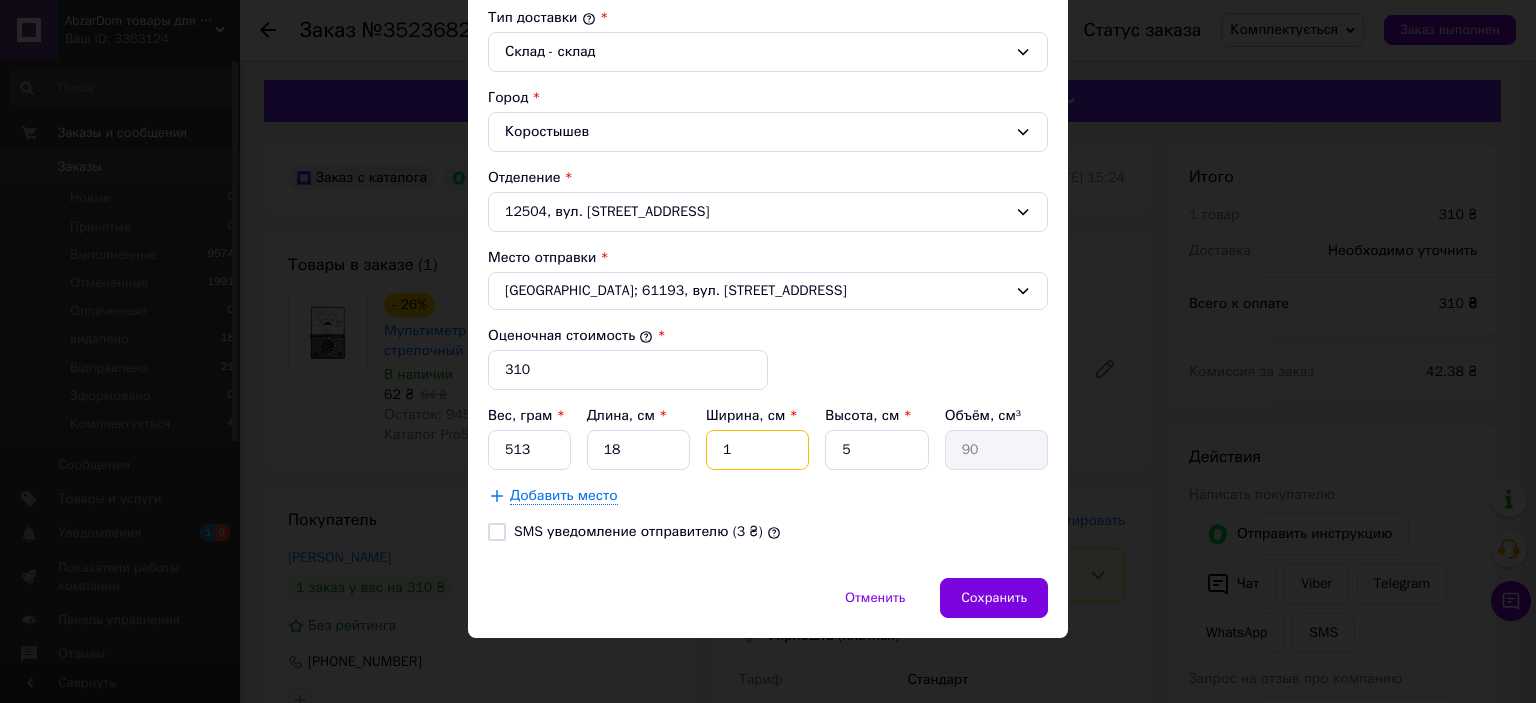 type on "13" 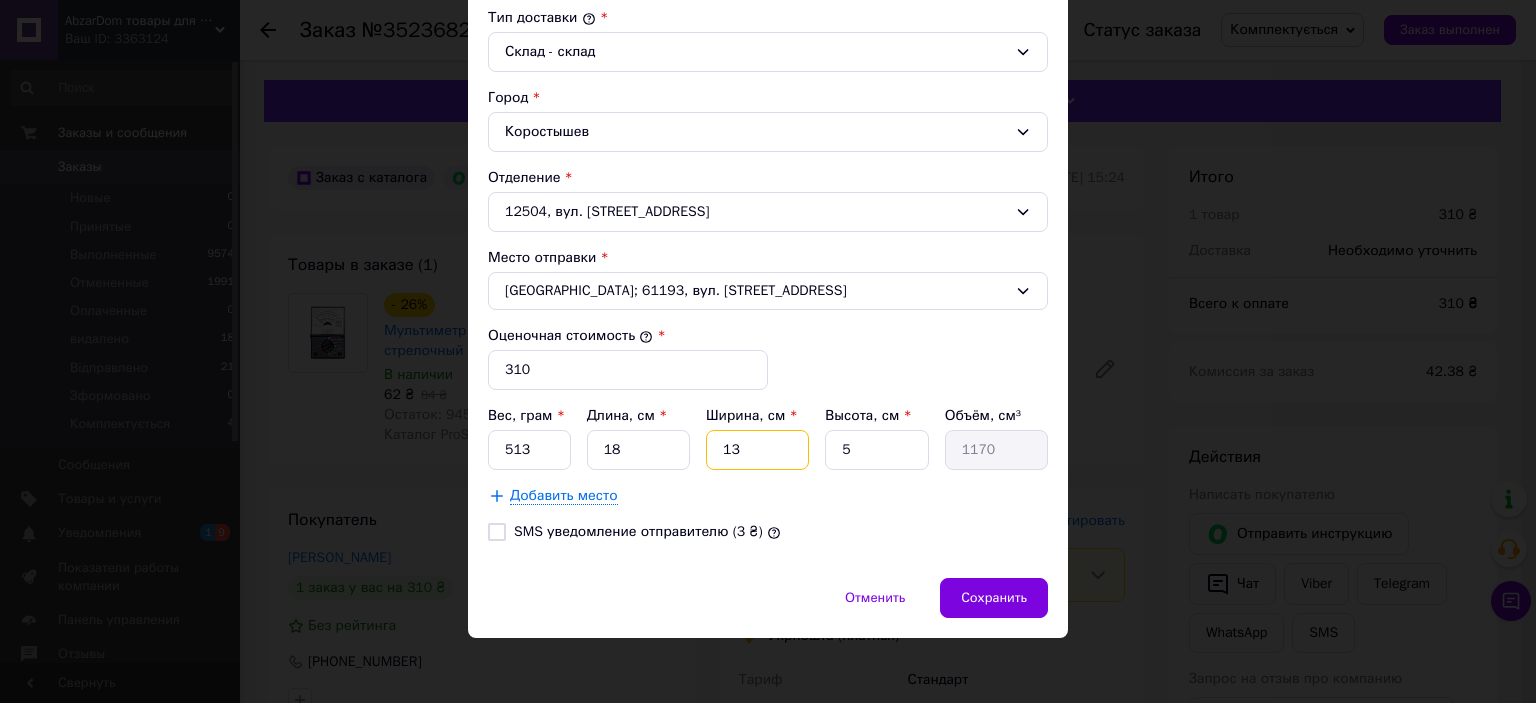 type on "13" 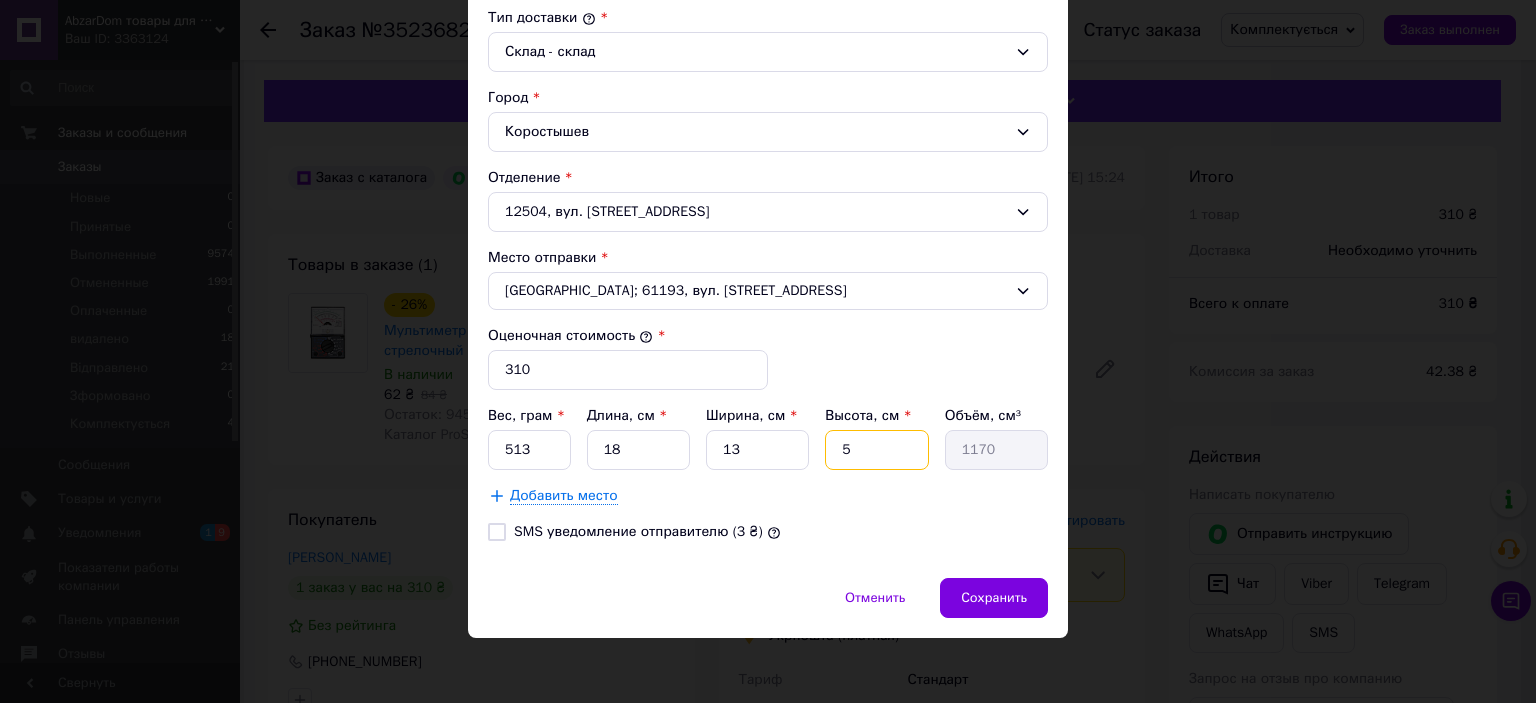 type on "1" 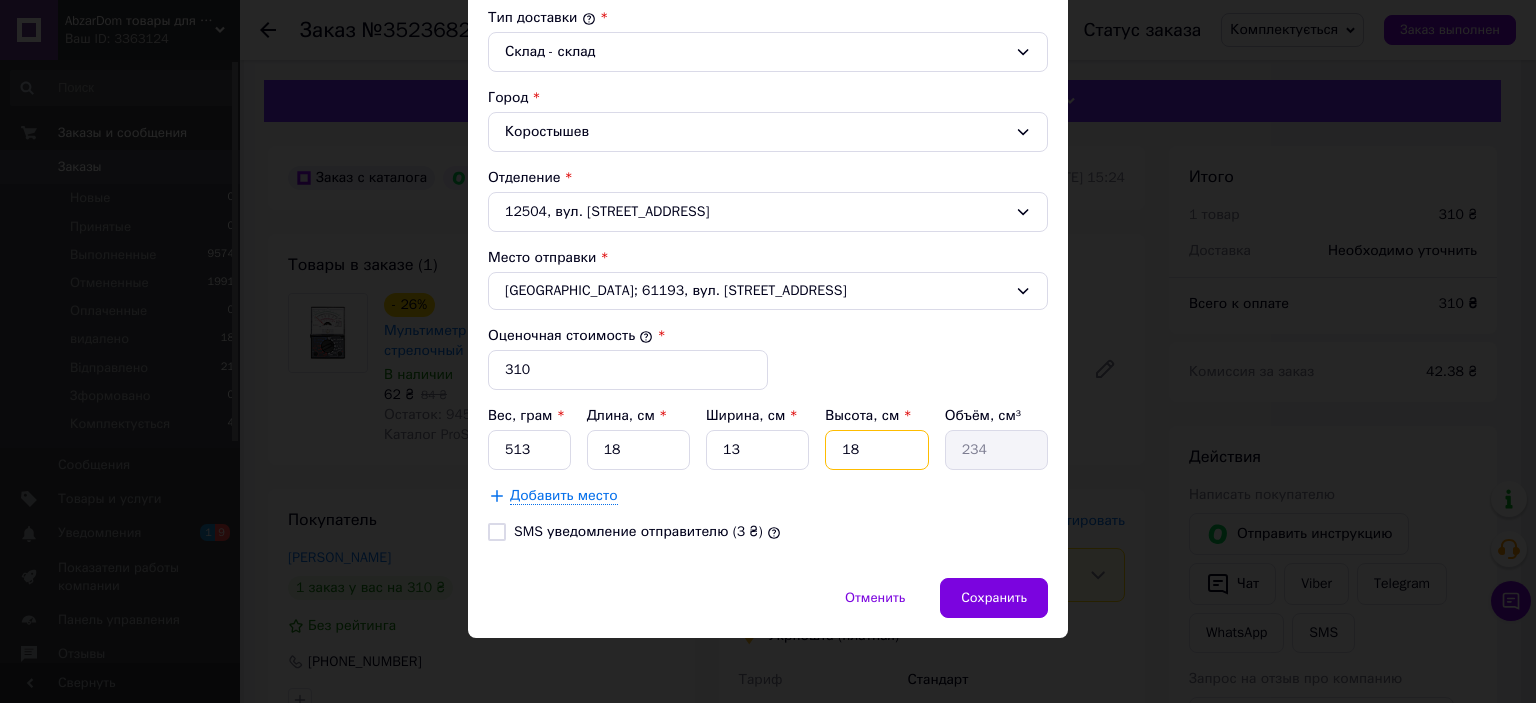 type on "18" 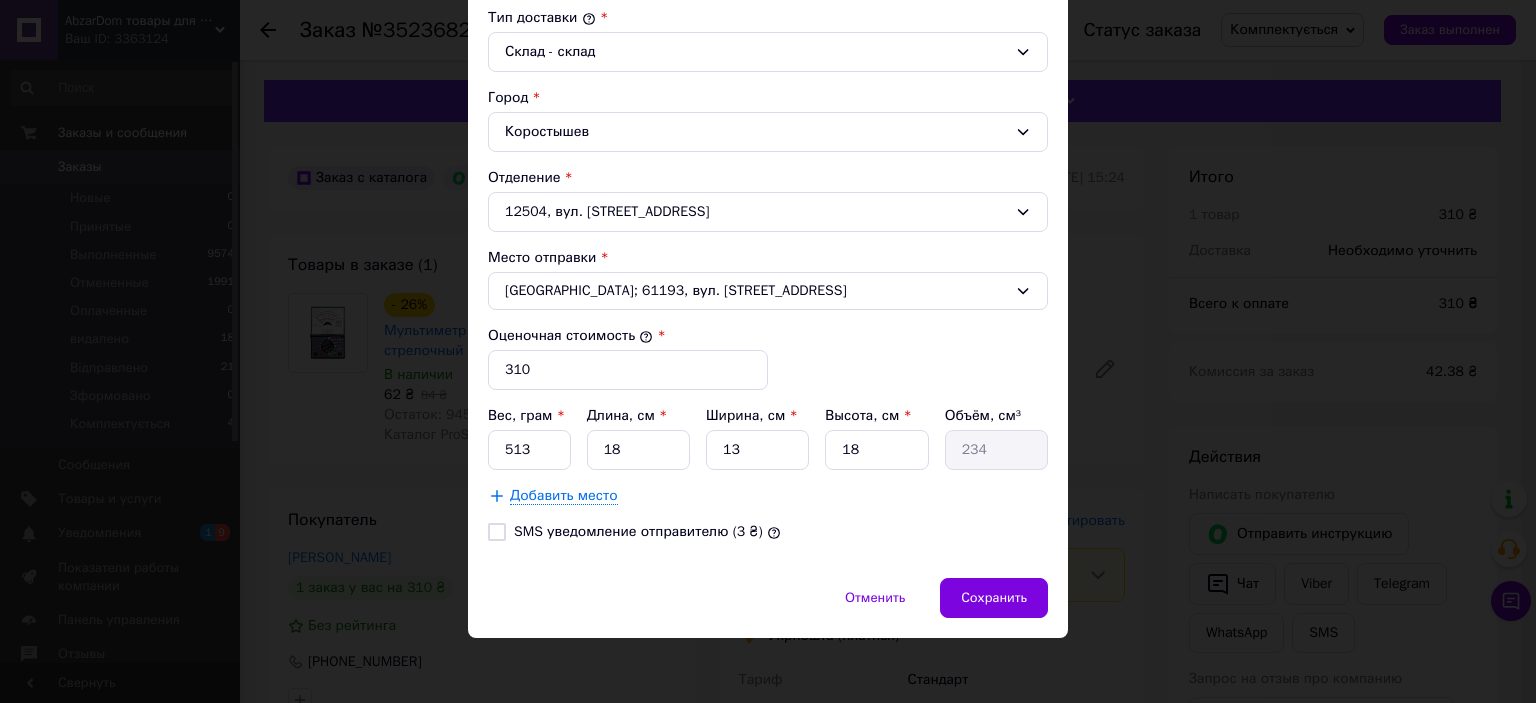 type 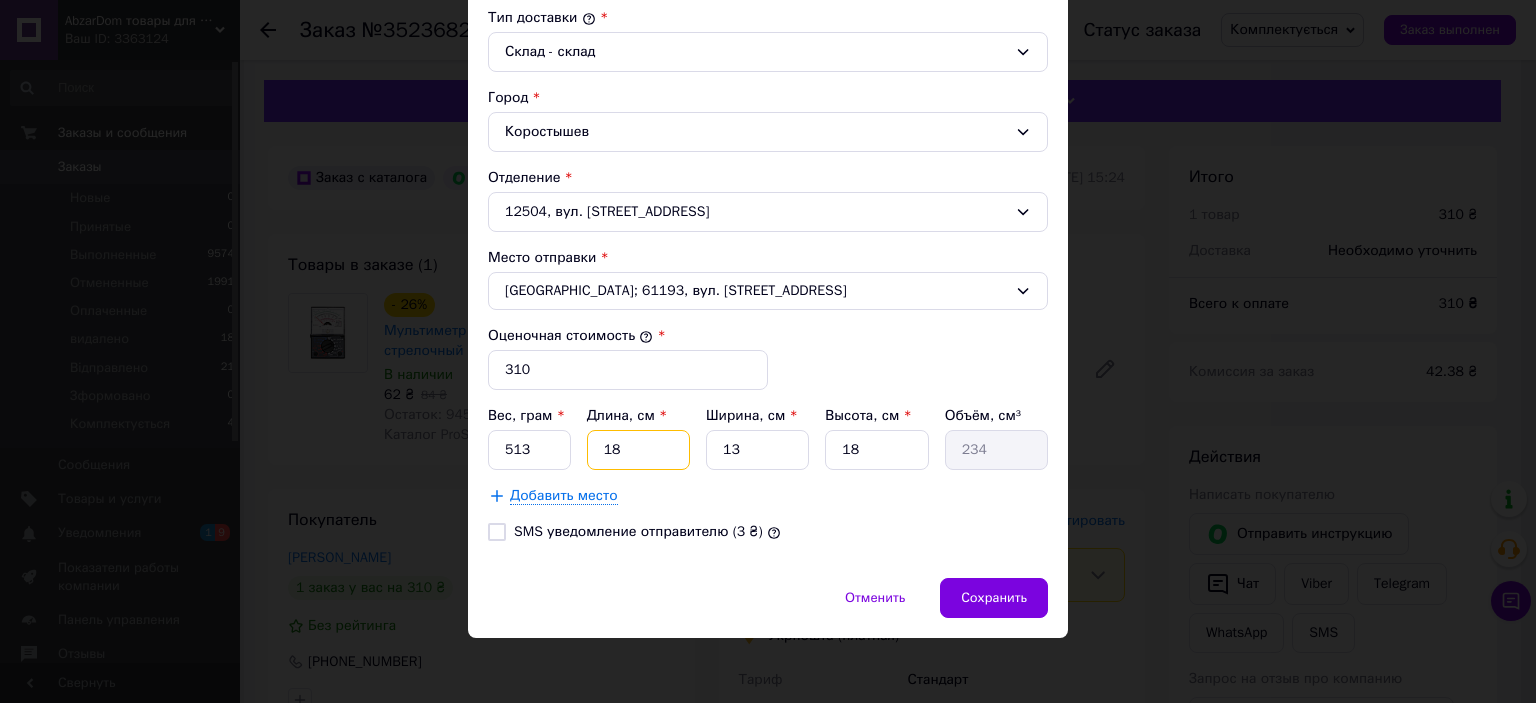 click on "18" at bounding box center [638, 450] 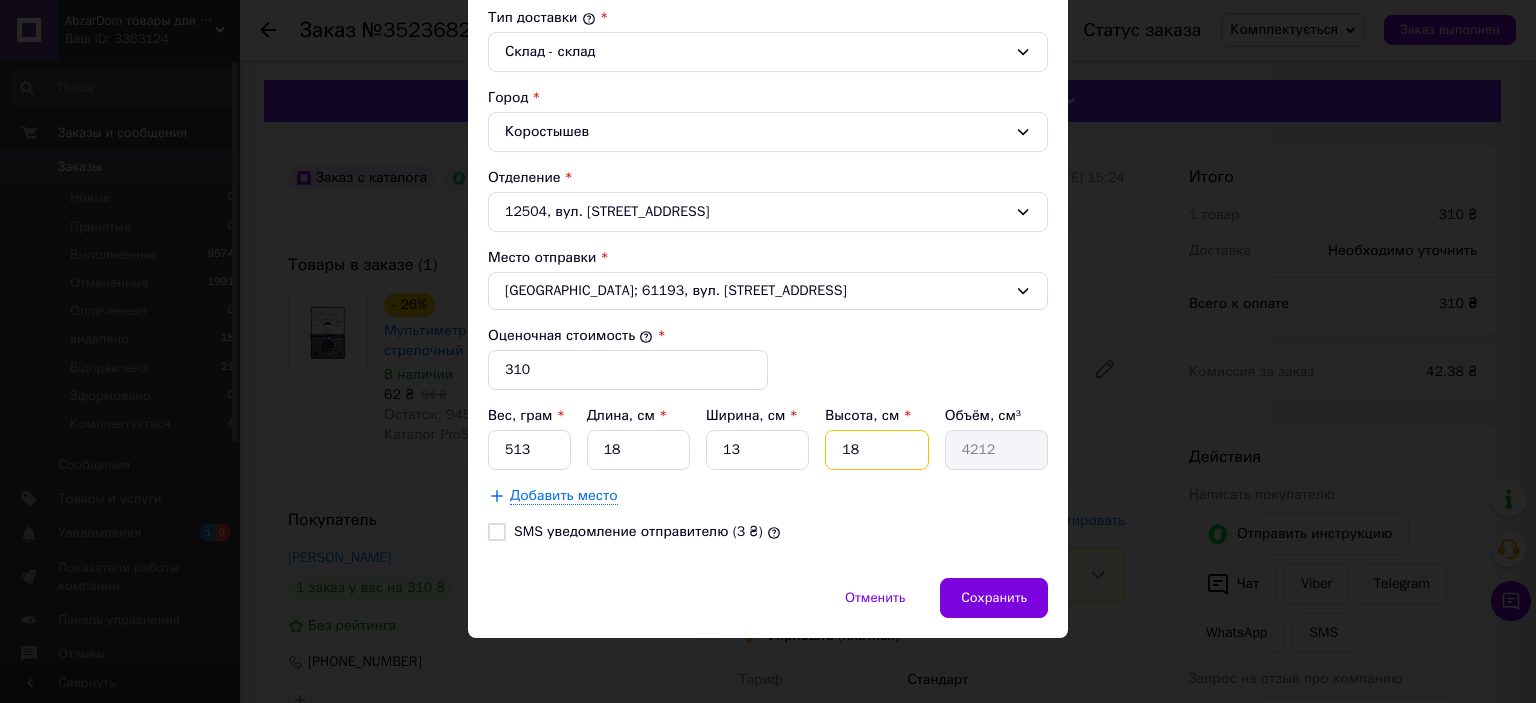 click on "18" at bounding box center [876, 450] 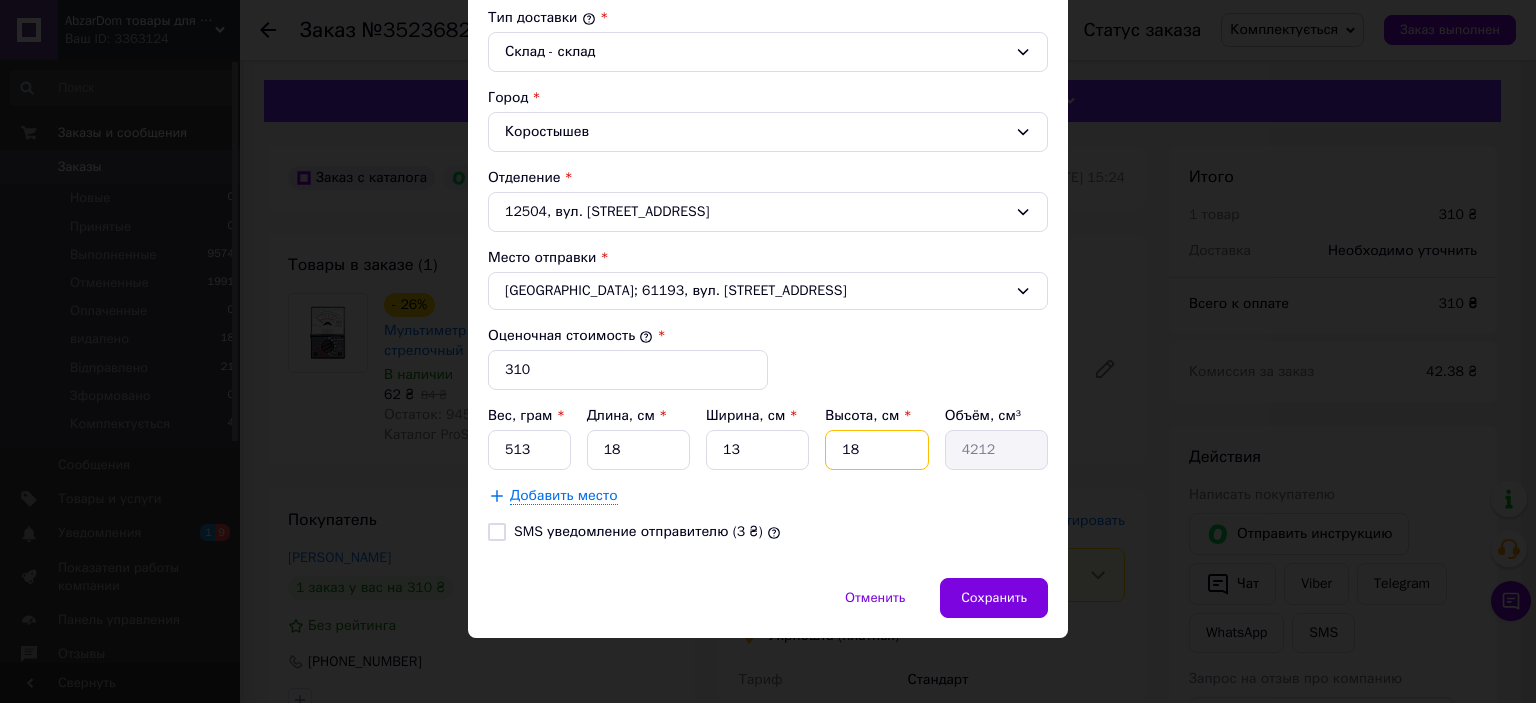 type on "1" 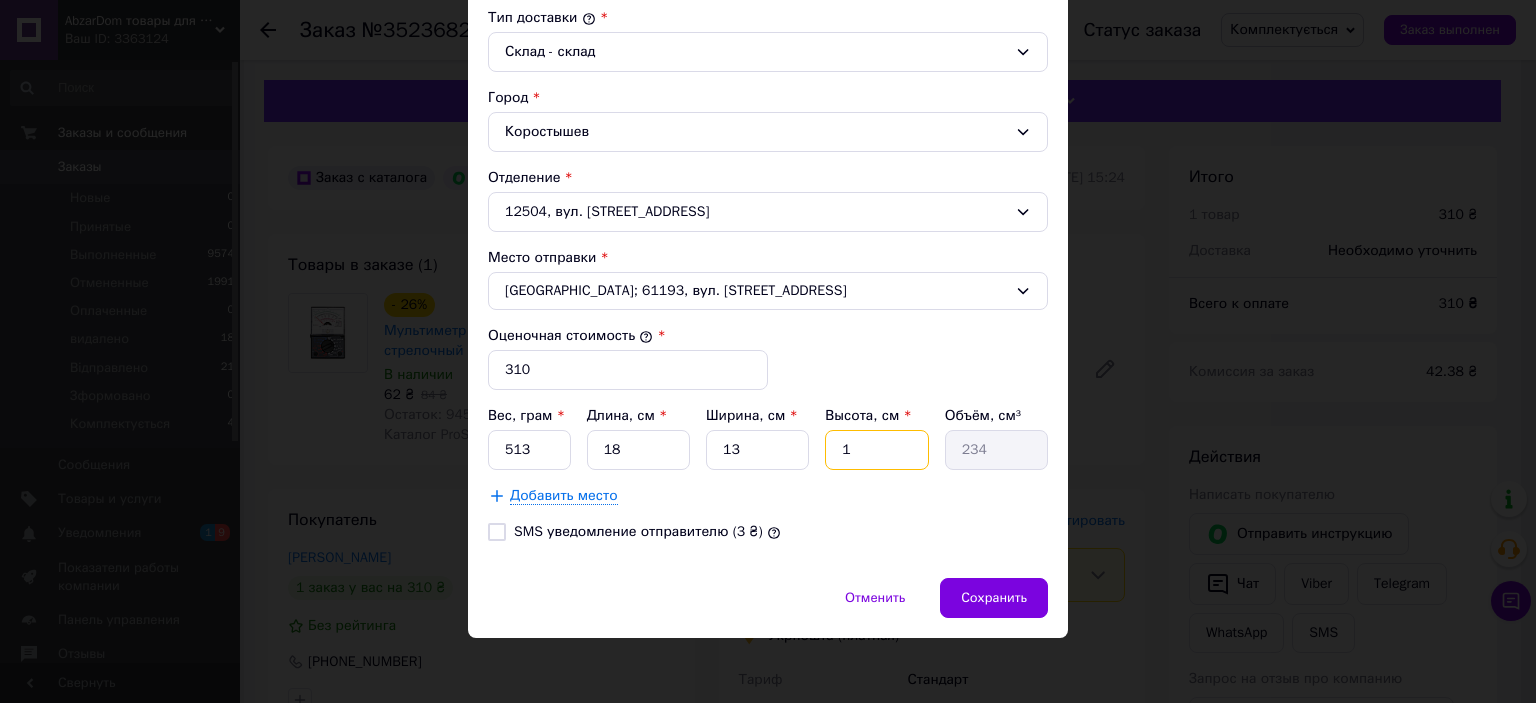 type on "11" 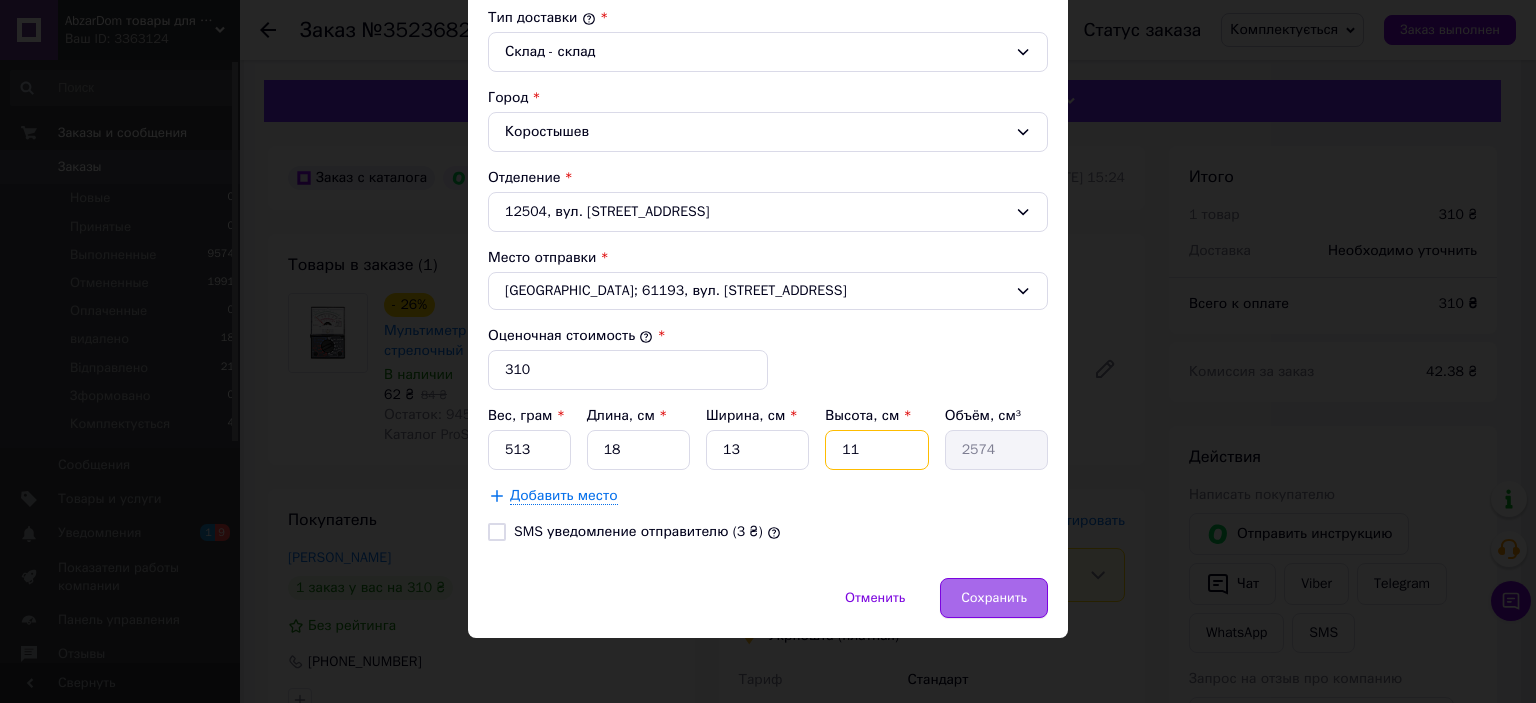 type on "11" 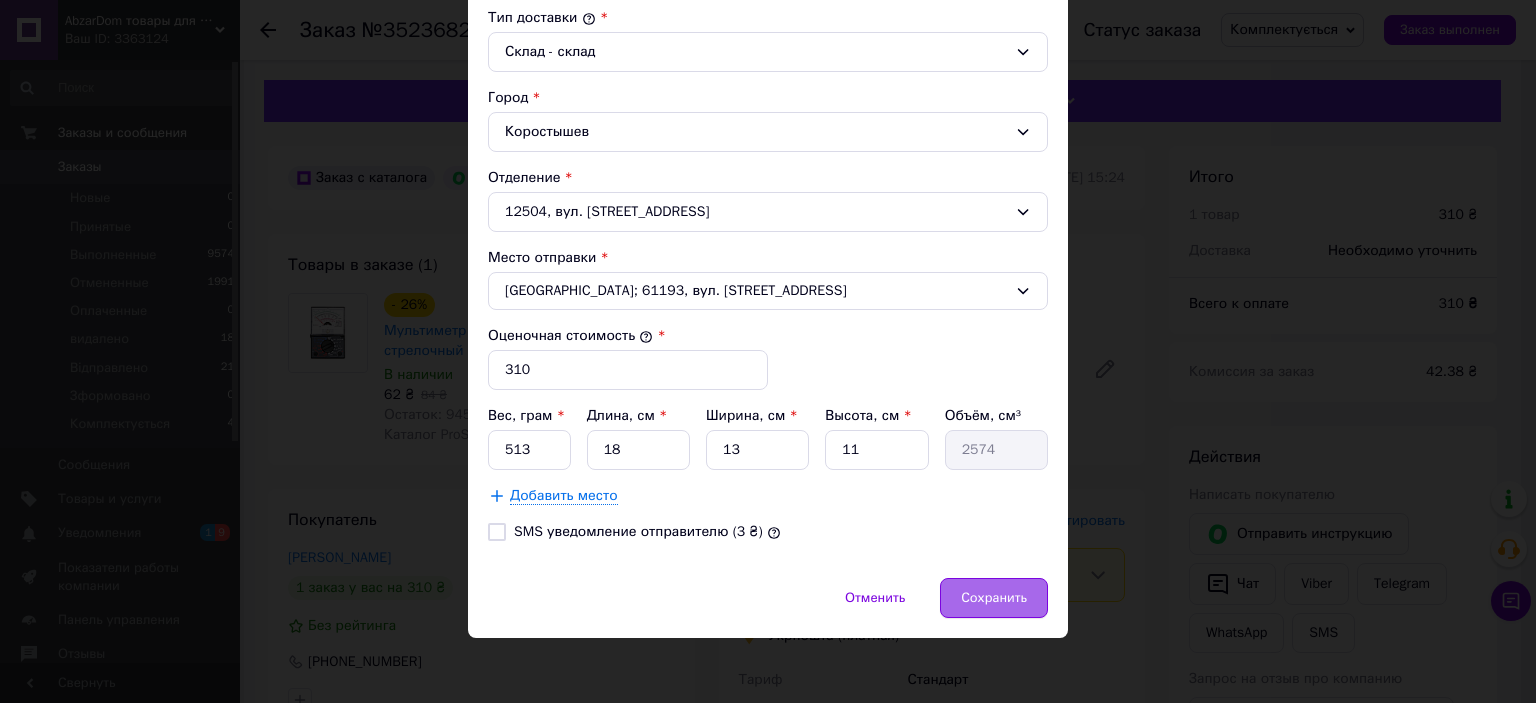 click on "Сохранить" at bounding box center (994, 598) 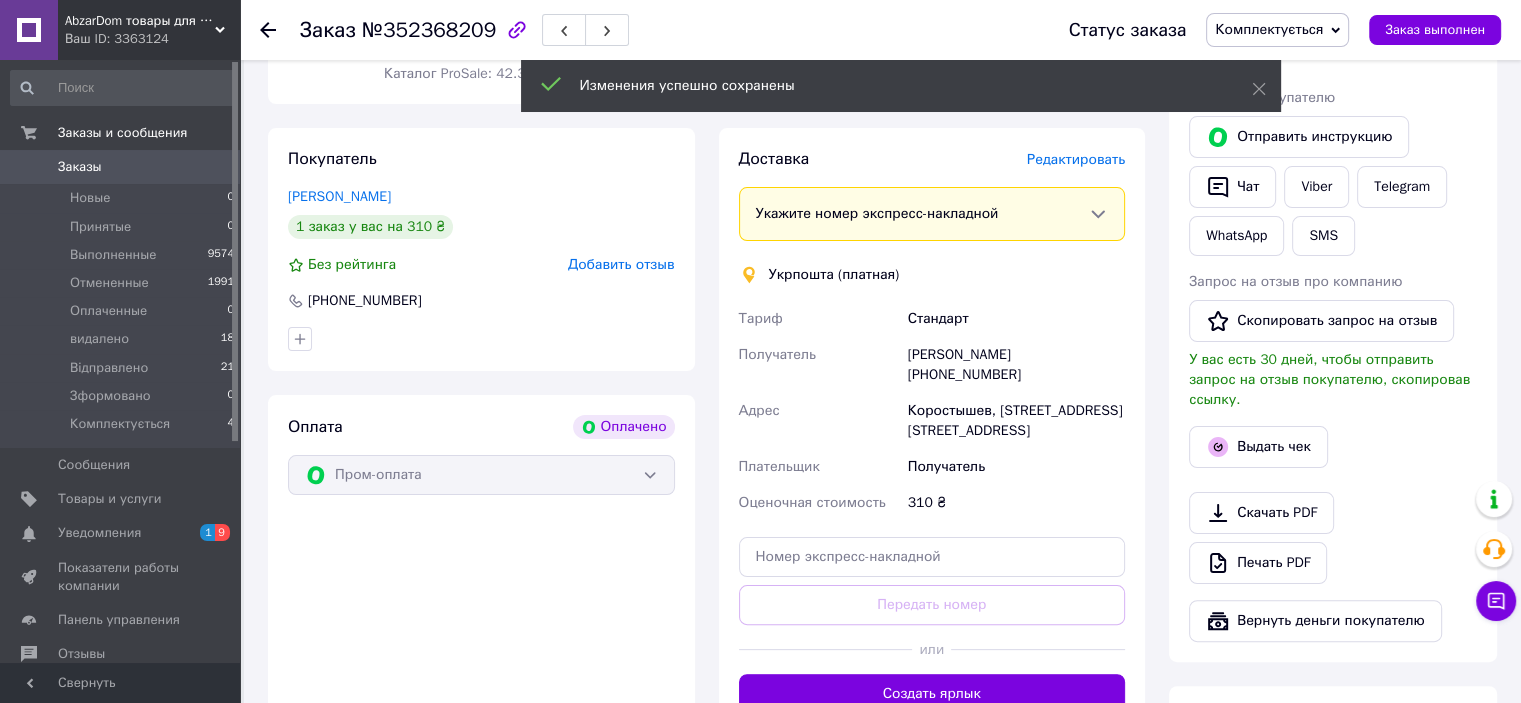 scroll, scrollTop: 500, scrollLeft: 0, axis: vertical 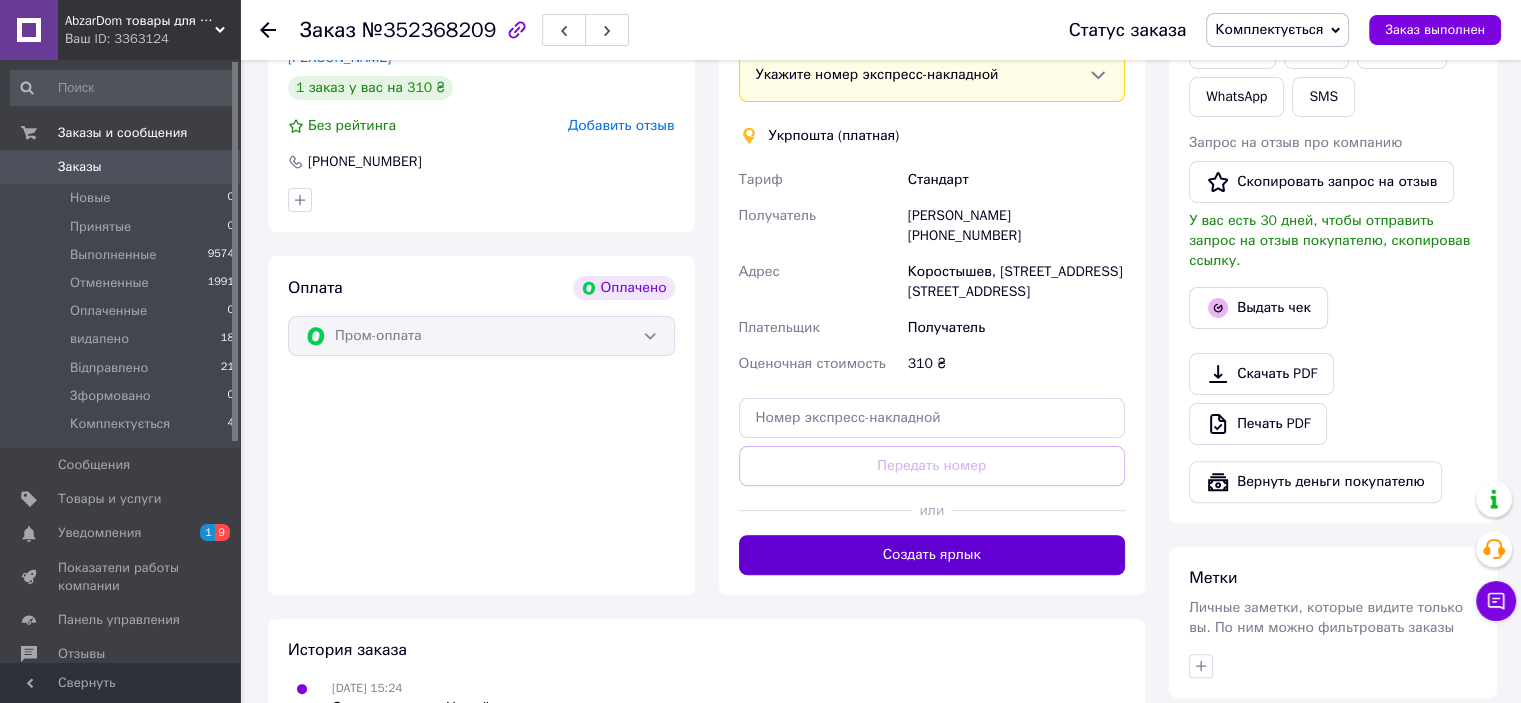 click on "Создать ярлык" at bounding box center [932, 555] 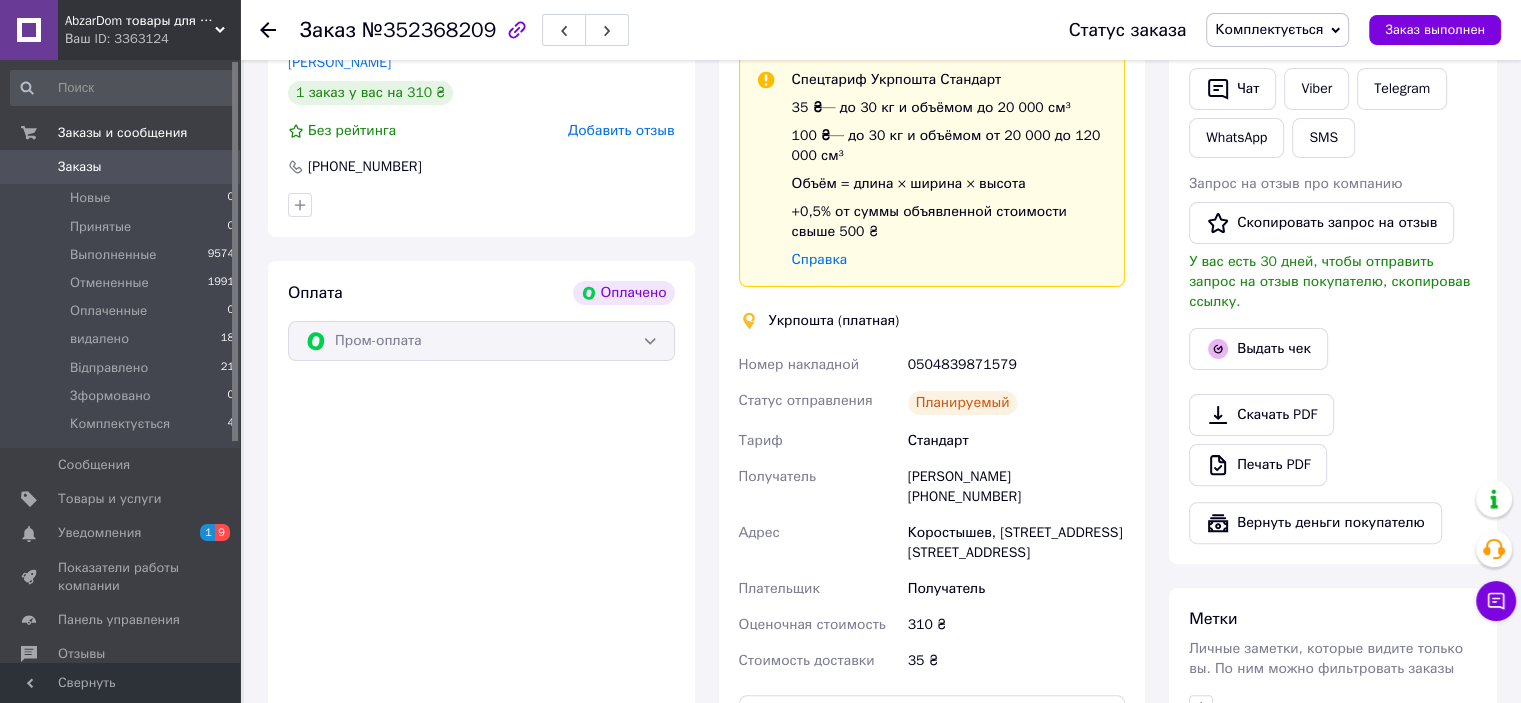 scroll, scrollTop: 700, scrollLeft: 0, axis: vertical 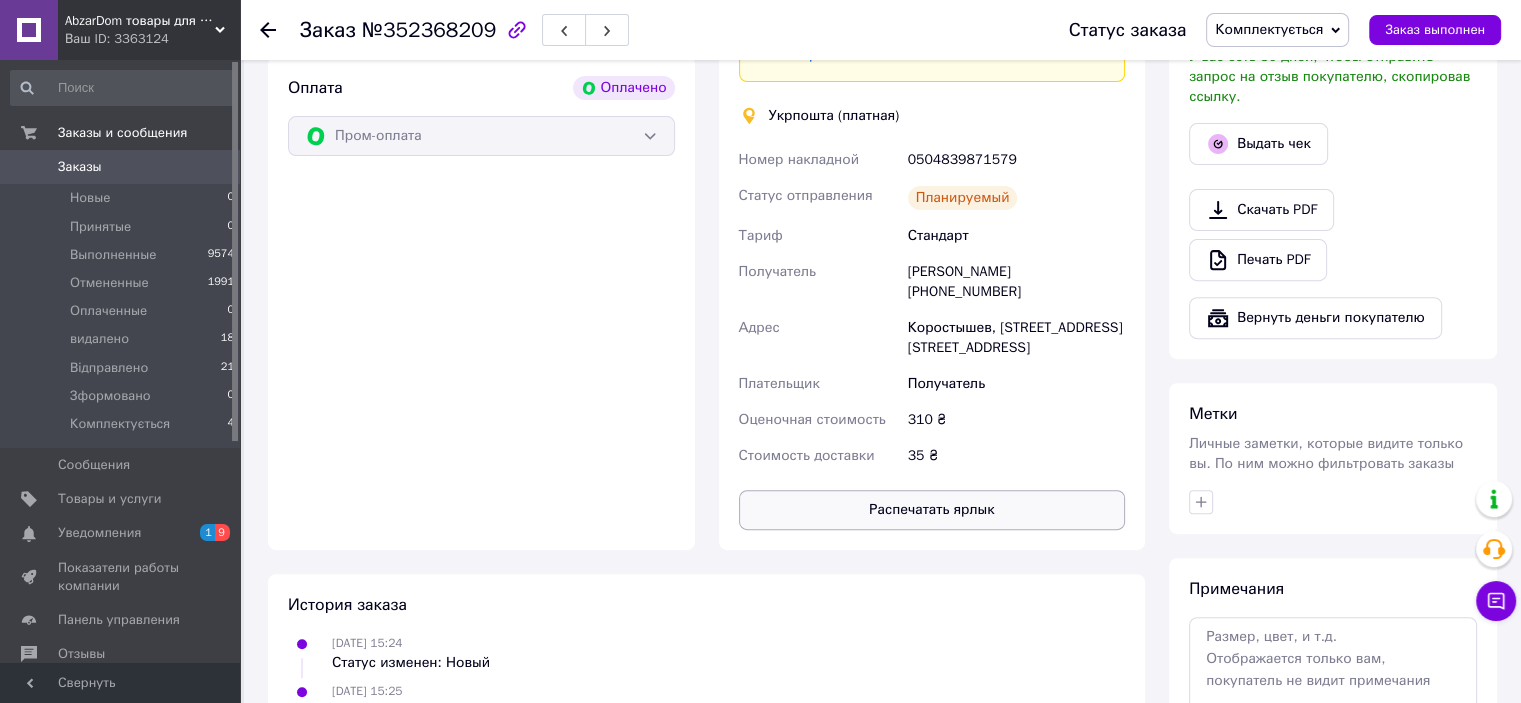 click on "Распечатать ярлык" at bounding box center (932, 510) 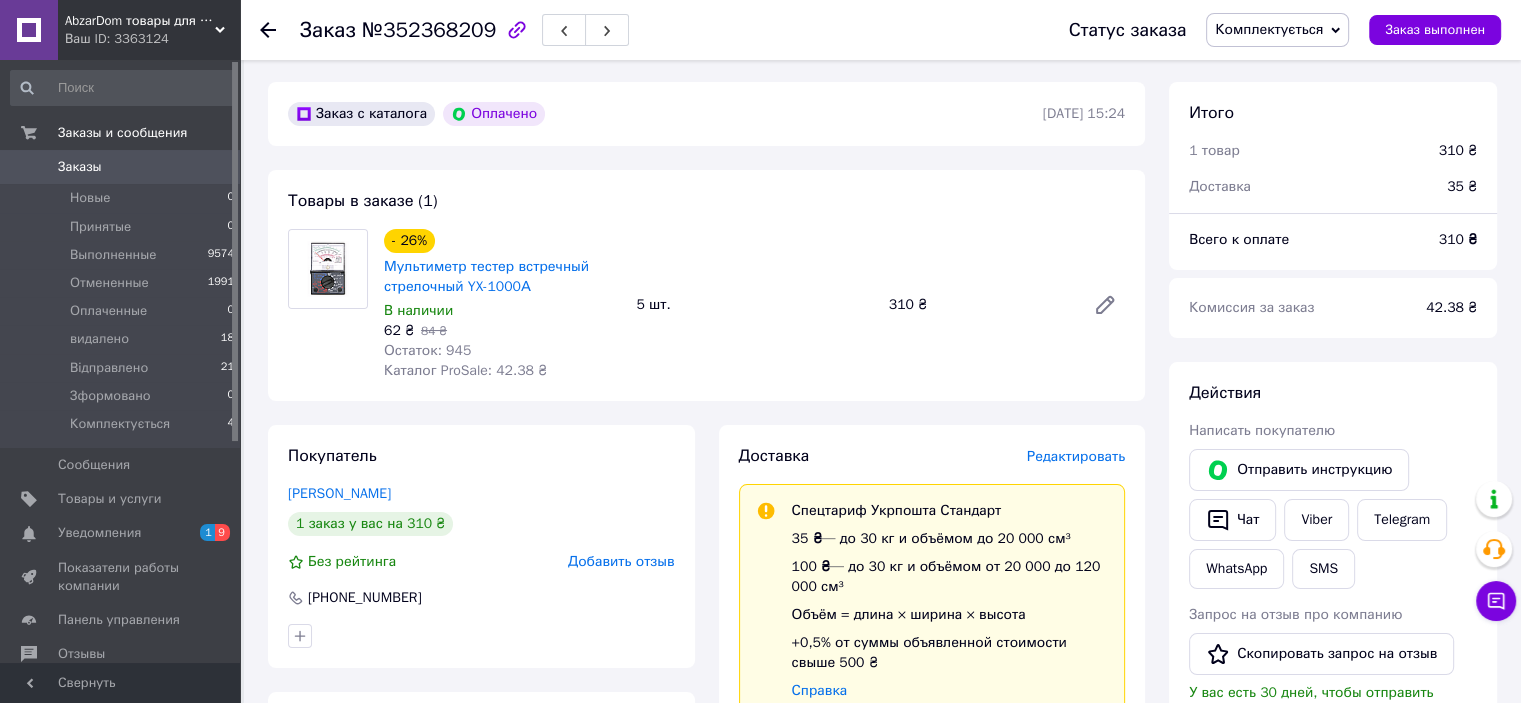 scroll, scrollTop: 0, scrollLeft: 0, axis: both 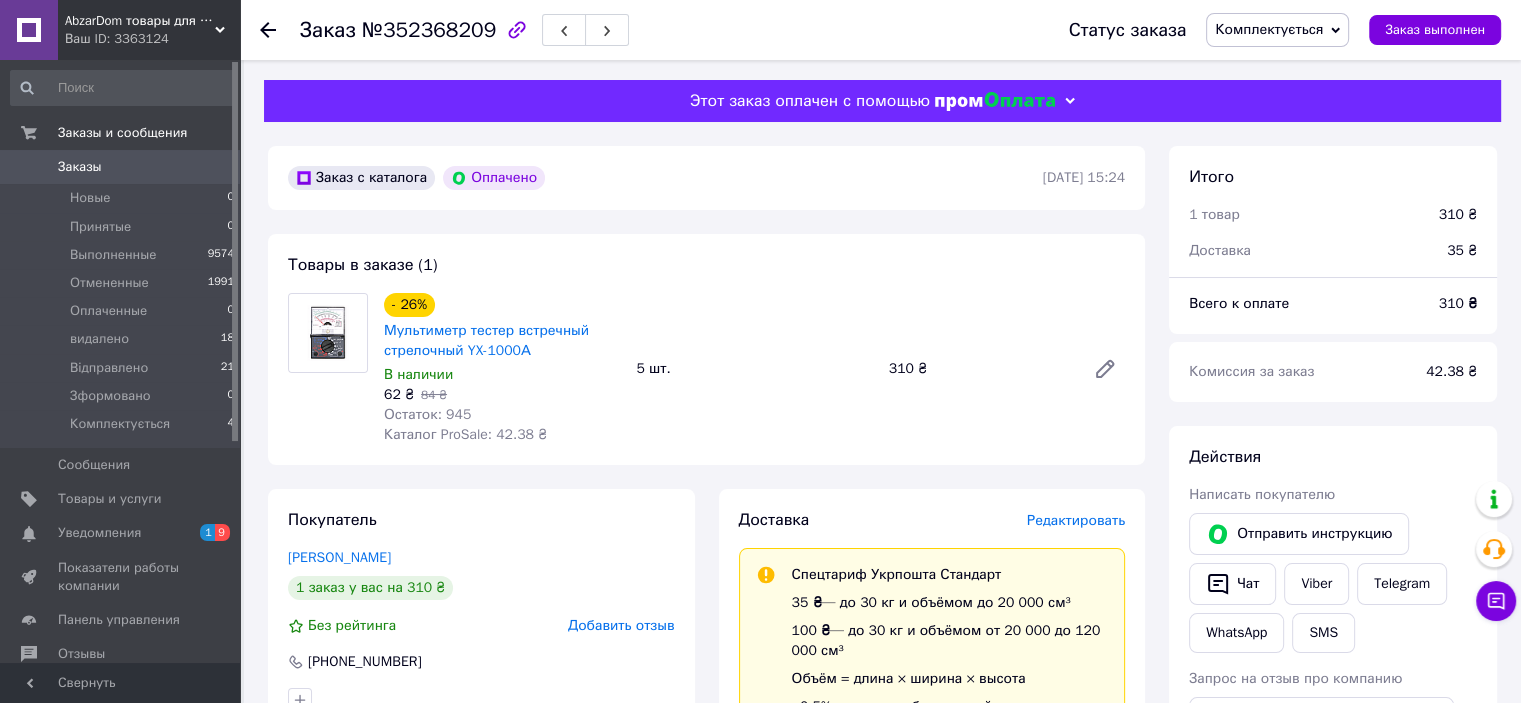 click 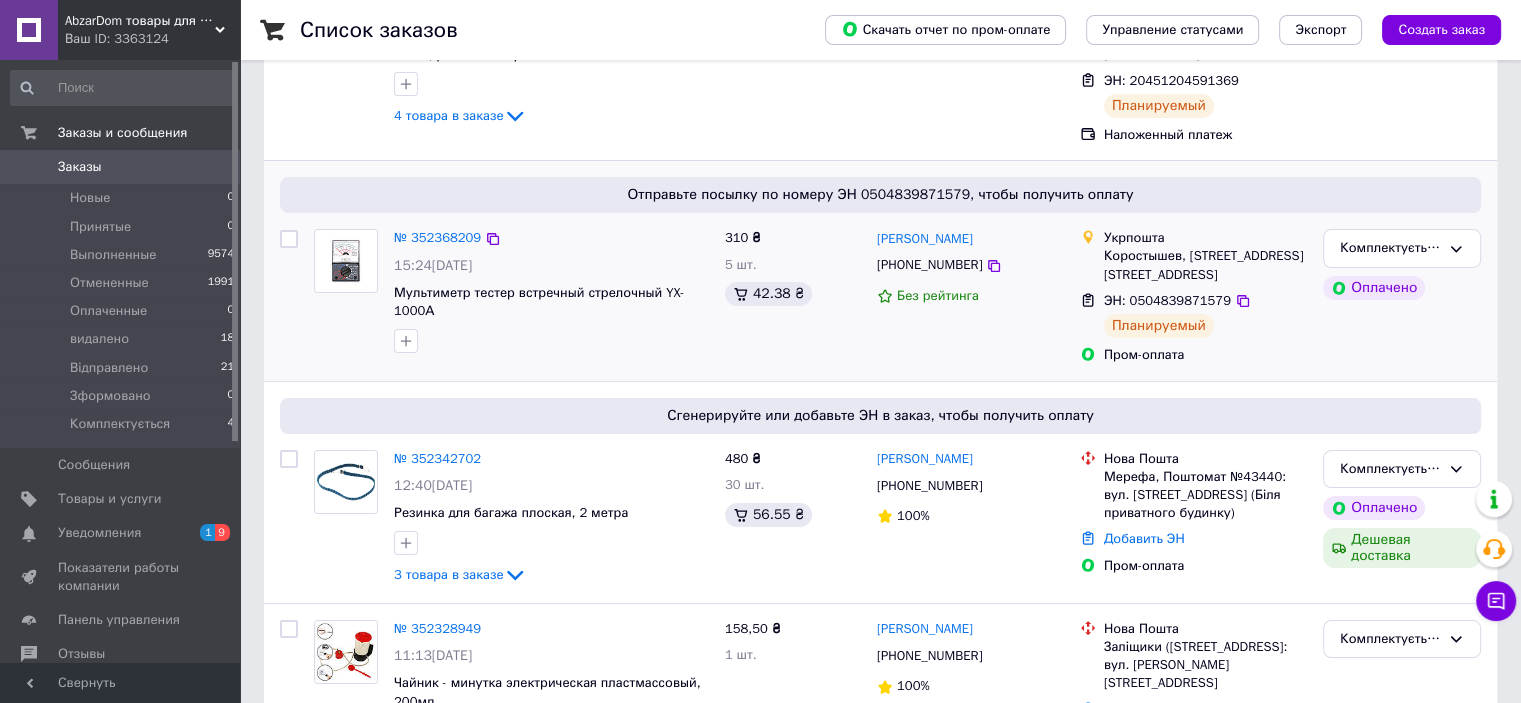 scroll, scrollTop: 300, scrollLeft: 0, axis: vertical 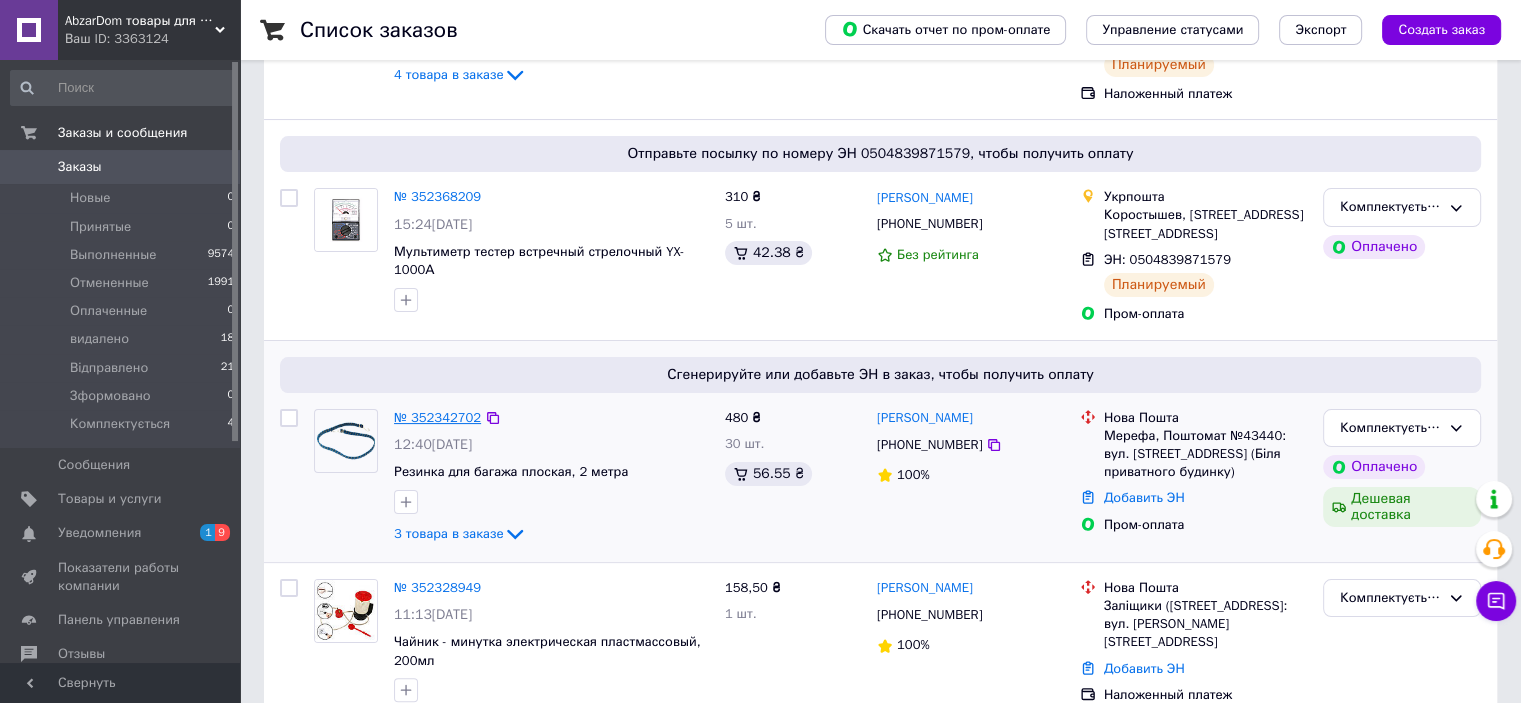 click on "№ 352342702" at bounding box center [437, 417] 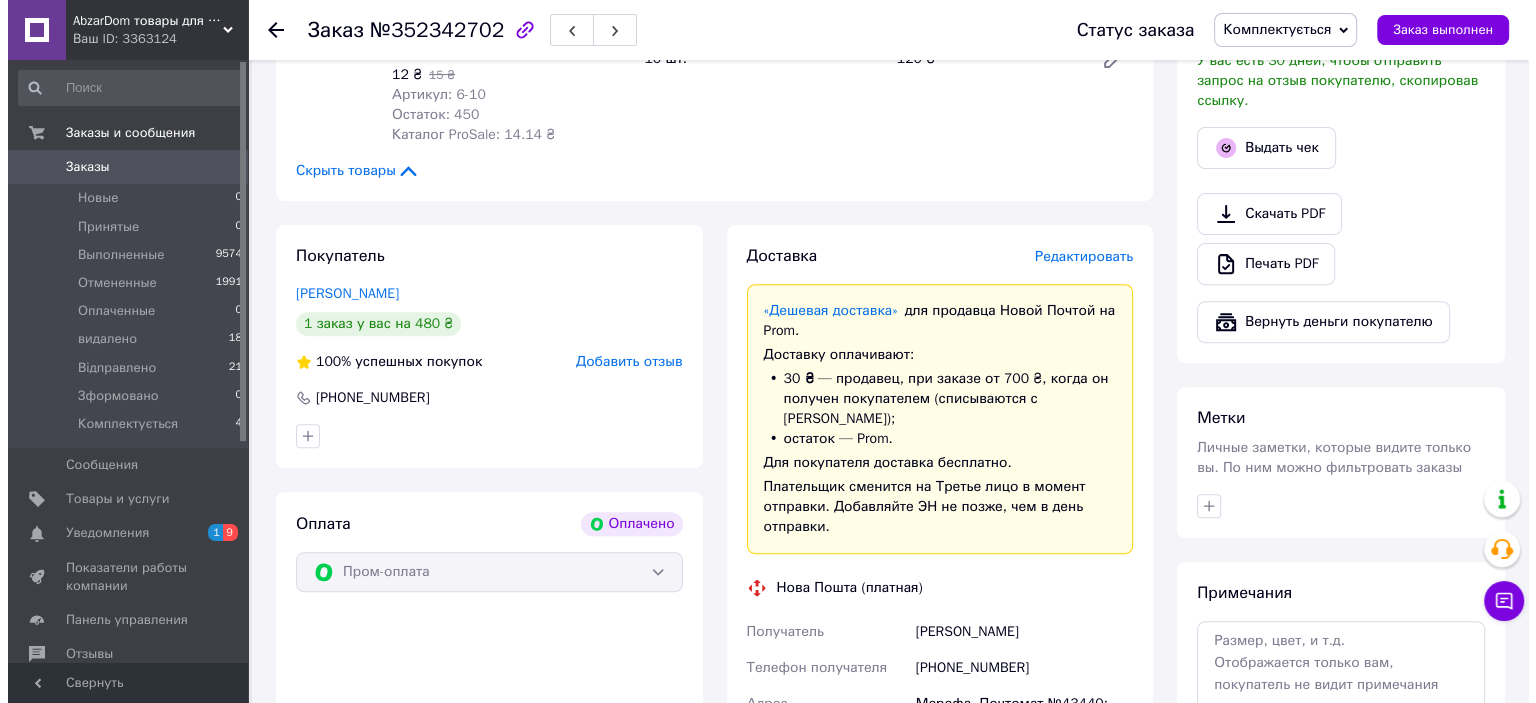 scroll, scrollTop: 700, scrollLeft: 0, axis: vertical 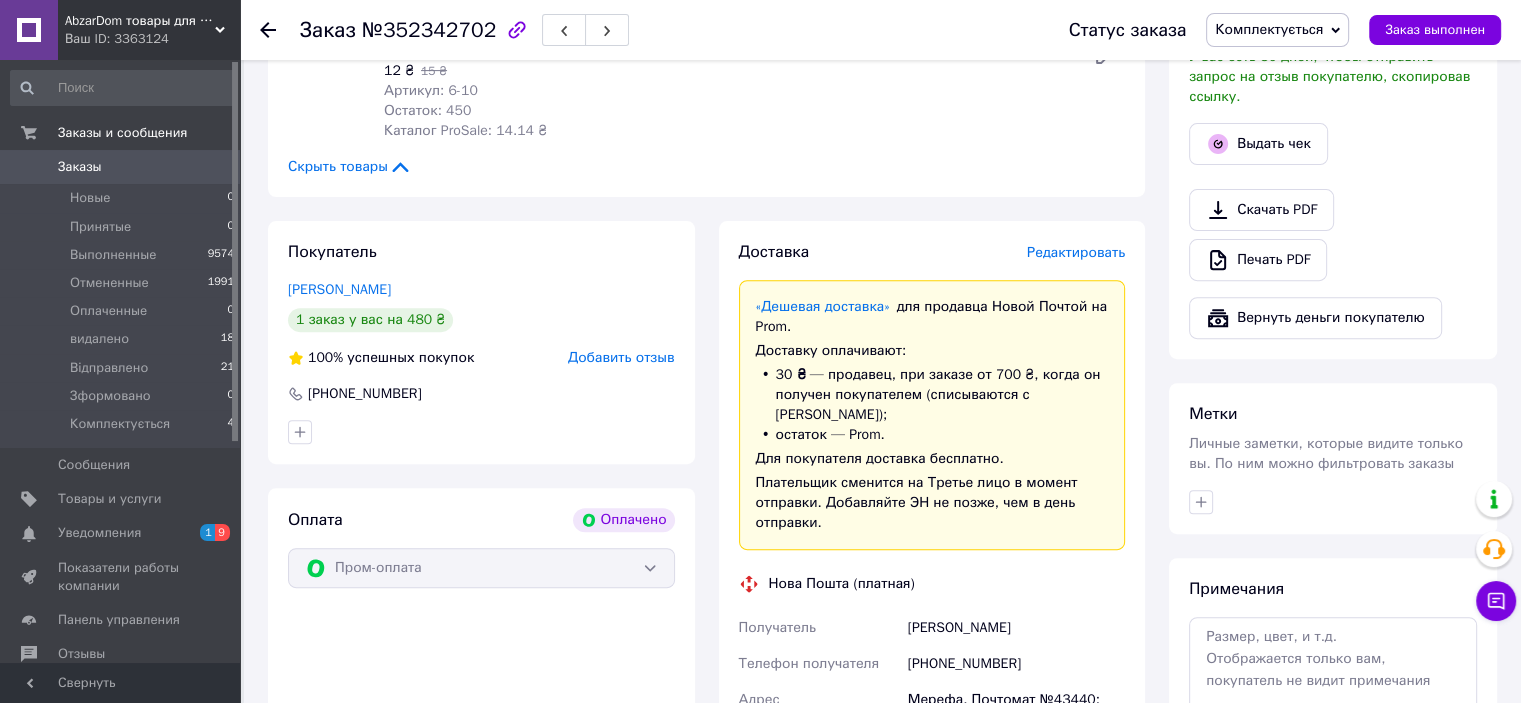 click on "Редактировать" at bounding box center (1076, 252) 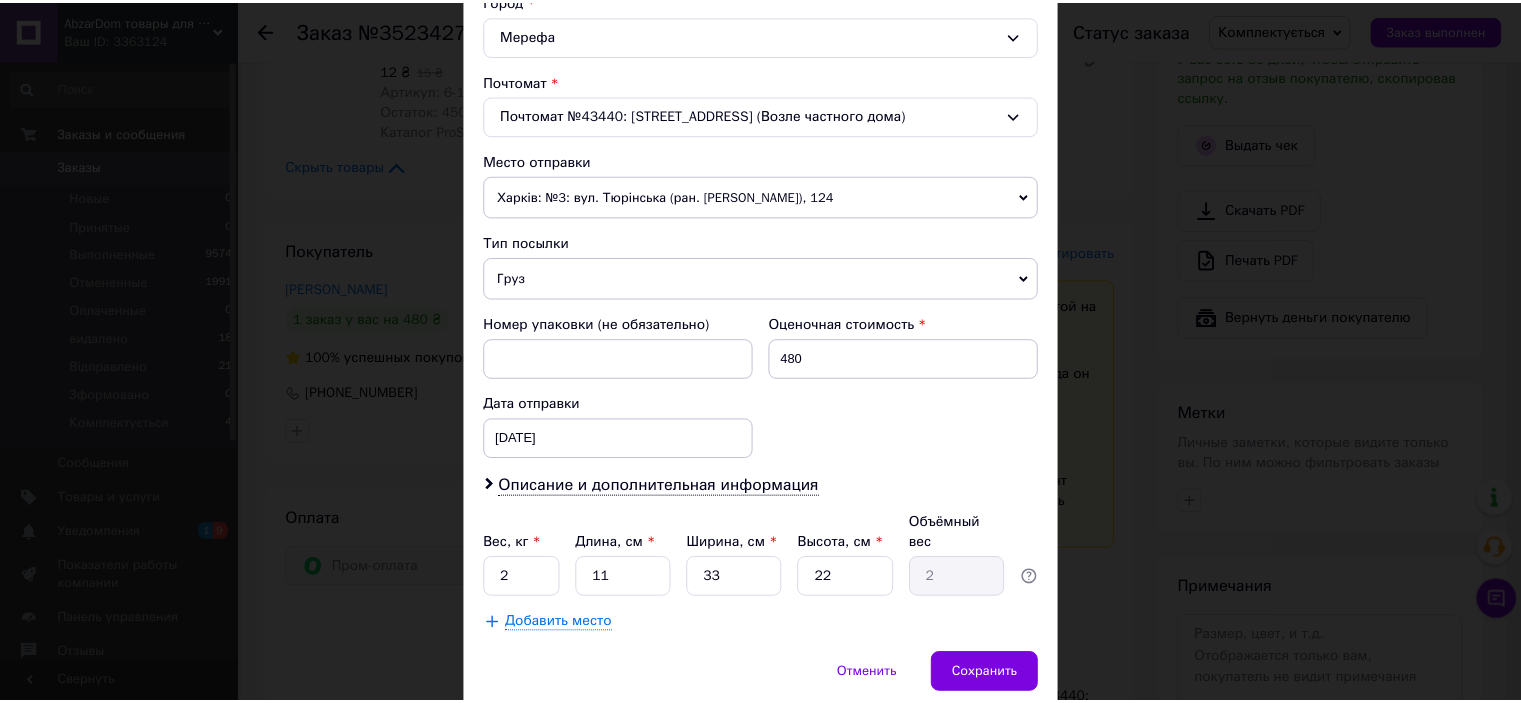 scroll, scrollTop: 619, scrollLeft: 0, axis: vertical 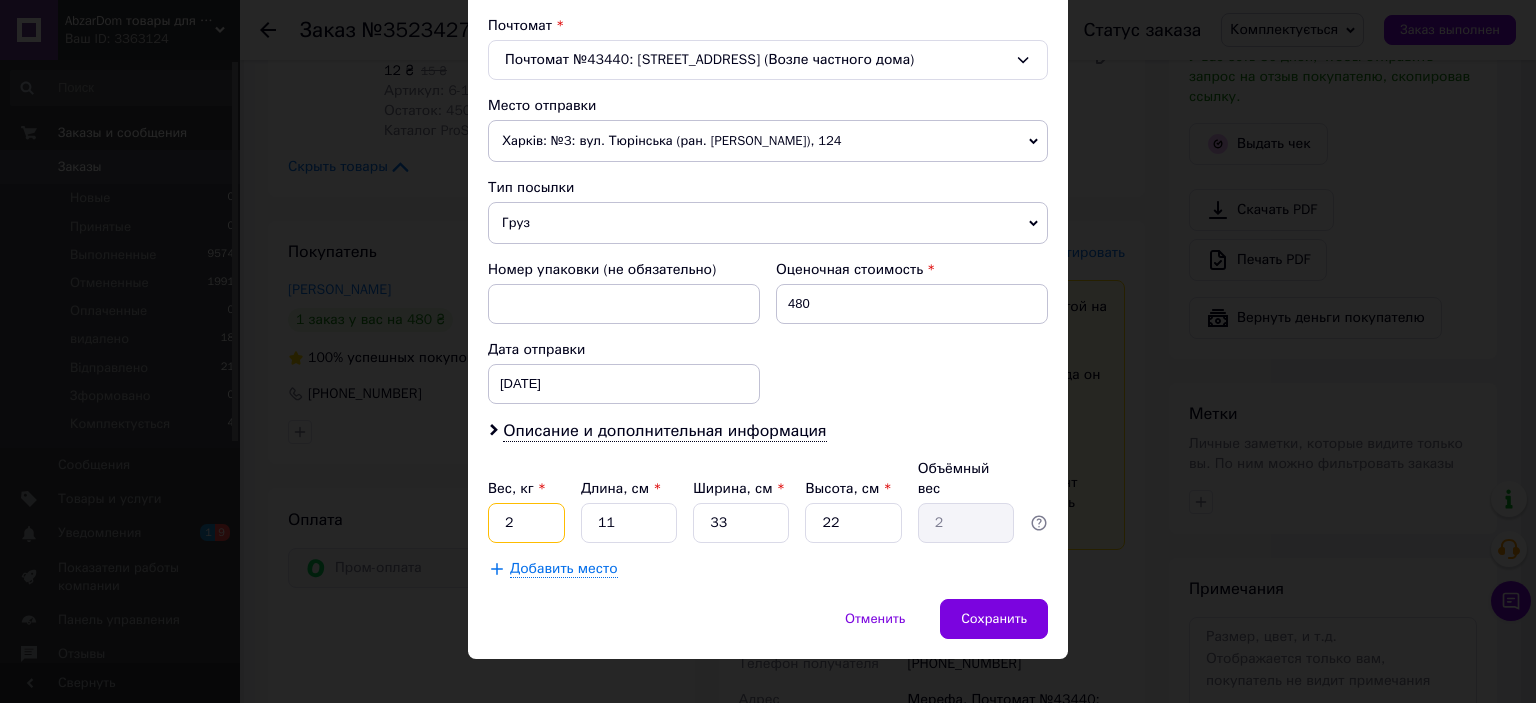 click on "2" at bounding box center [526, 523] 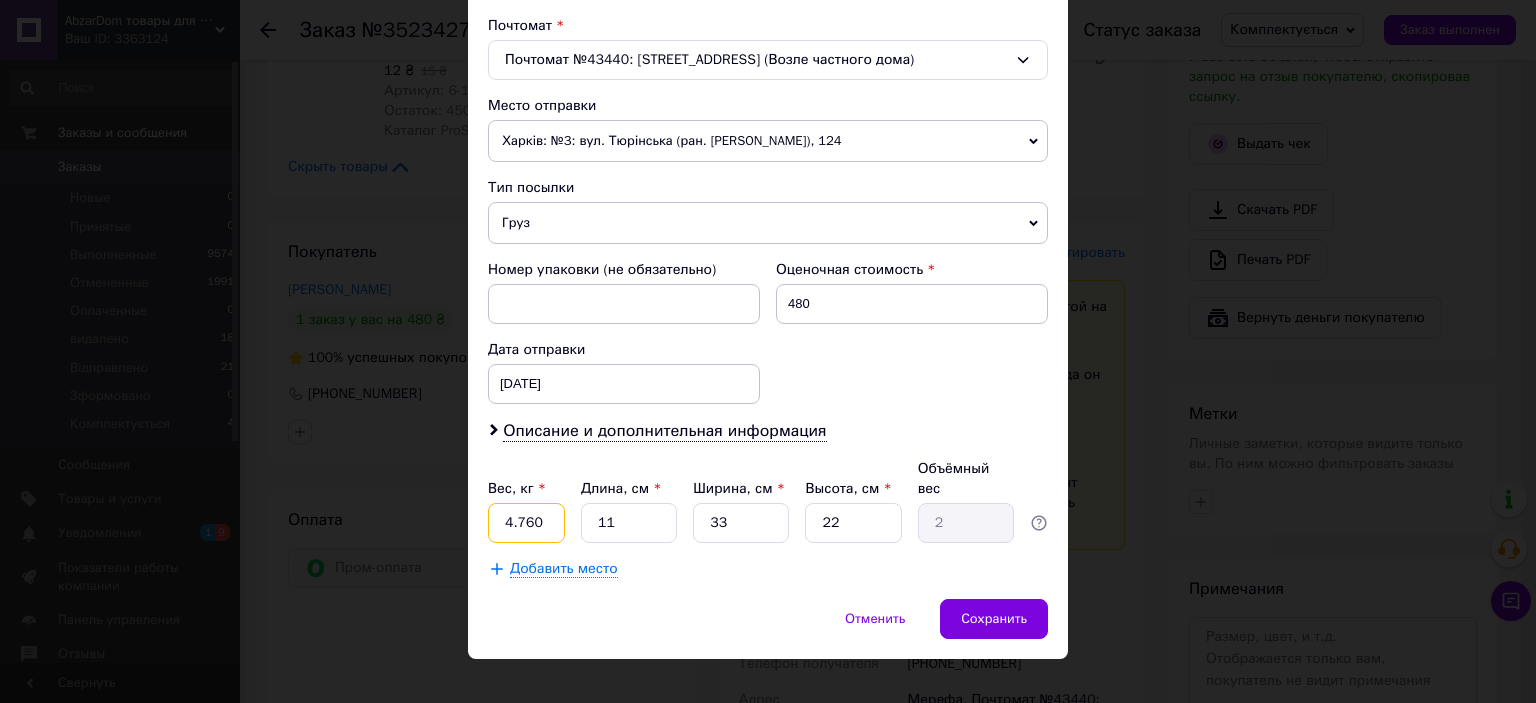 type on "4.760" 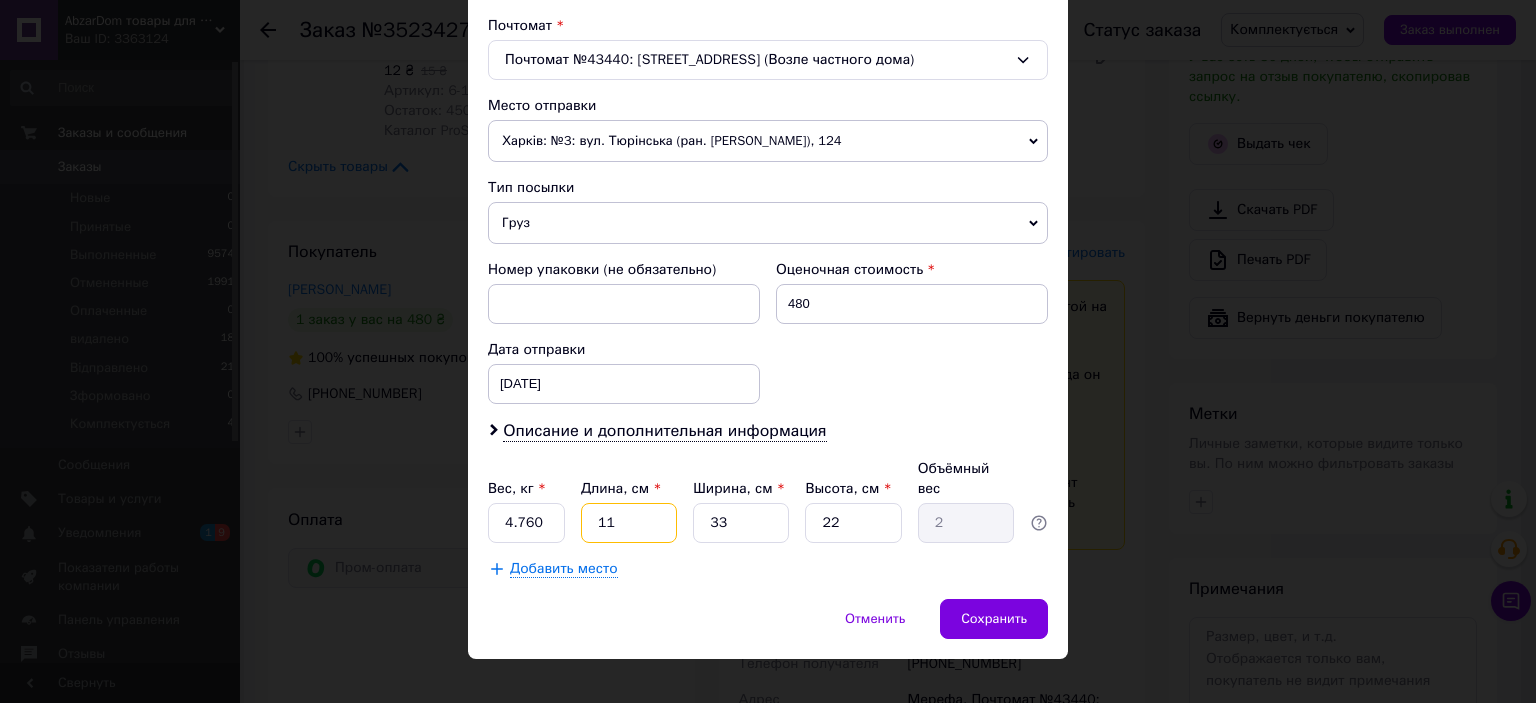 type on "2" 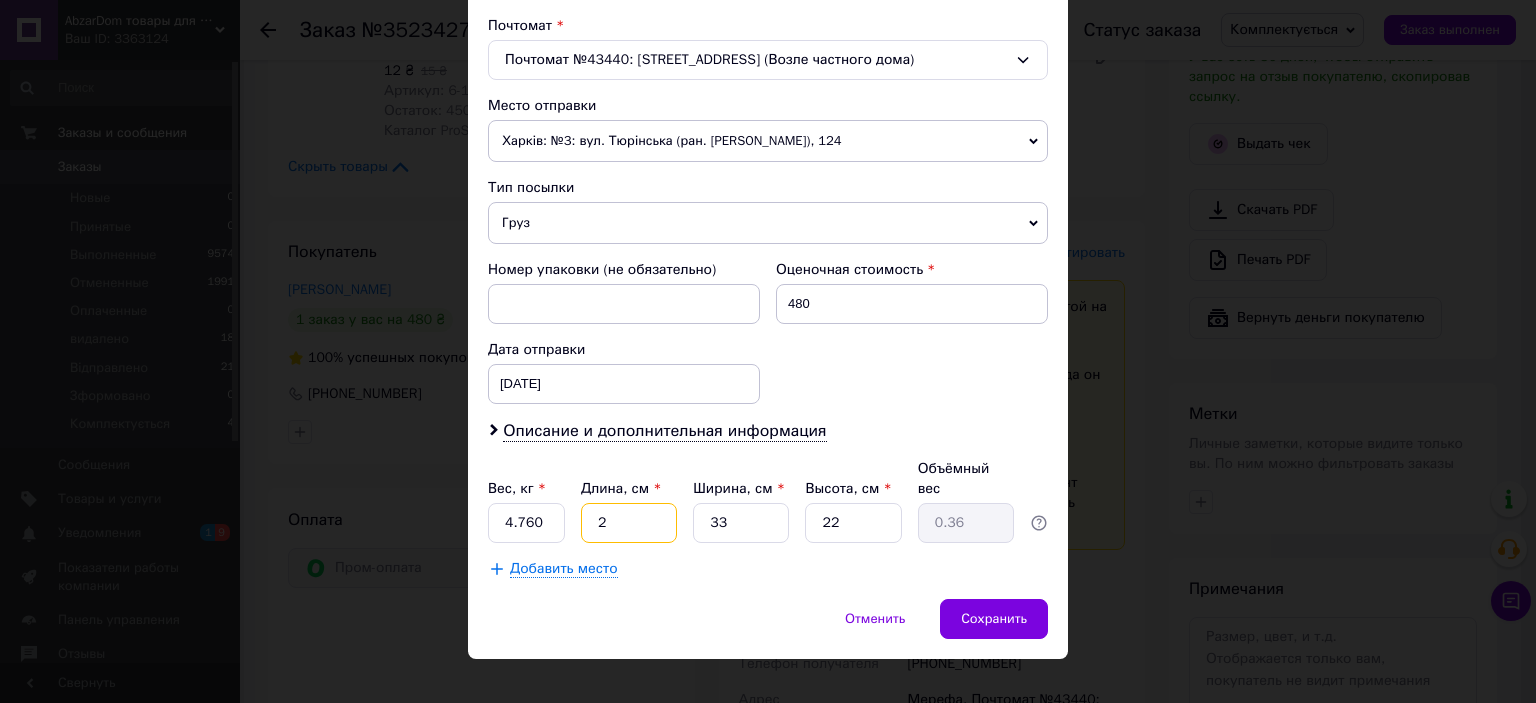 type on "25" 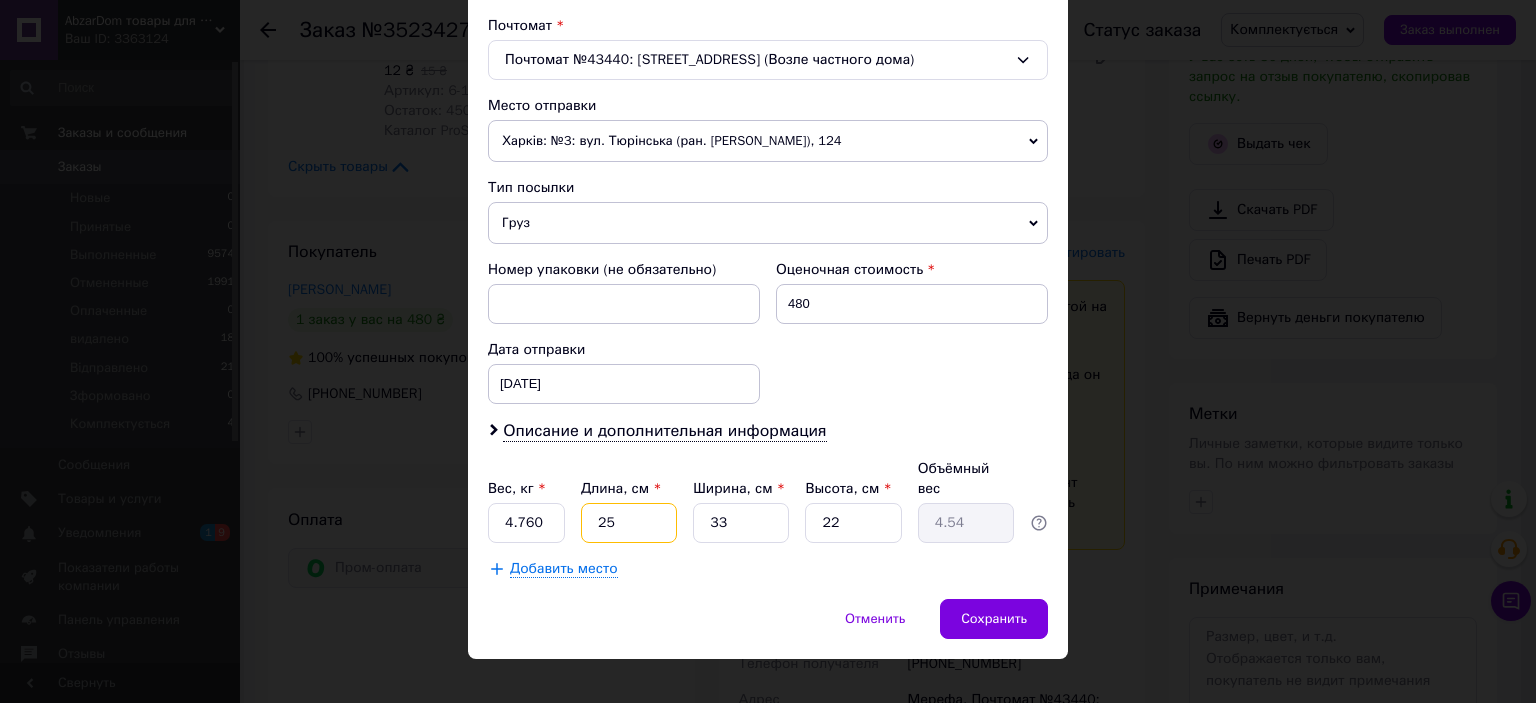 type on "25" 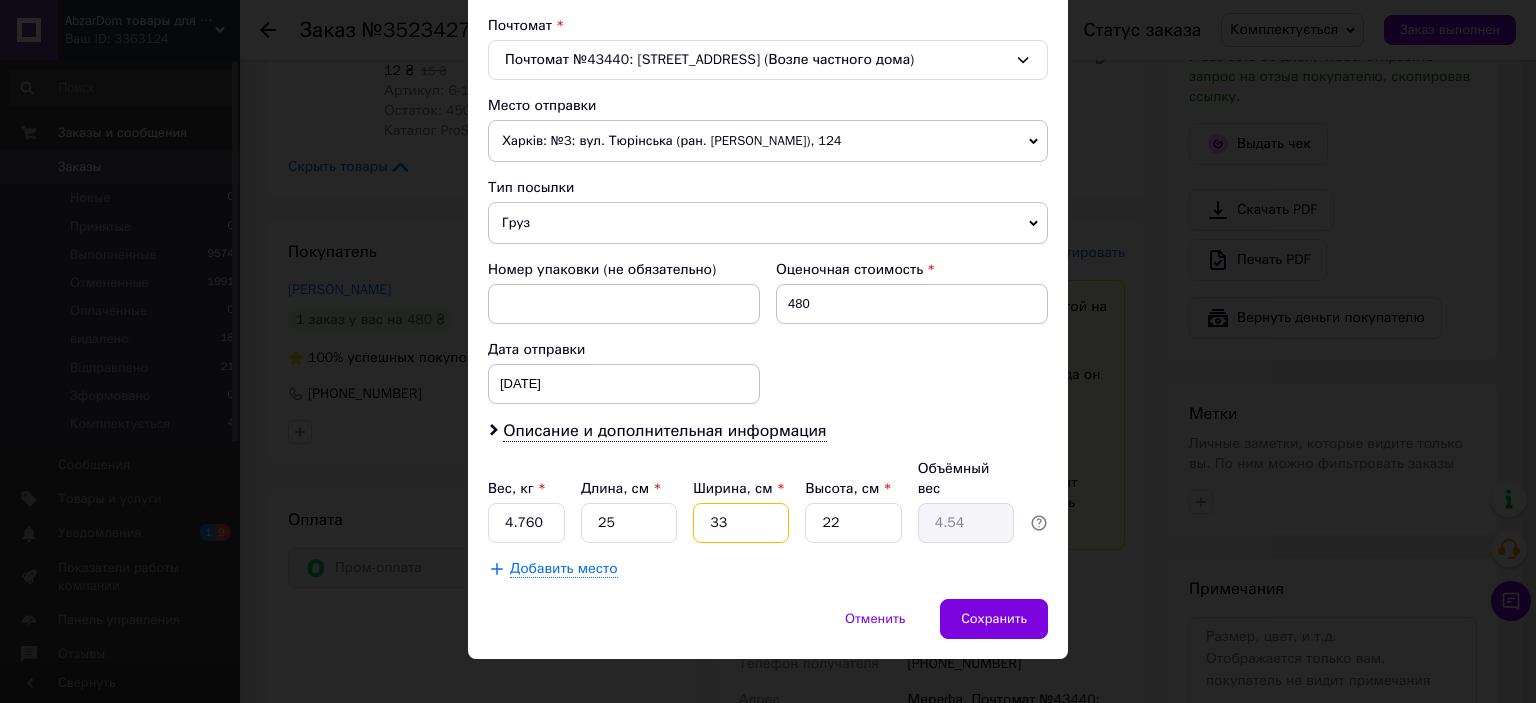 type on "2" 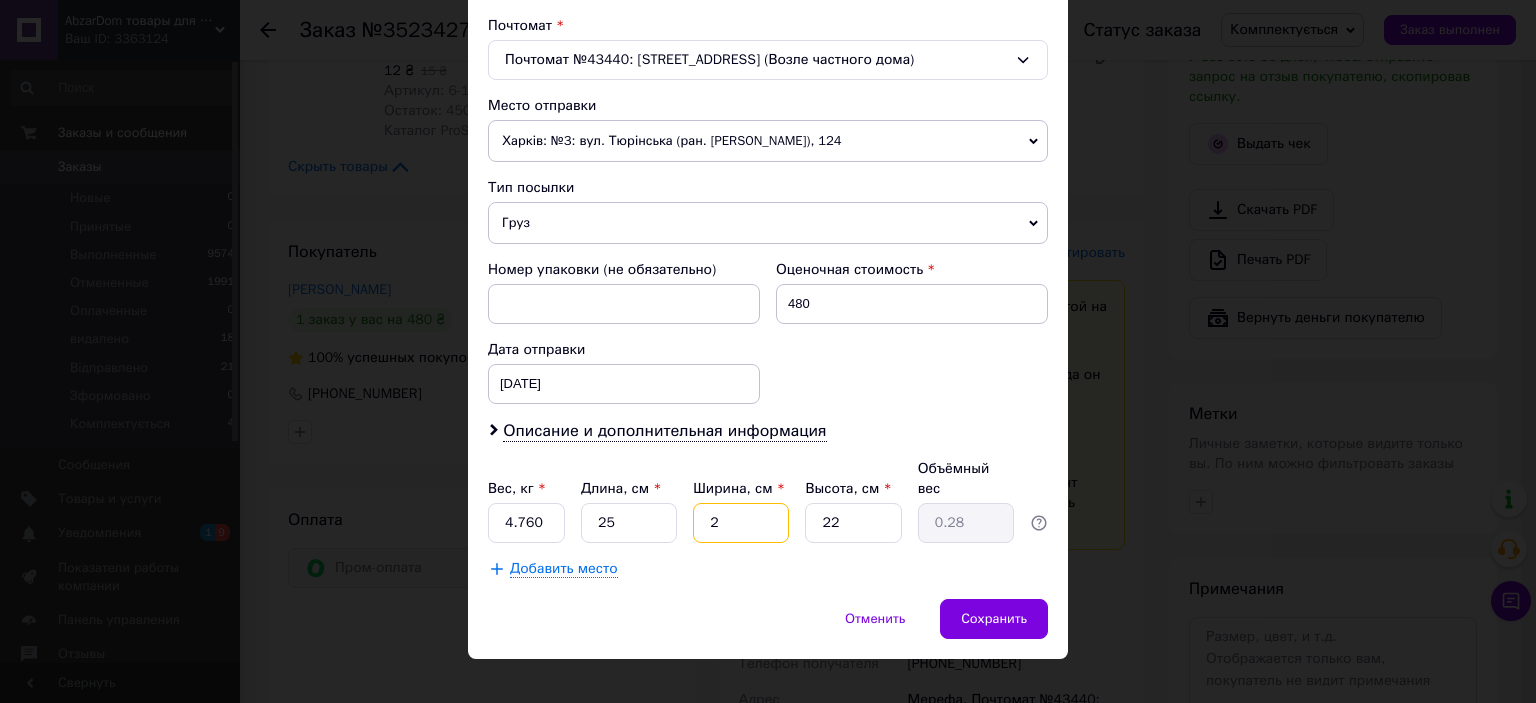 type on "25" 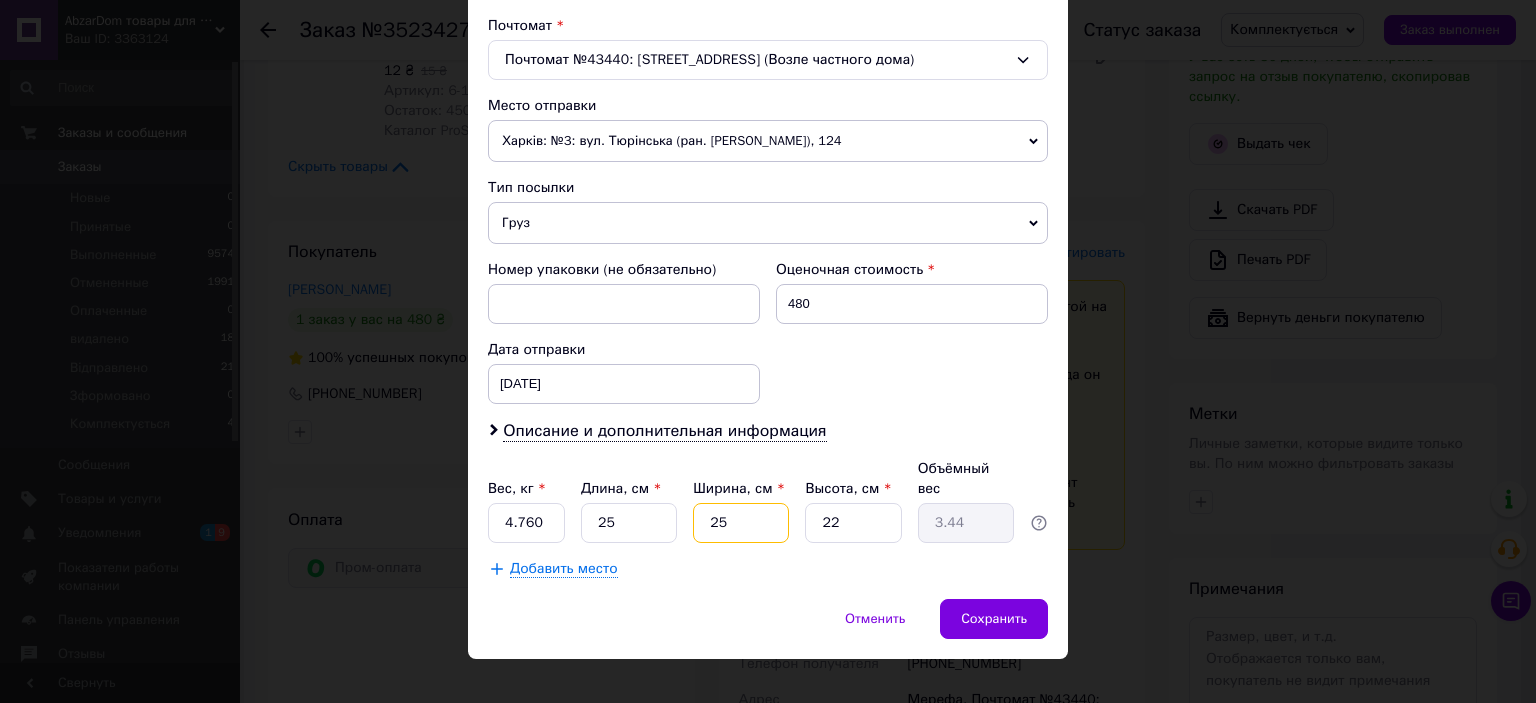 type on "25" 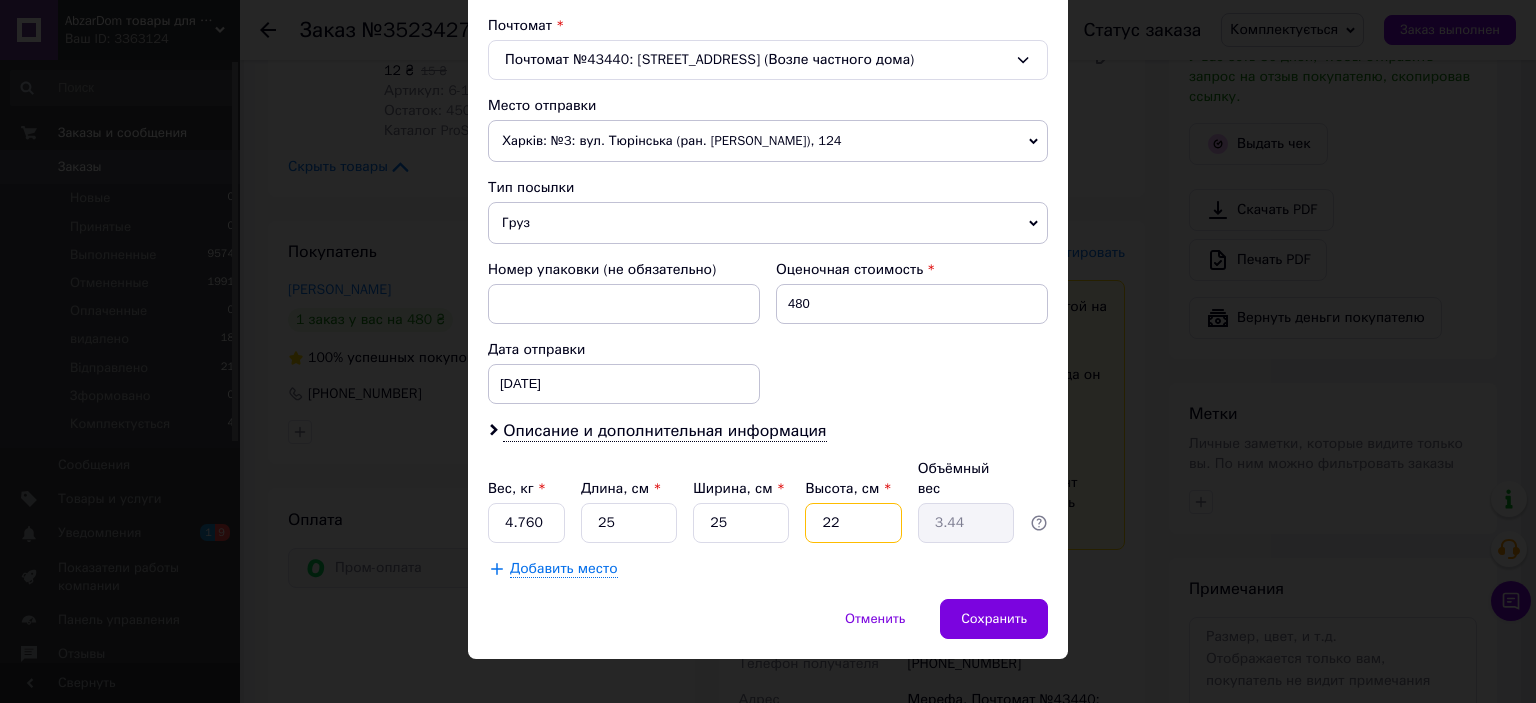 type on "2" 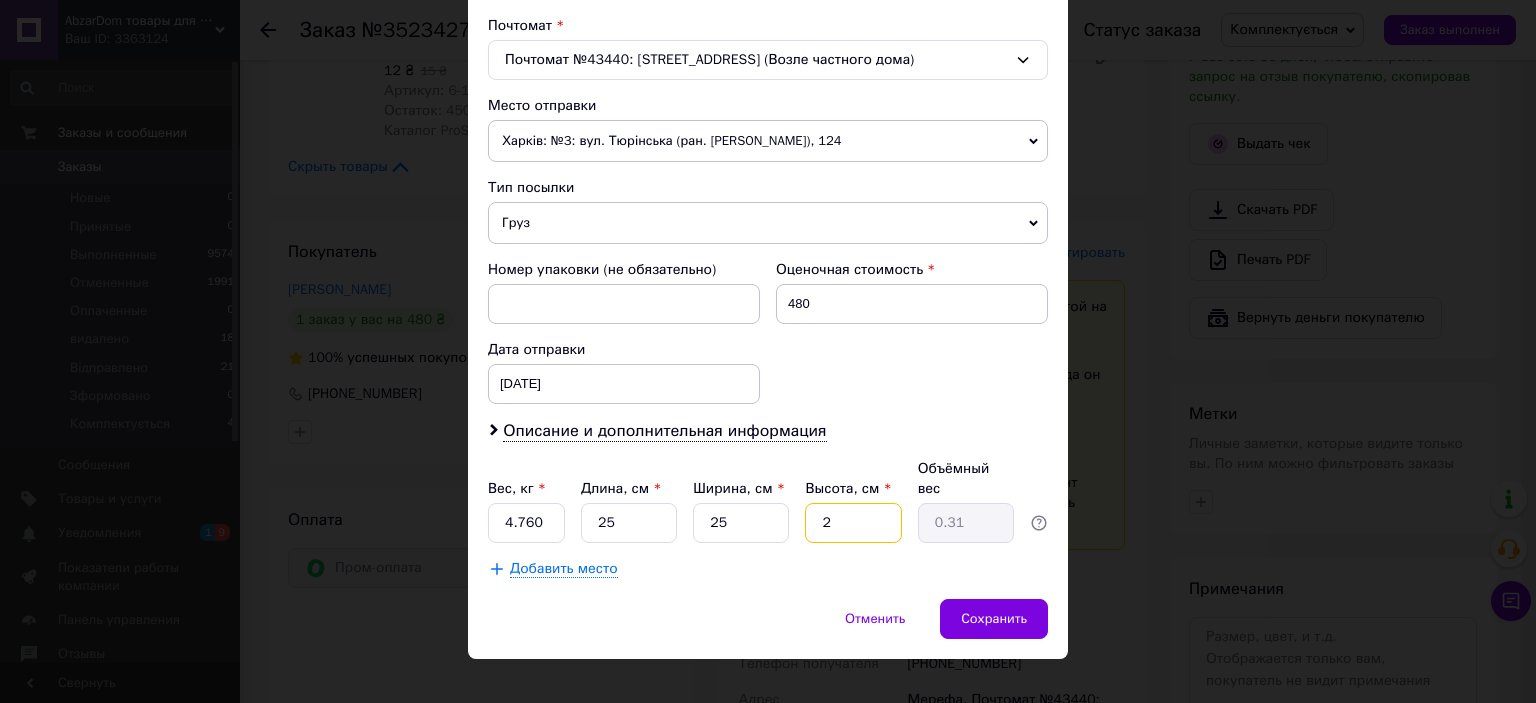 type on "25" 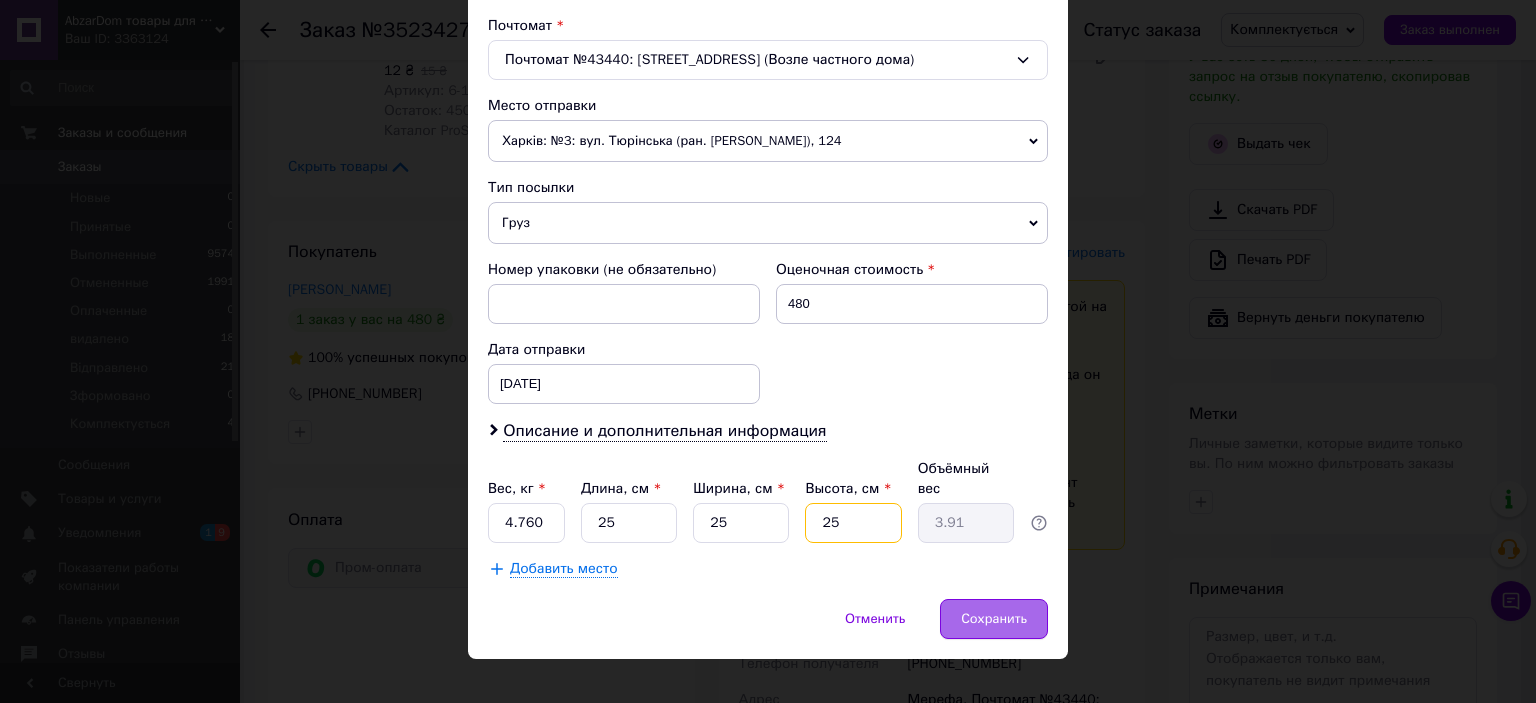 type on "25" 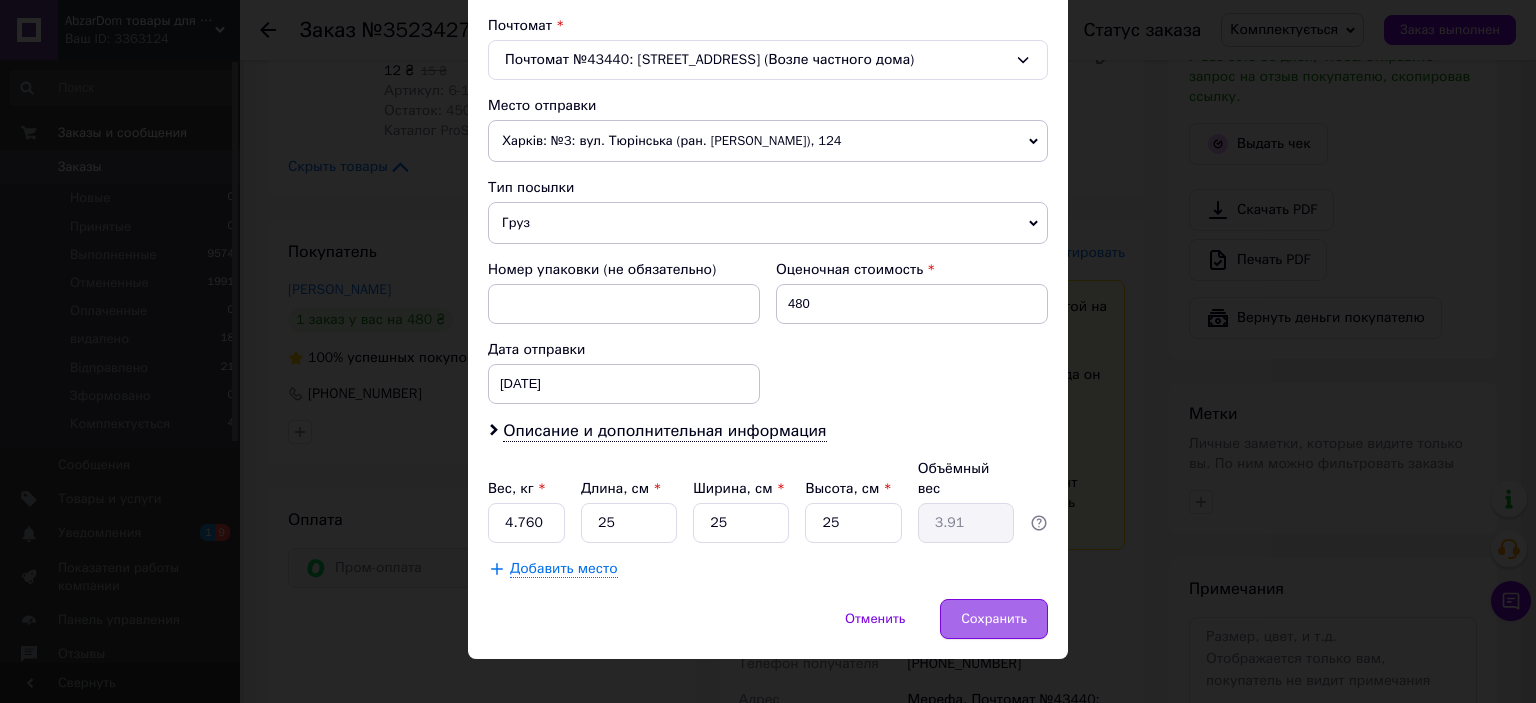 click on "Сохранить" at bounding box center (994, 619) 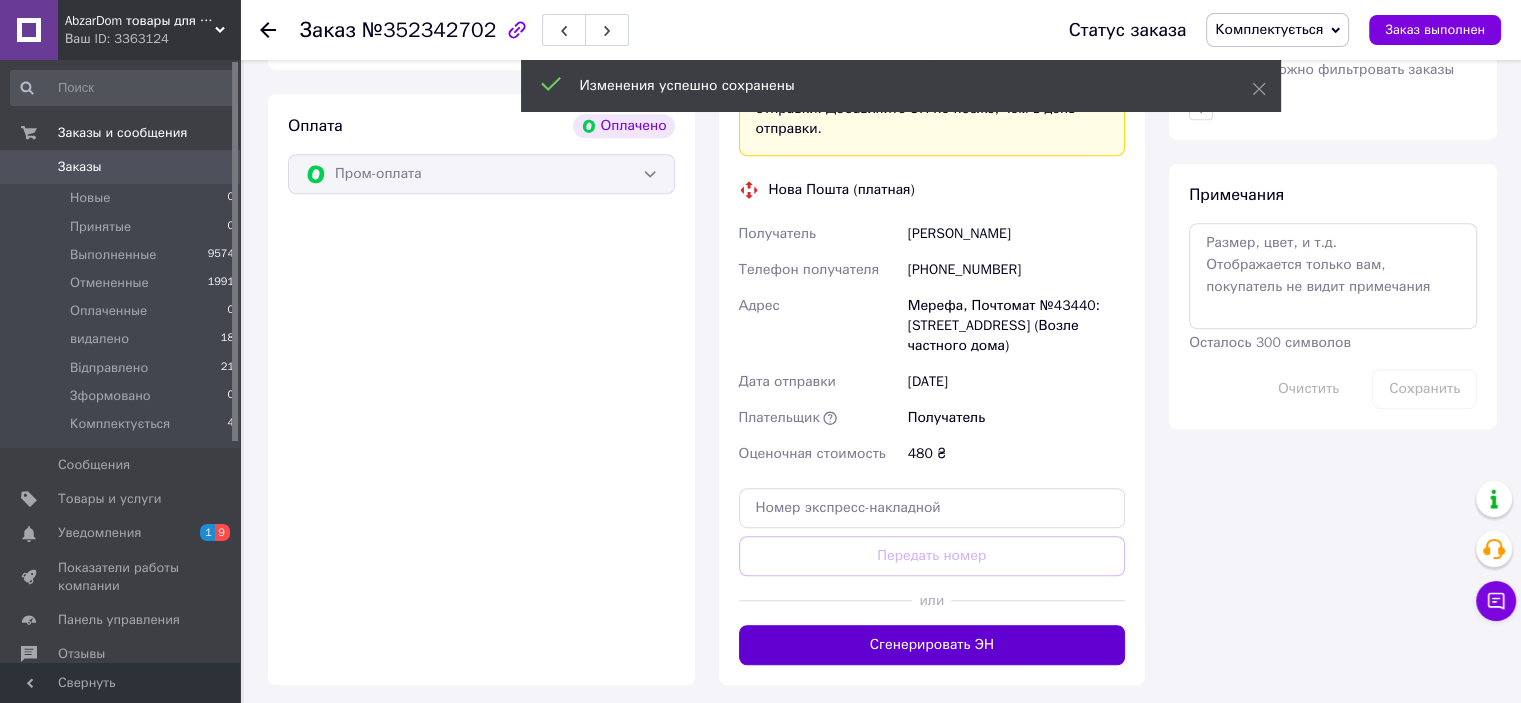 scroll, scrollTop: 1100, scrollLeft: 0, axis: vertical 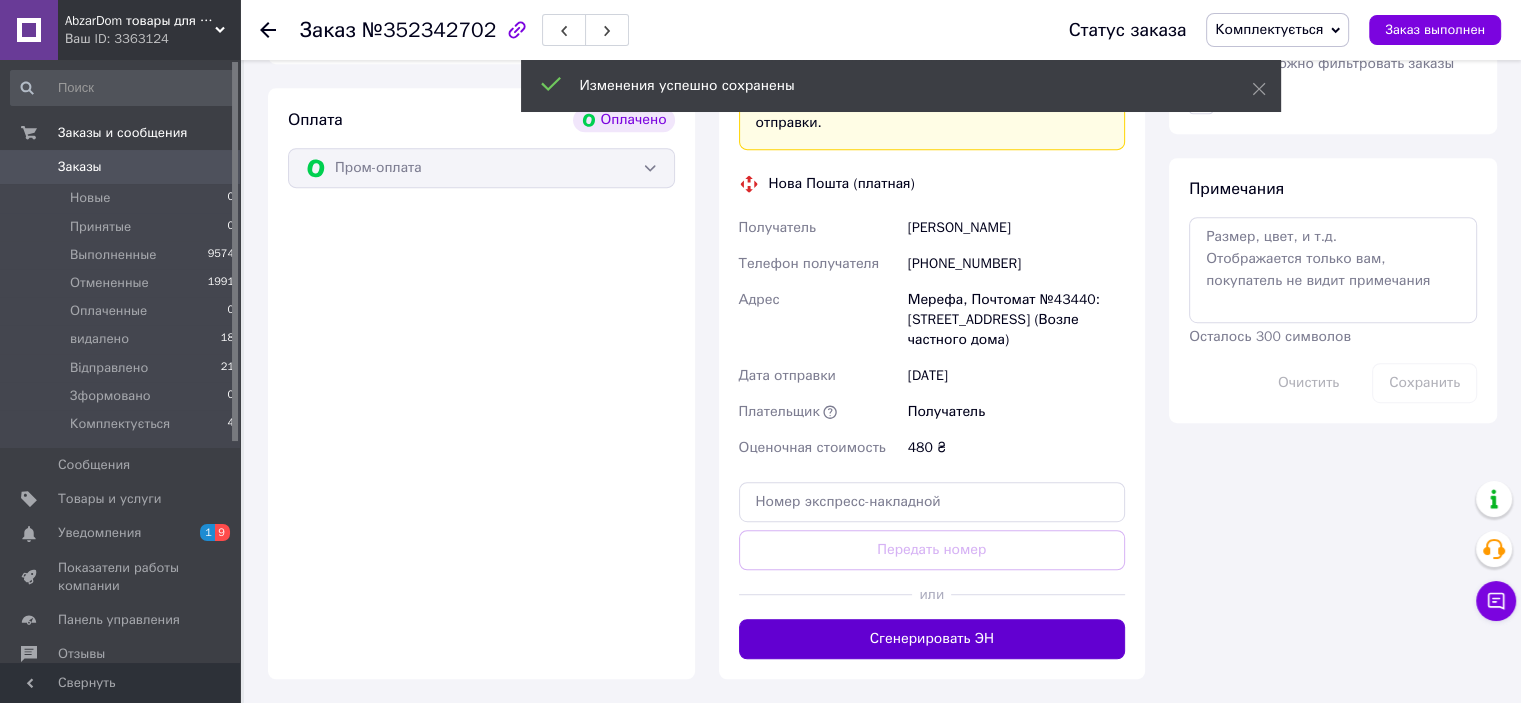 click on "Сгенерировать ЭН" at bounding box center [932, 639] 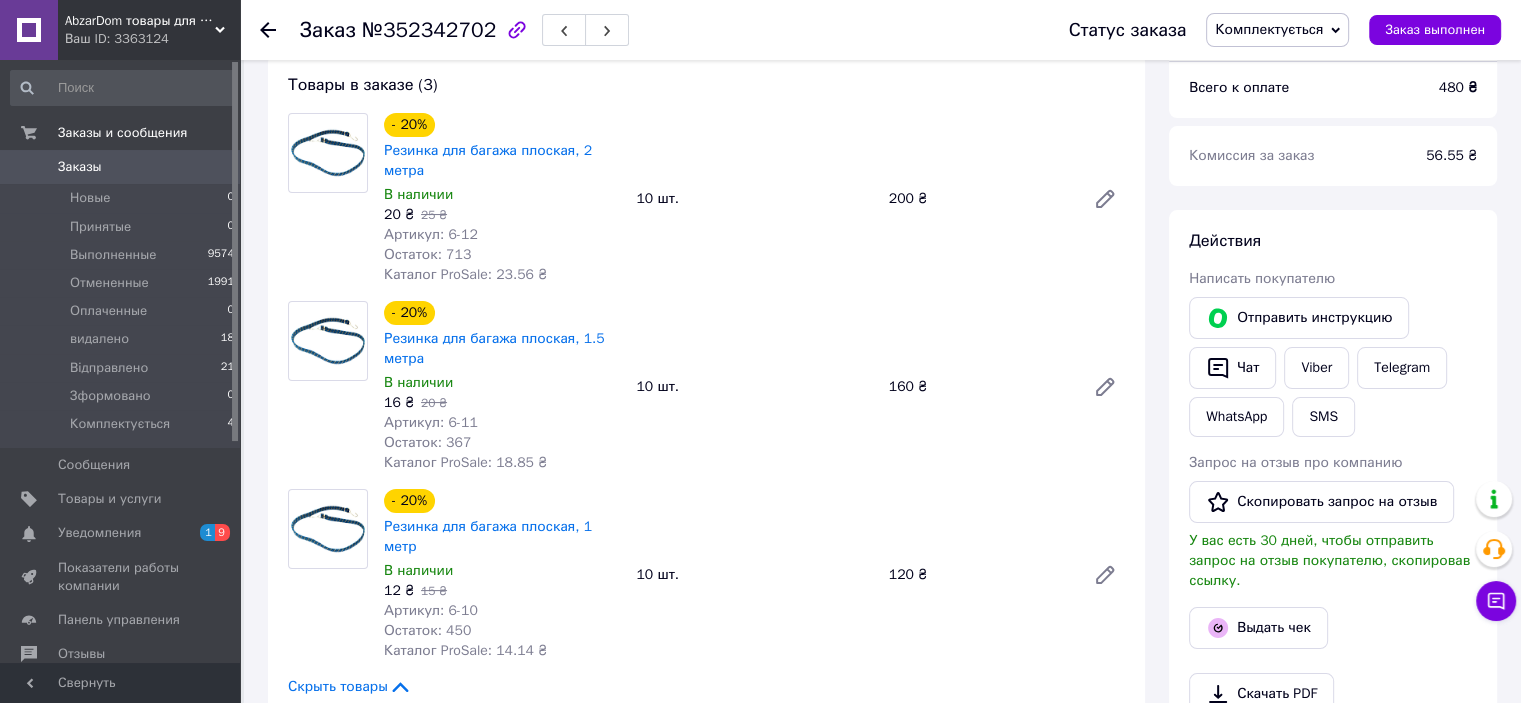 scroll, scrollTop: 0, scrollLeft: 0, axis: both 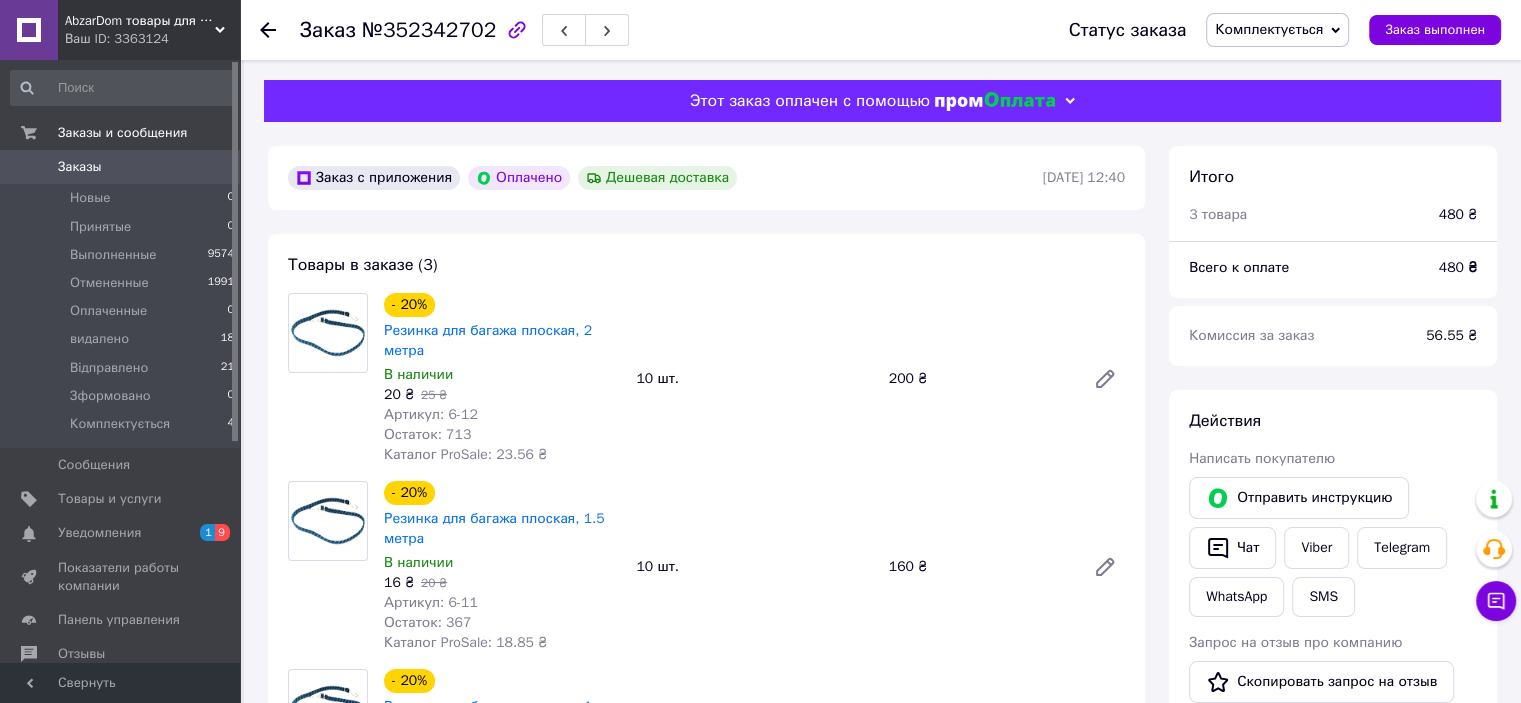 click 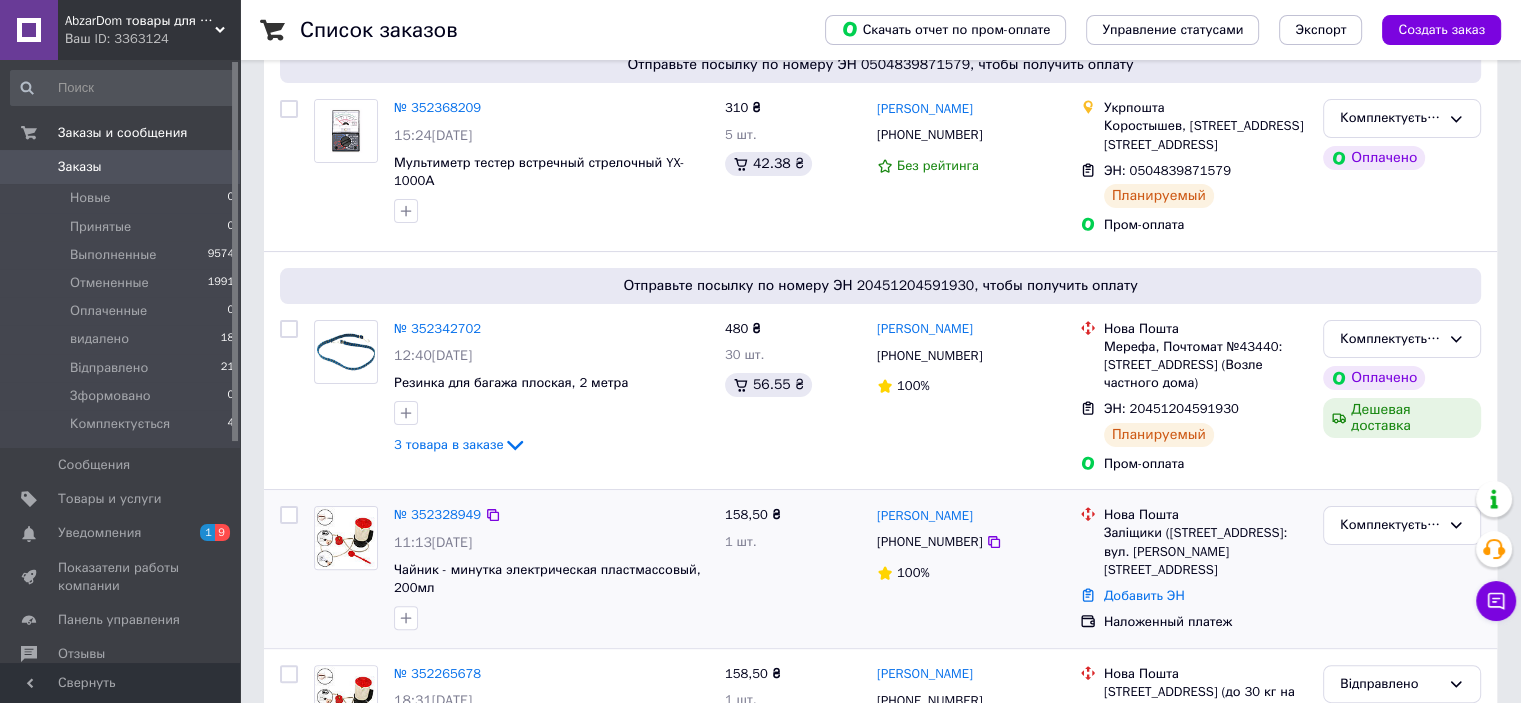 scroll, scrollTop: 400, scrollLeft: 0, axis: vertical 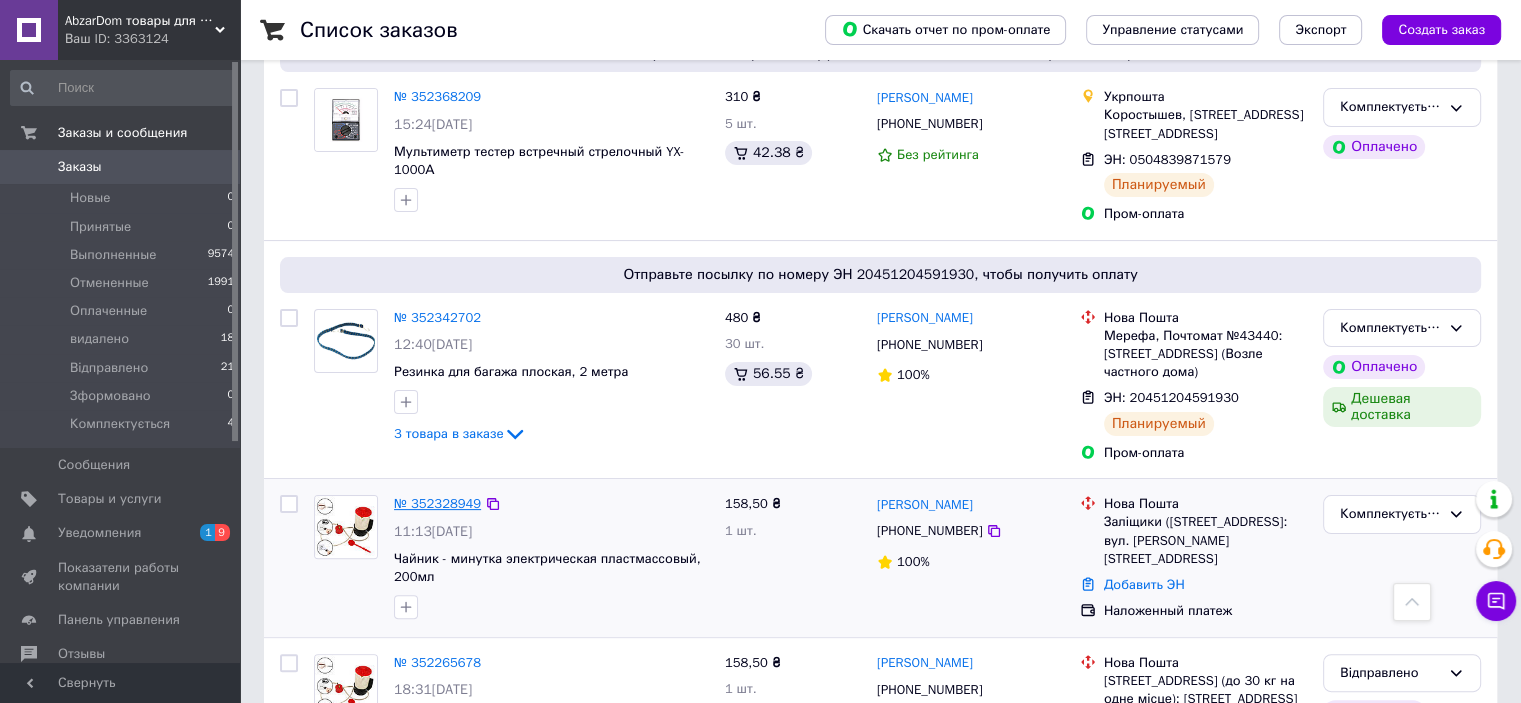 click on "№ 352328949" at bounding box center [437, 503] 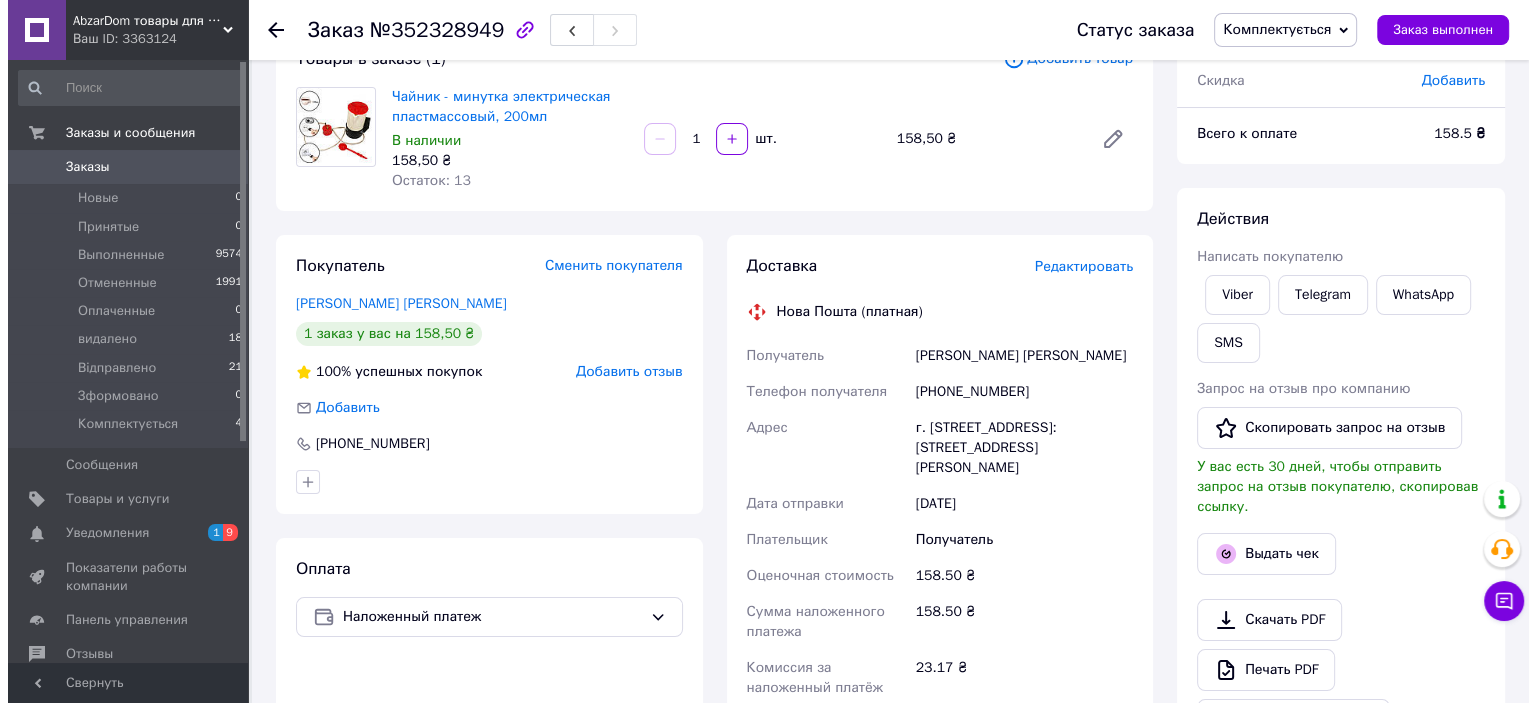 scroll, scrollTop: 0, scrollLeft: 0, axis: both 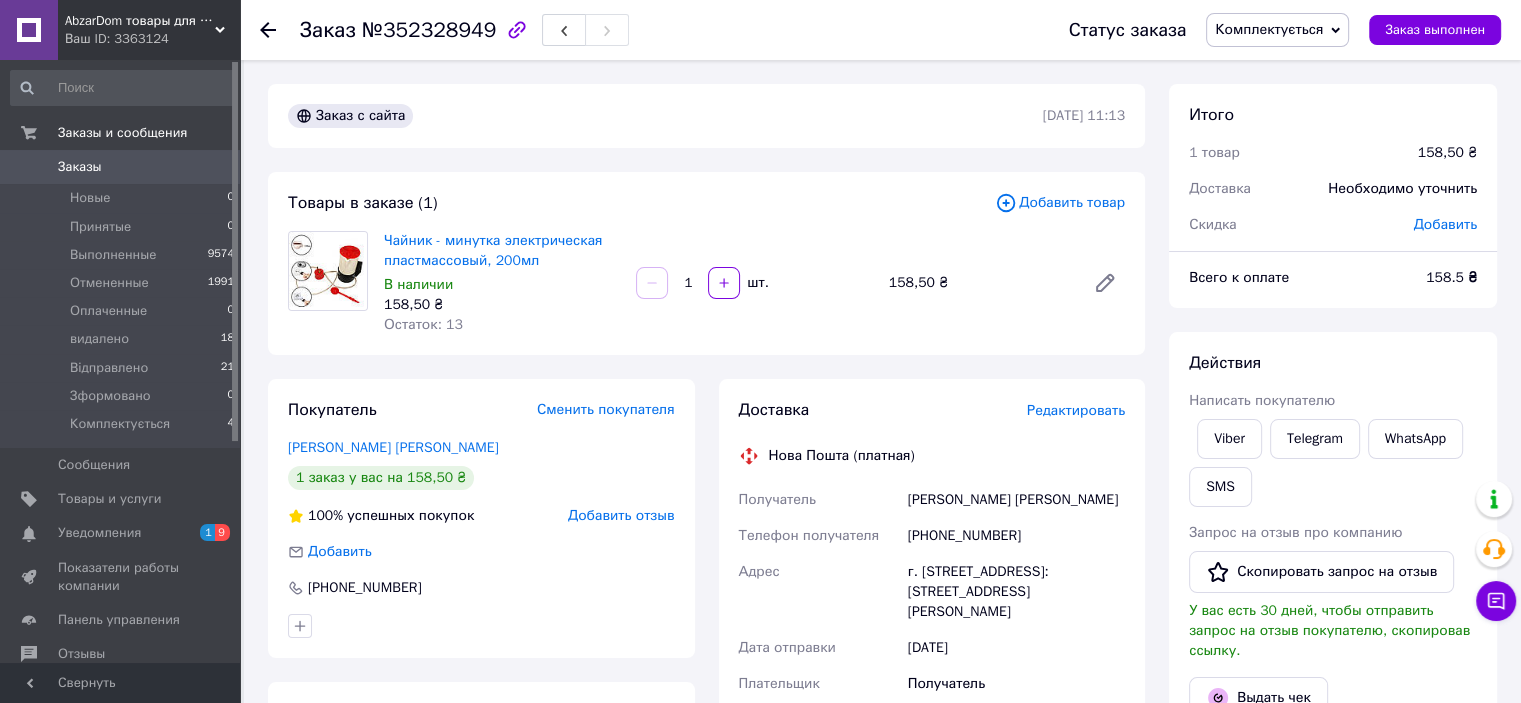 click on "Редактировать" at bounding box center (1076, 410) 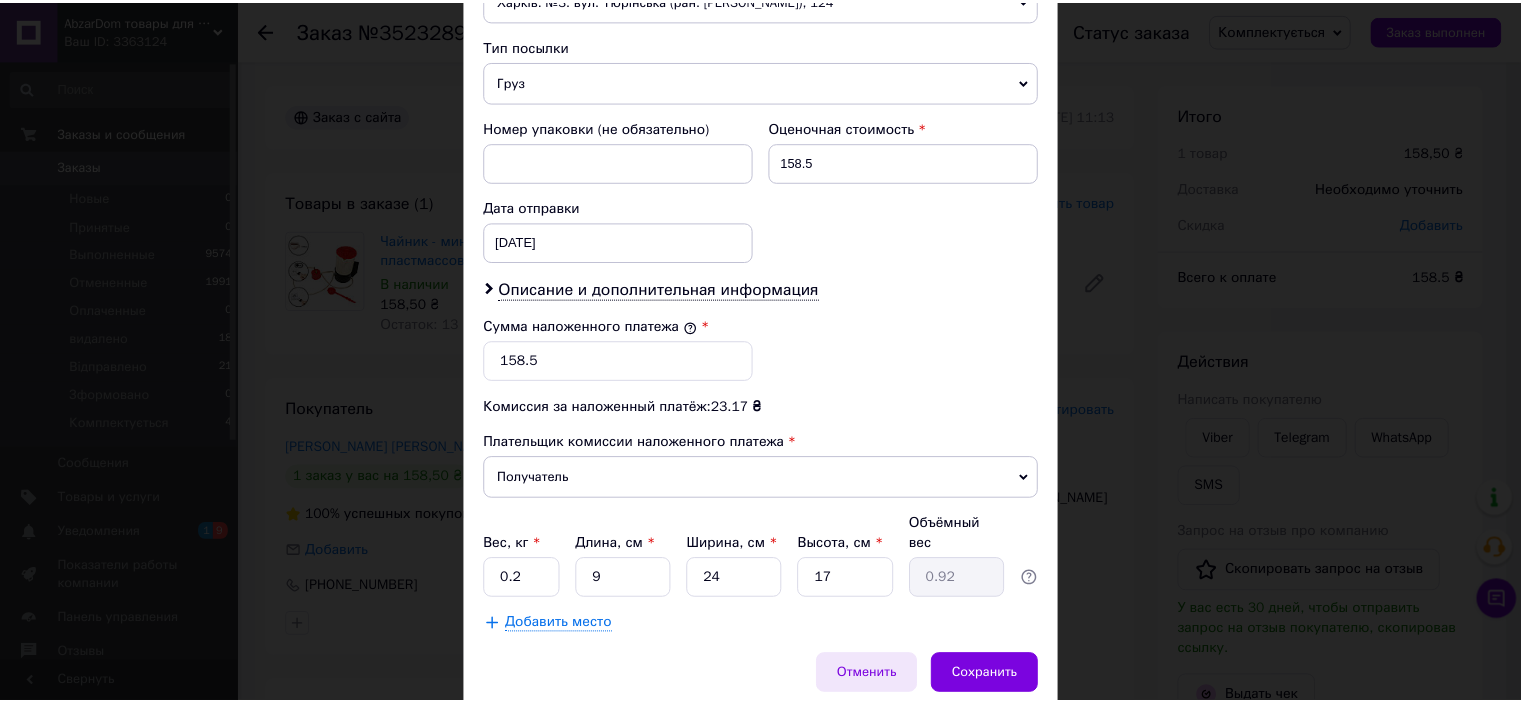 scroll, scrollTop: 800, scrollLeft: 0, axis: vertical 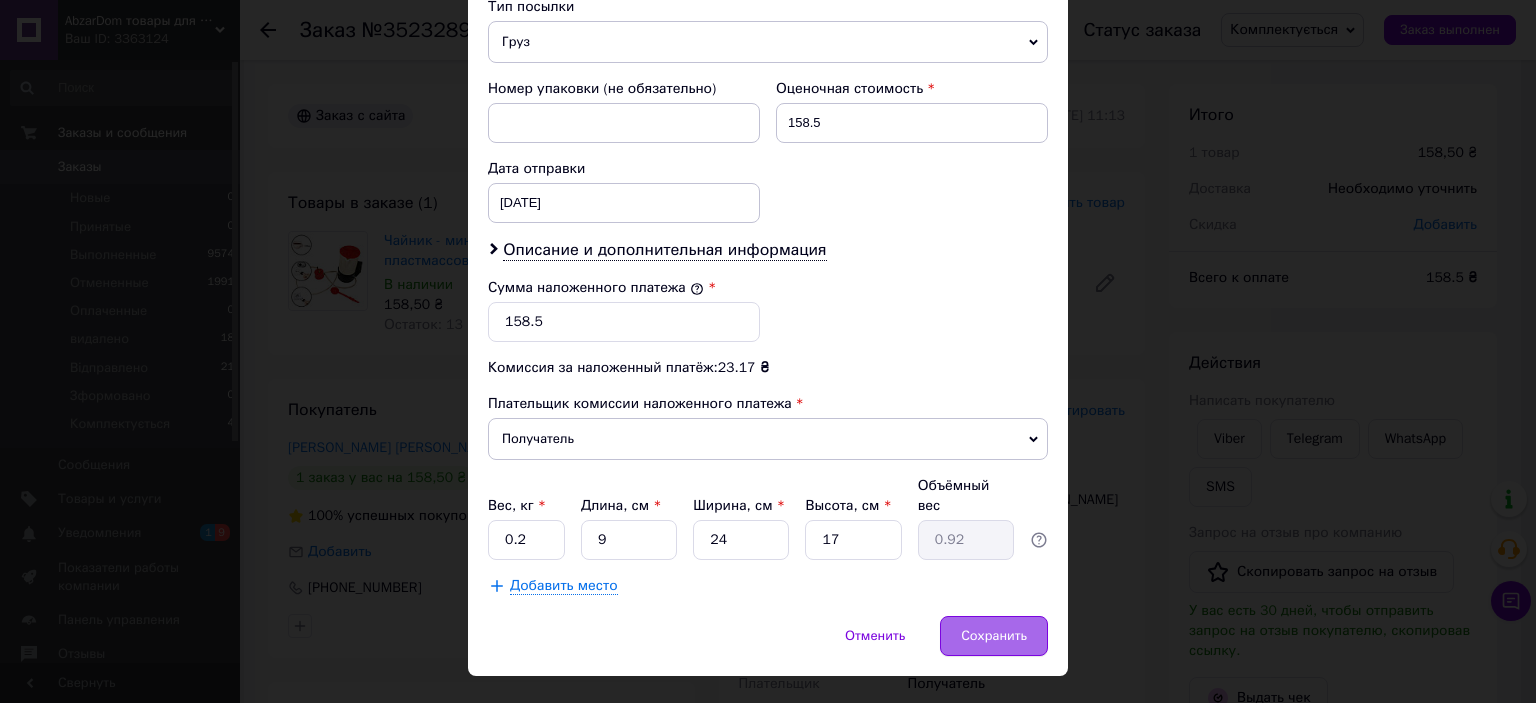 click on "Сохранить" at bounding box center (994, 636) 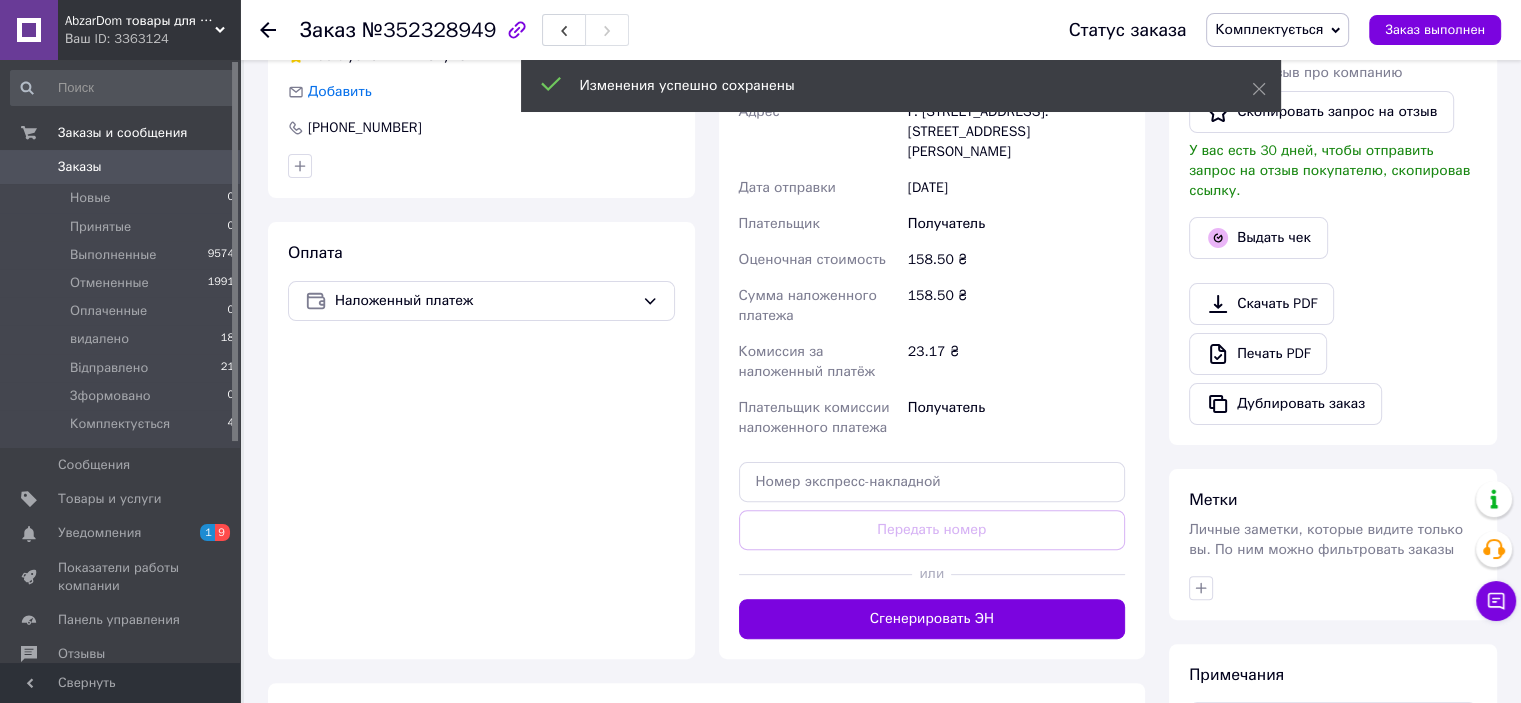 scroll, scrollTop: 500, scrollLeft: 0, axis: vertical 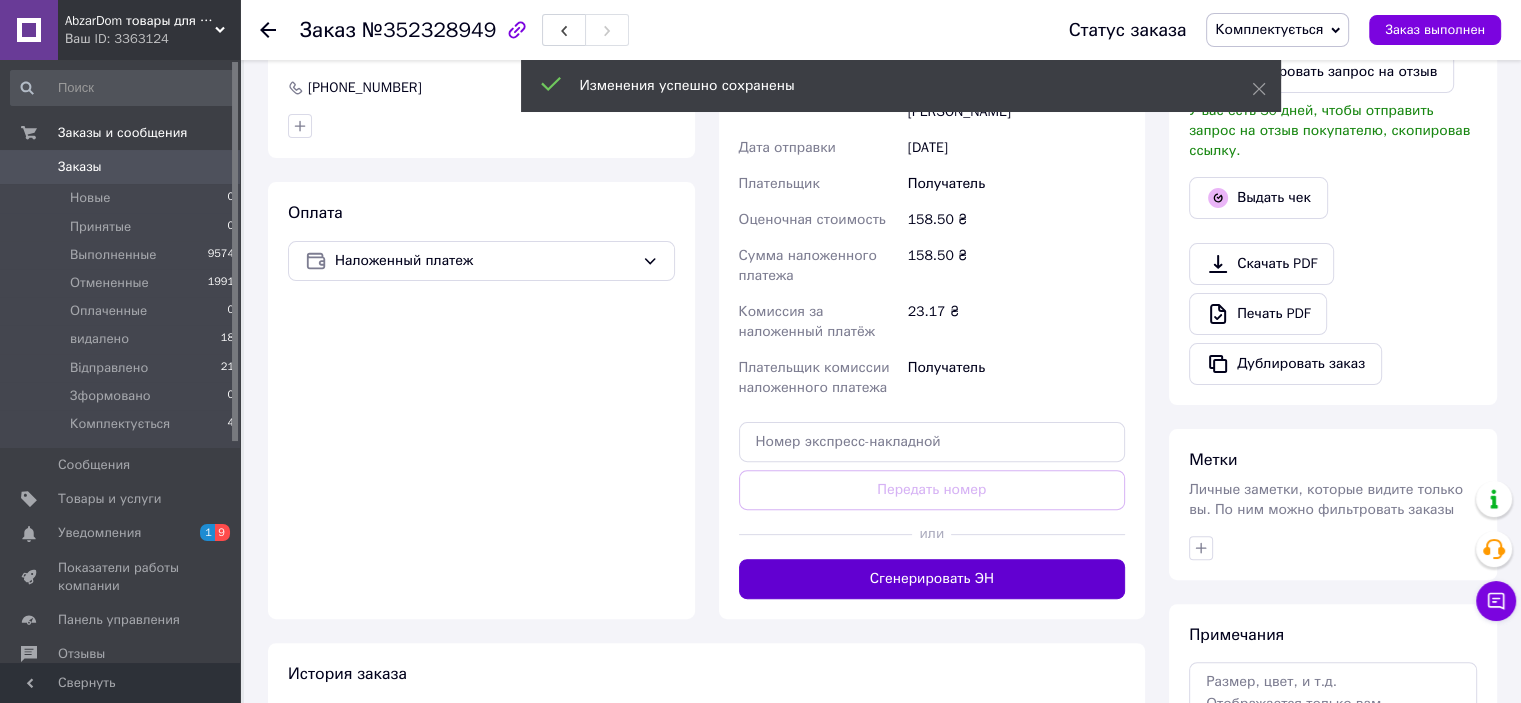 click on "Сгенерировать ЭН" at bounding box center [932, 579] 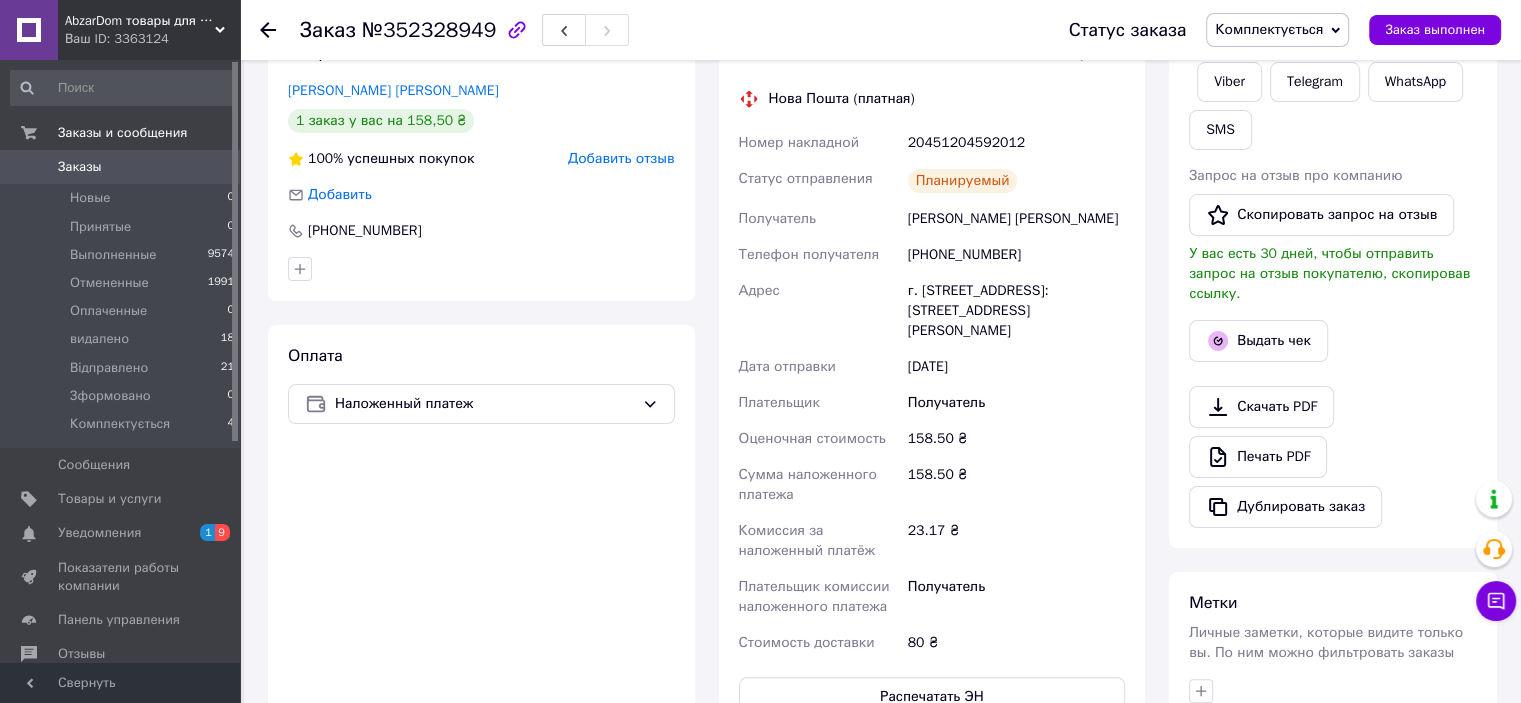scroll, scrollTop: 200, scrollLeft: 0, axis: vertical 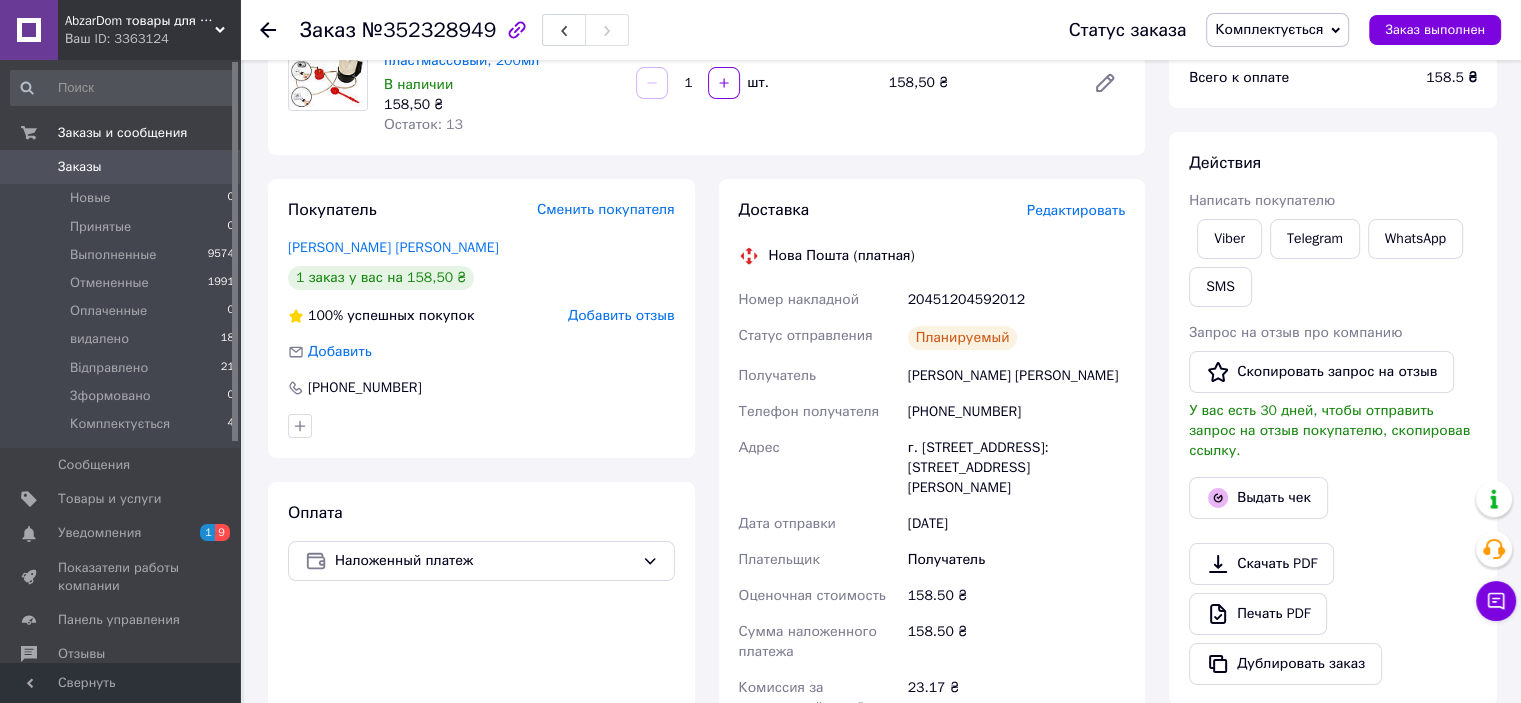 click 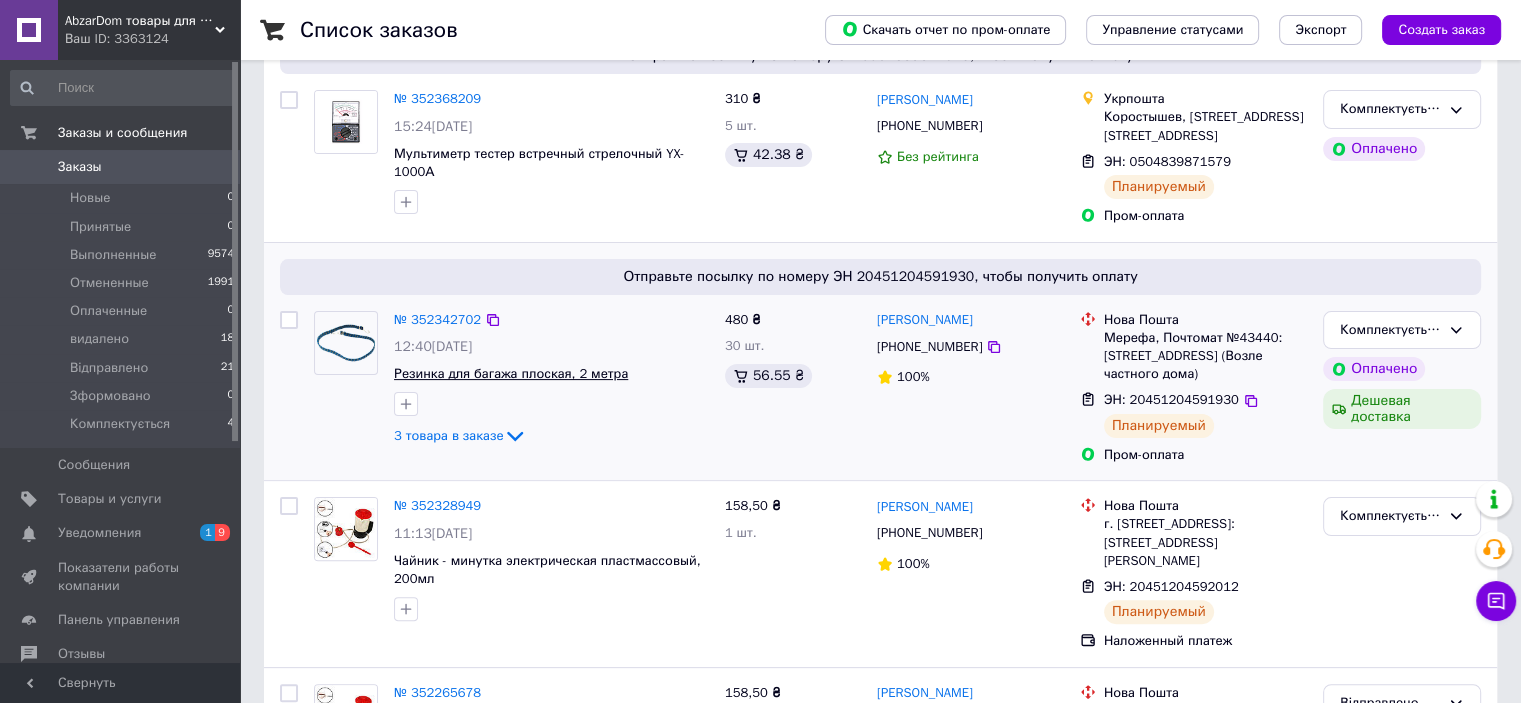 scroll, scrollTop: 400, scrollLeft: 0, axis: vertical 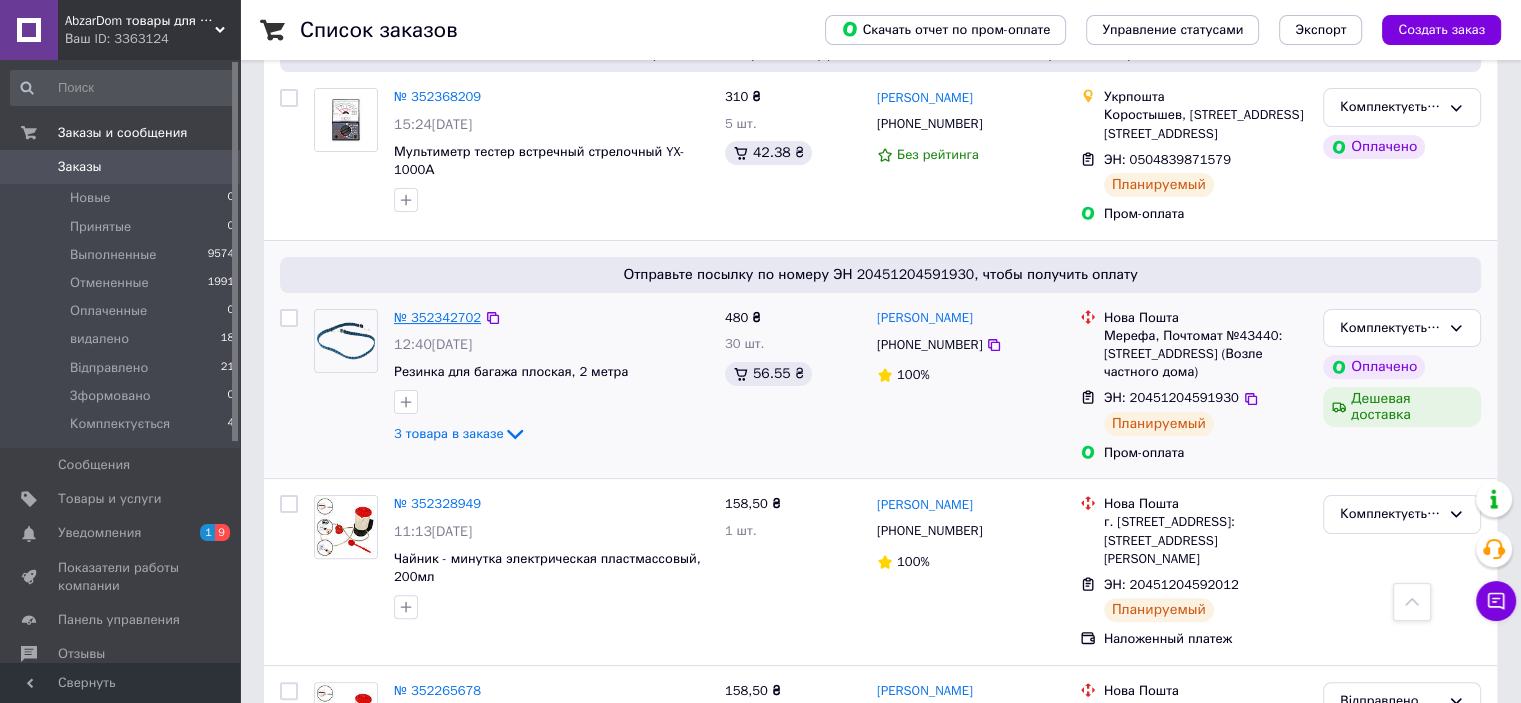 click on "№ 352342702" at bounding box center [437, 317] 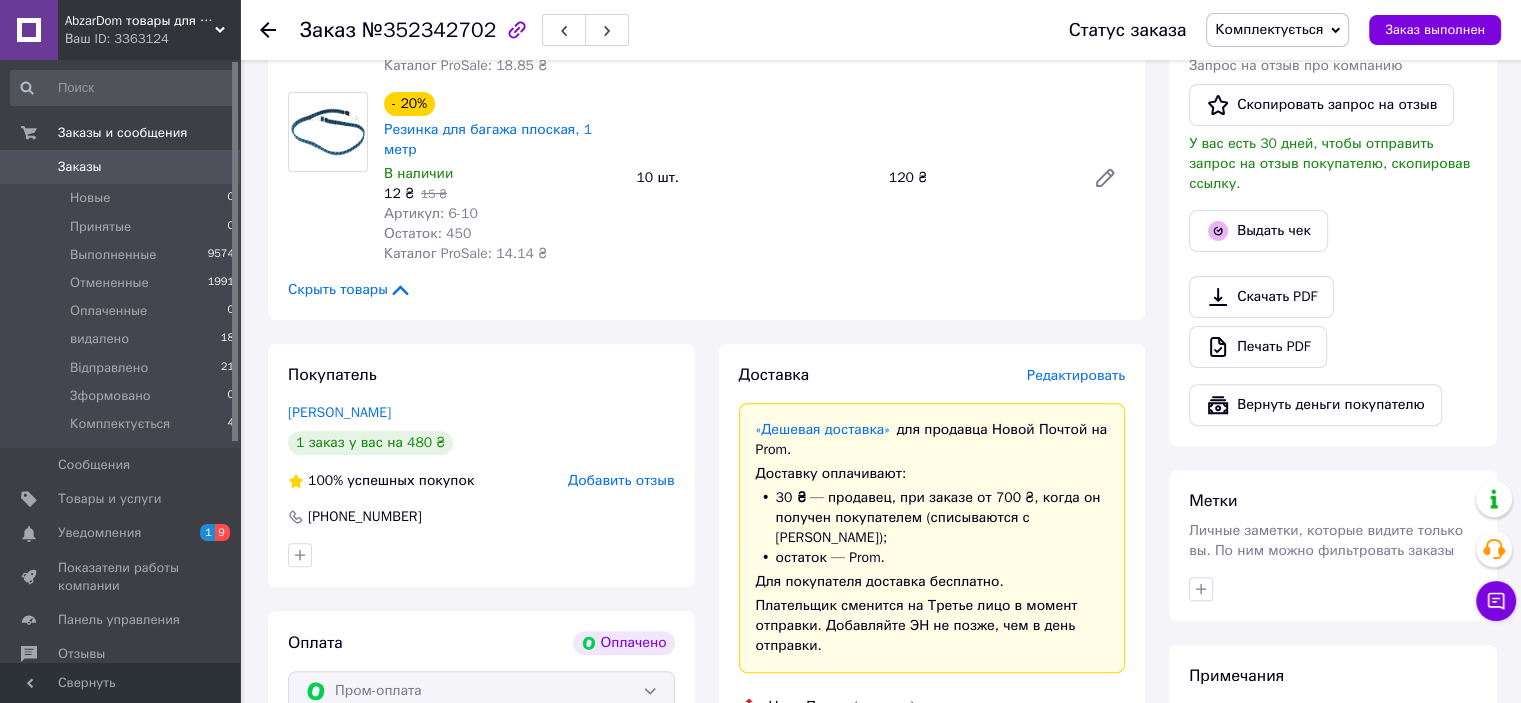 scroll, scrollTop: 387, scrollLeft: 0, axis: vertical 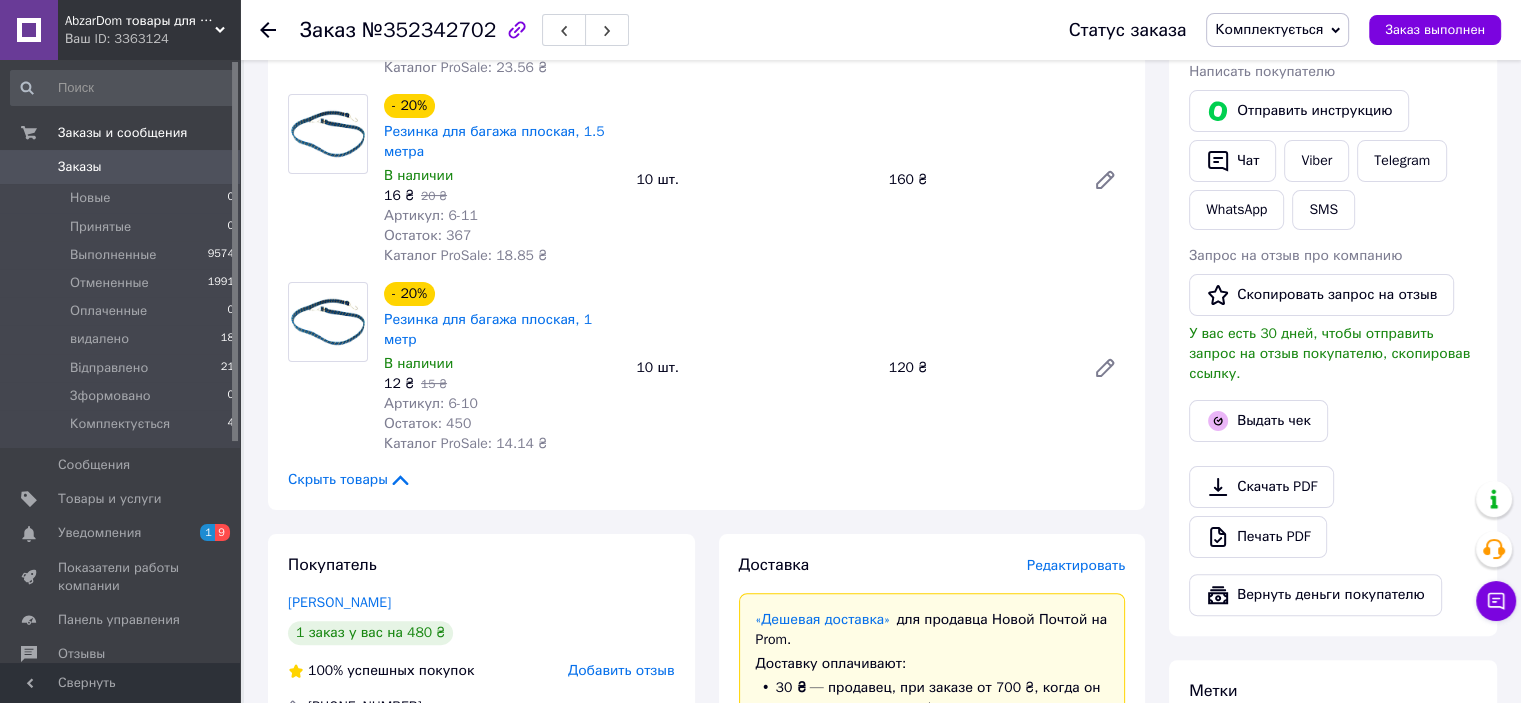 click 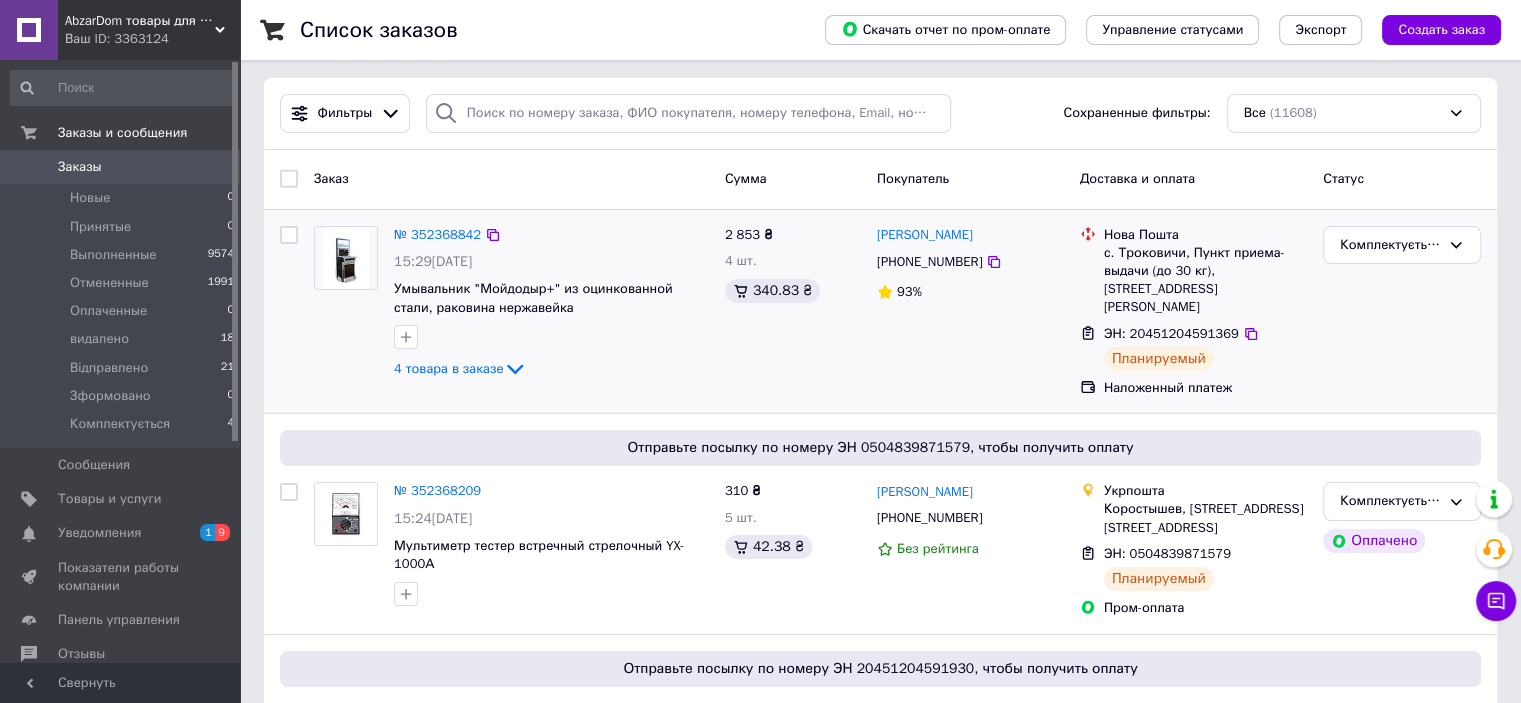 scroll, scrollTop: 0, scrollLeft: 0, axis: both 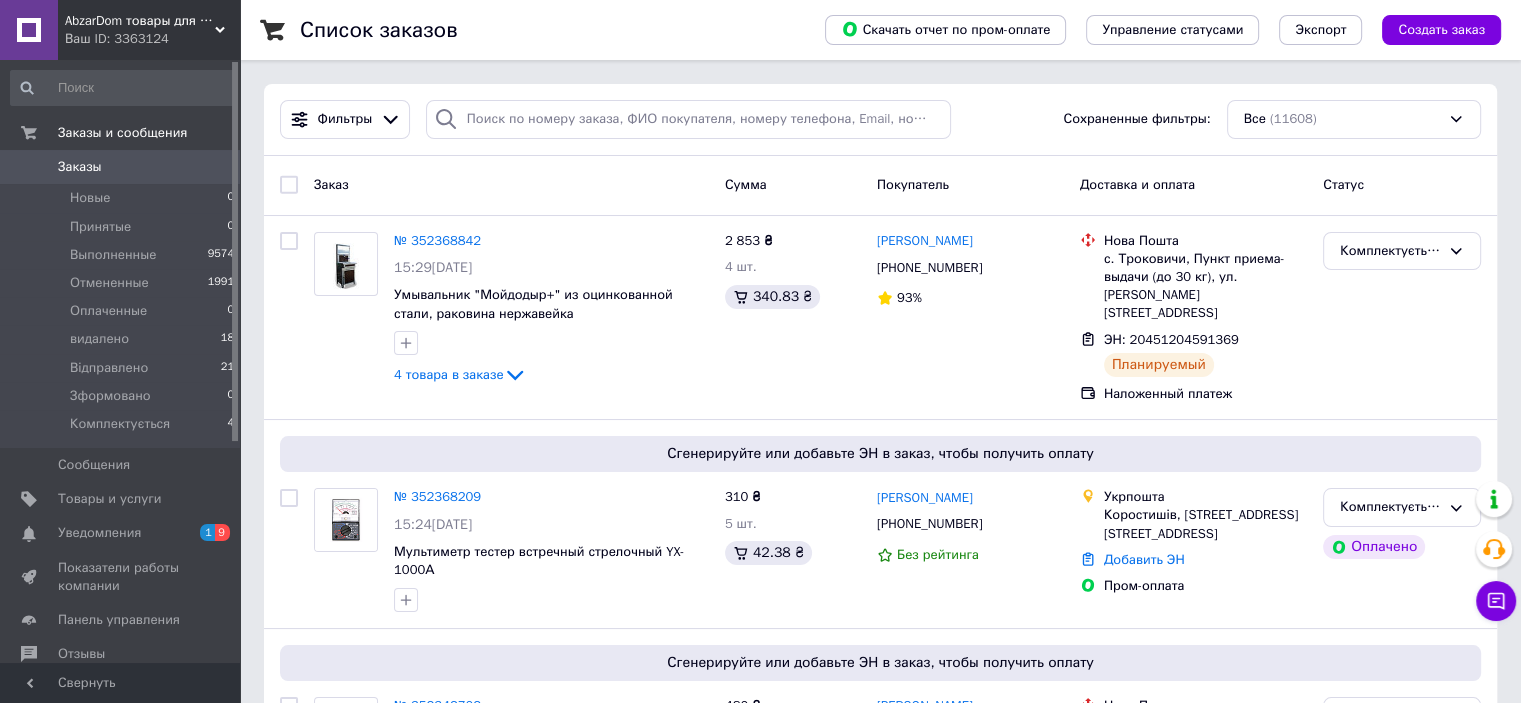 click on "№ 352368209" at bounding box center [437, 496] 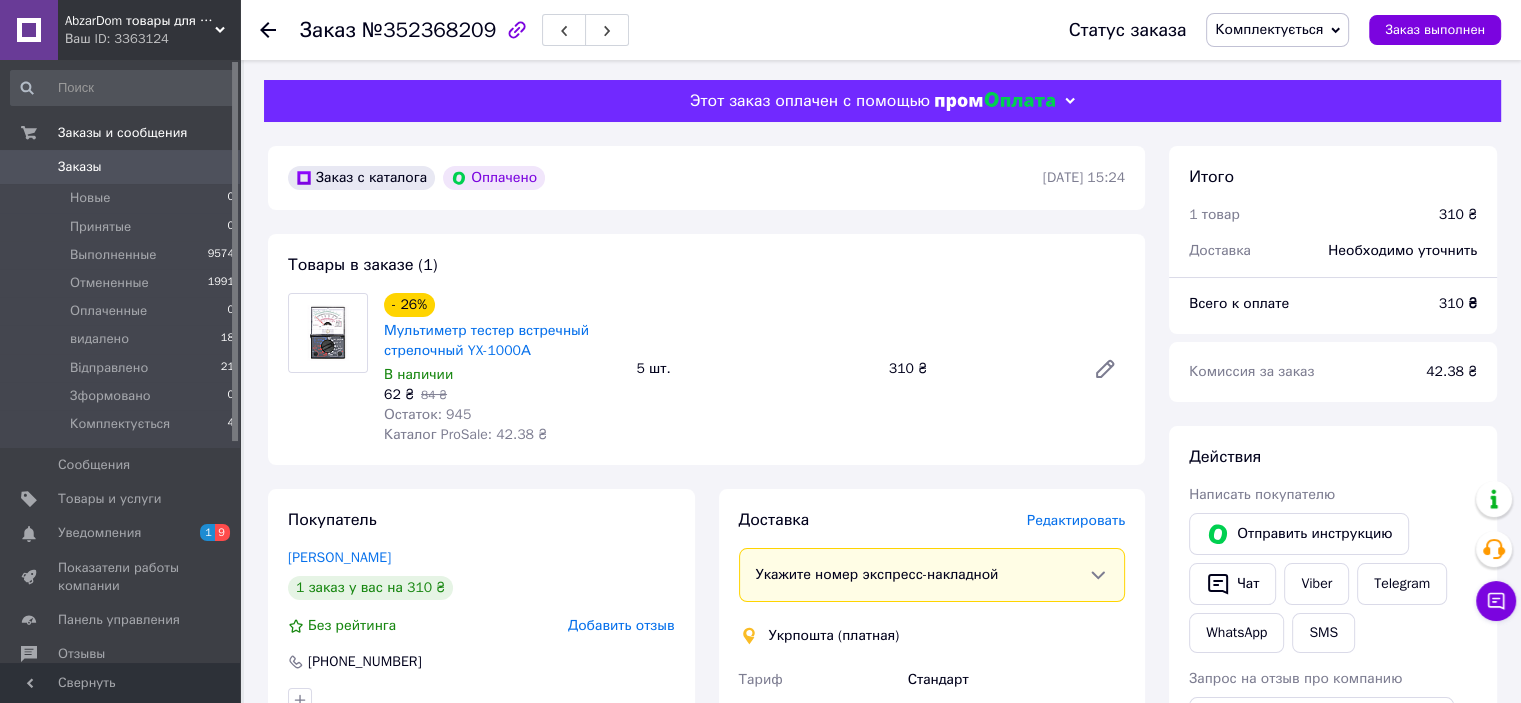 click on "Редактировать" at bounding box center [1076, 520] 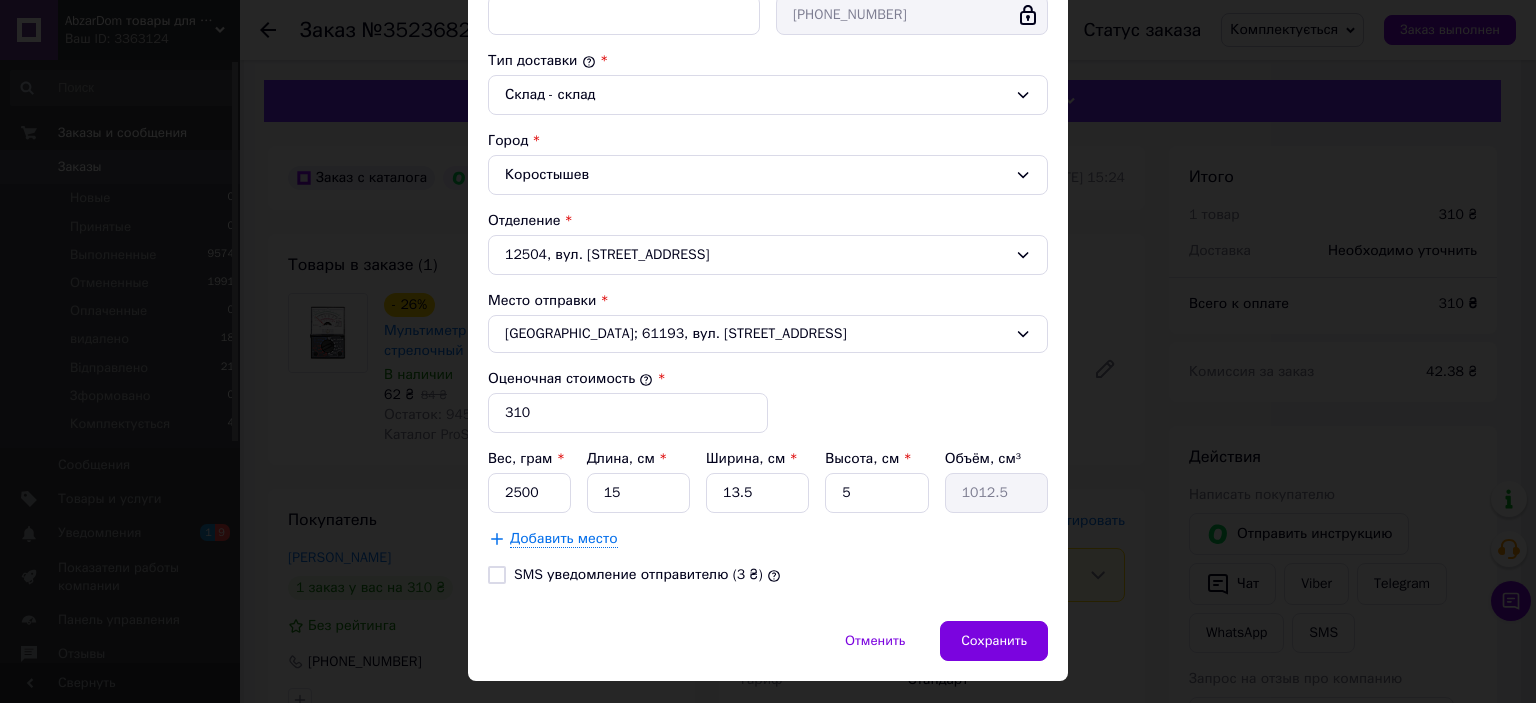 scroll, scrollTop: 543, scrollLeft: 0, axis: vertical 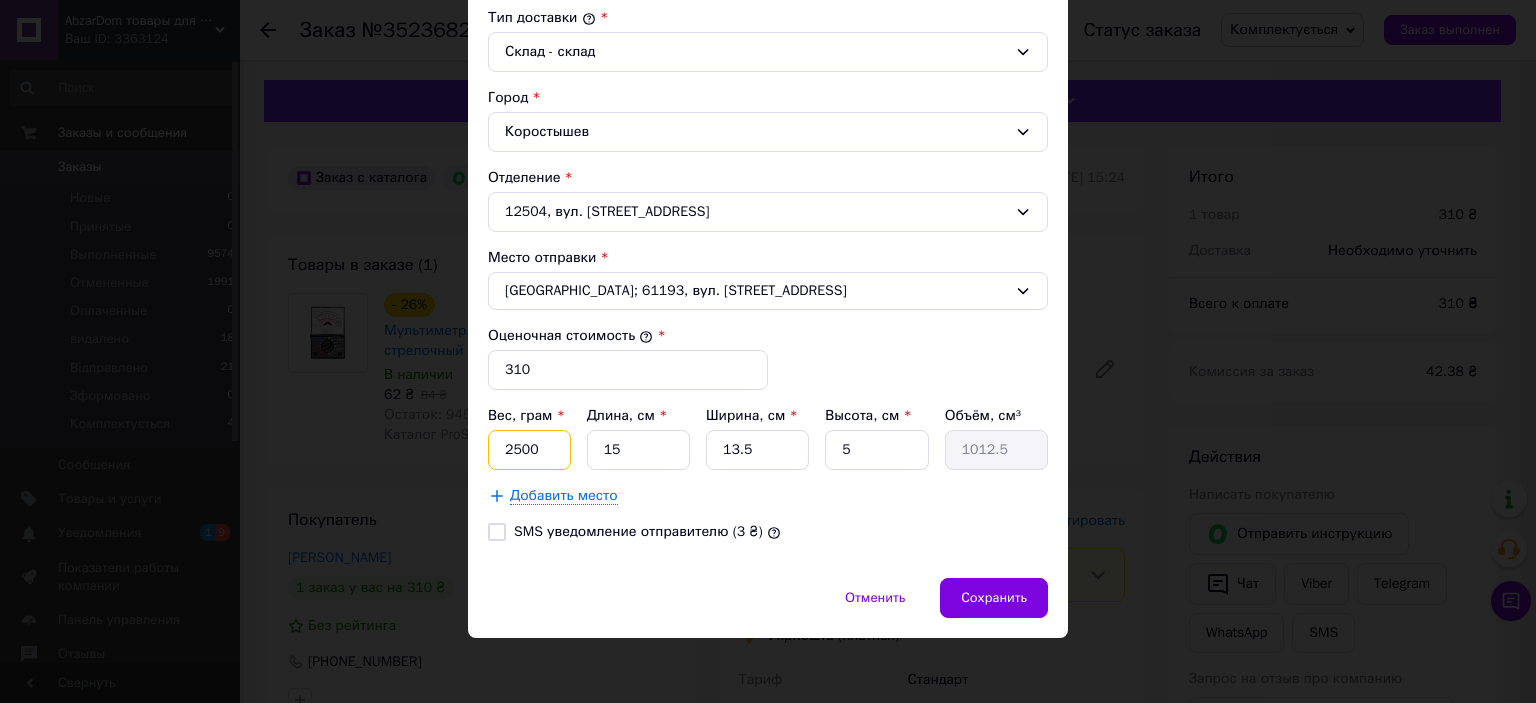 click on "2500" at bounding box center (529, 450) 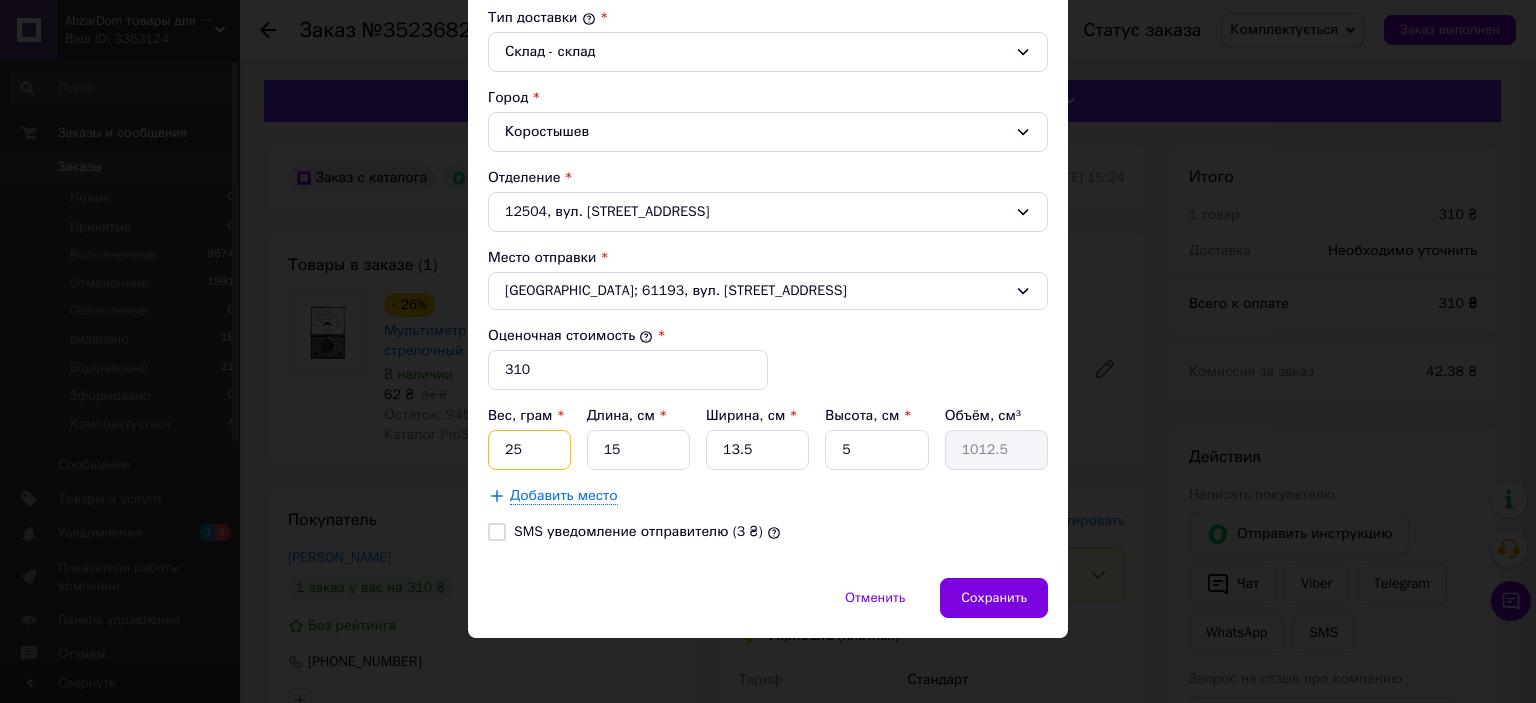 type on "2" 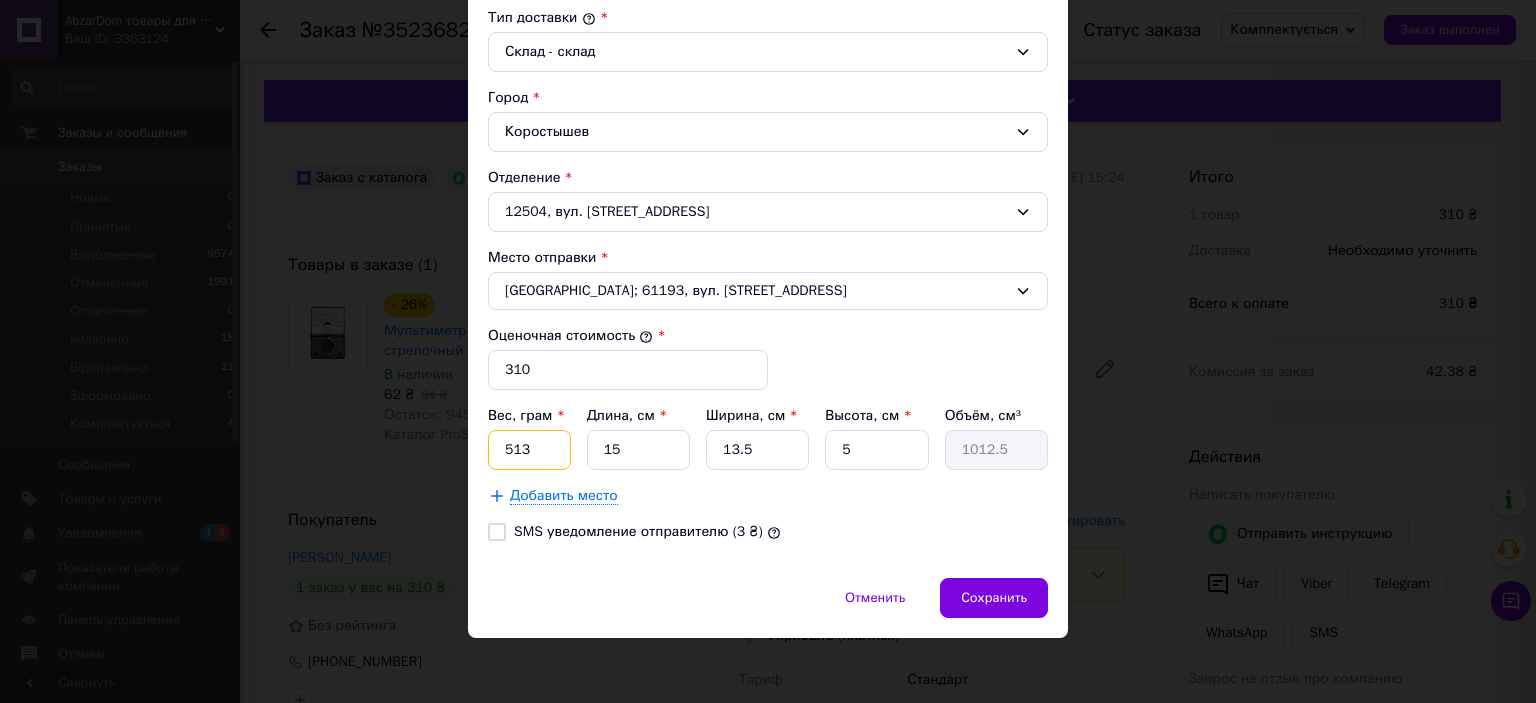 type on "513" 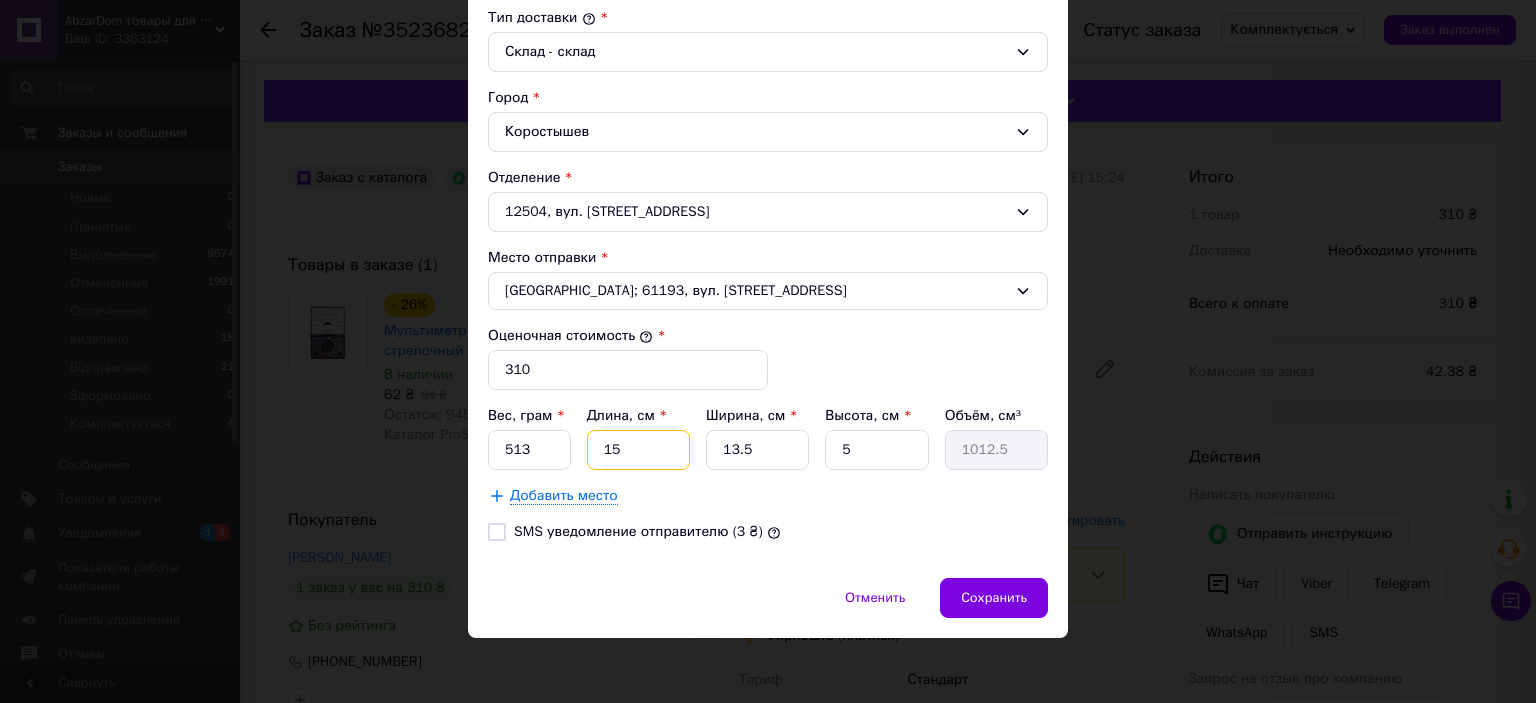 type on "1" 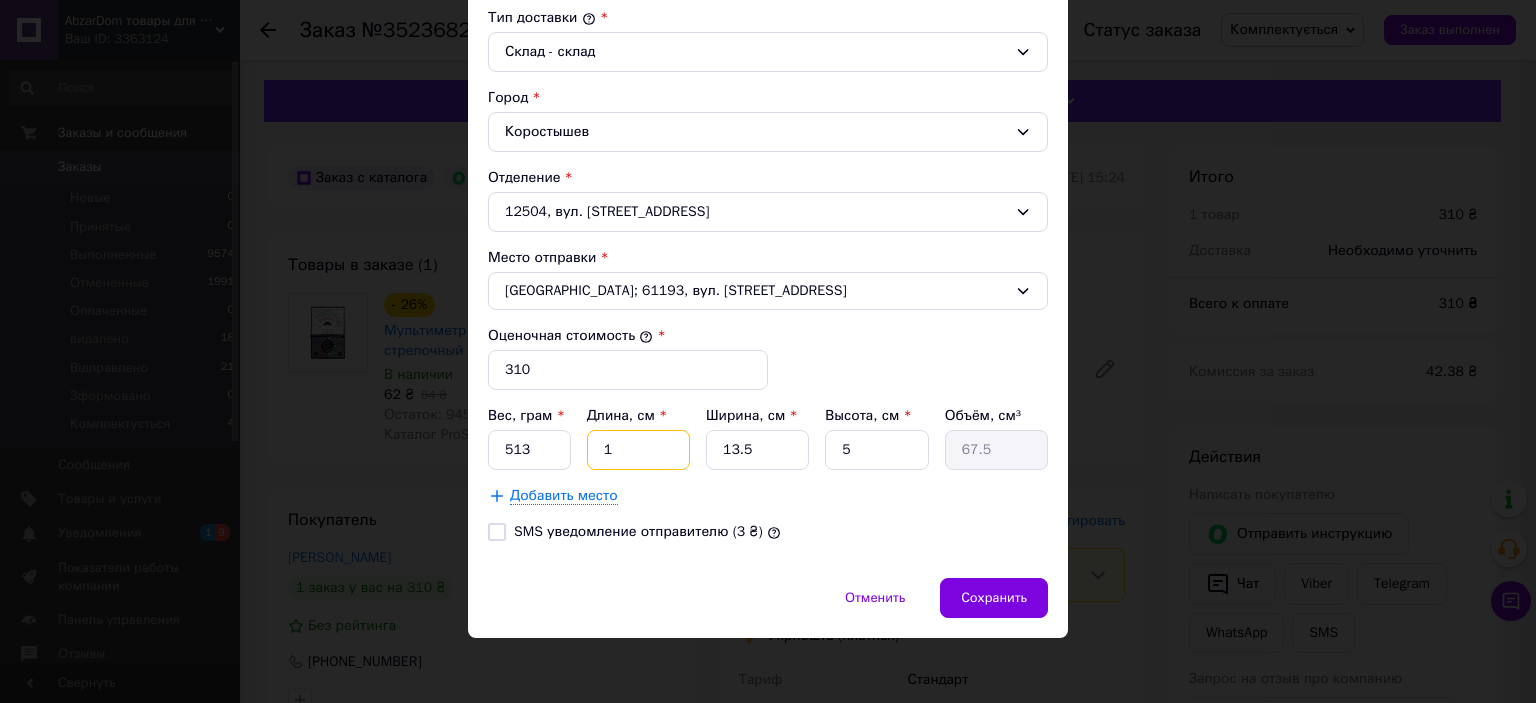type on "1" 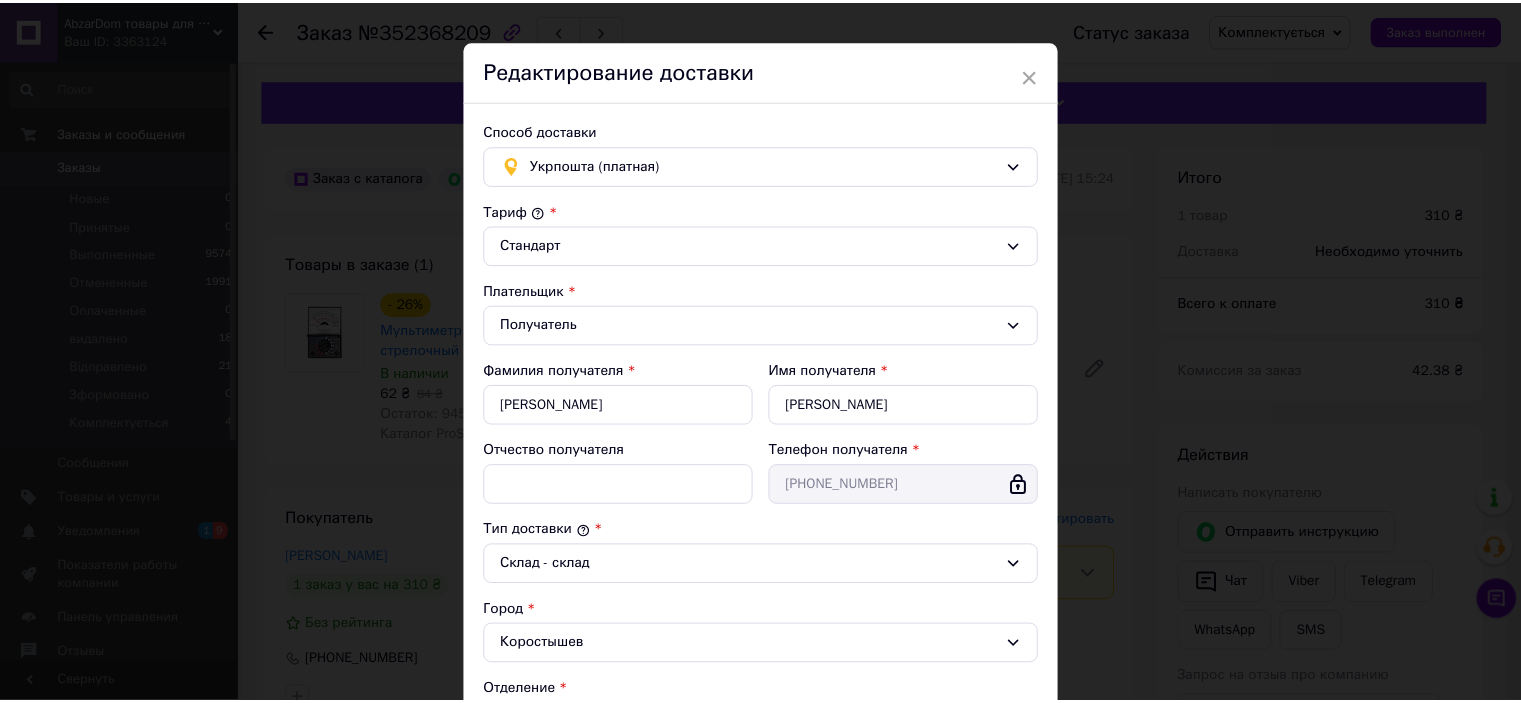 scroll, scrollTop: 0, scrollLeft: 0, axis: both 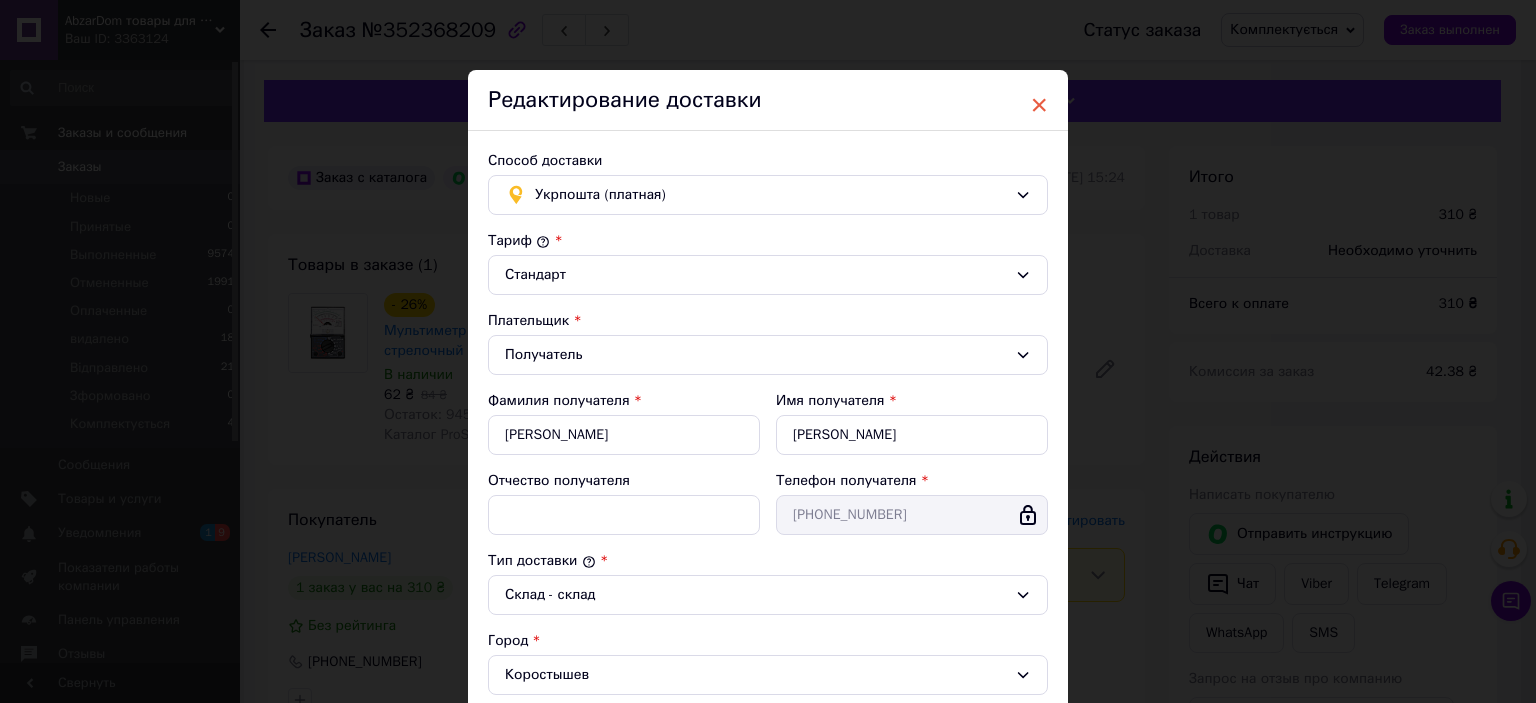 click on "×" at bounding box center (1039, 105) 